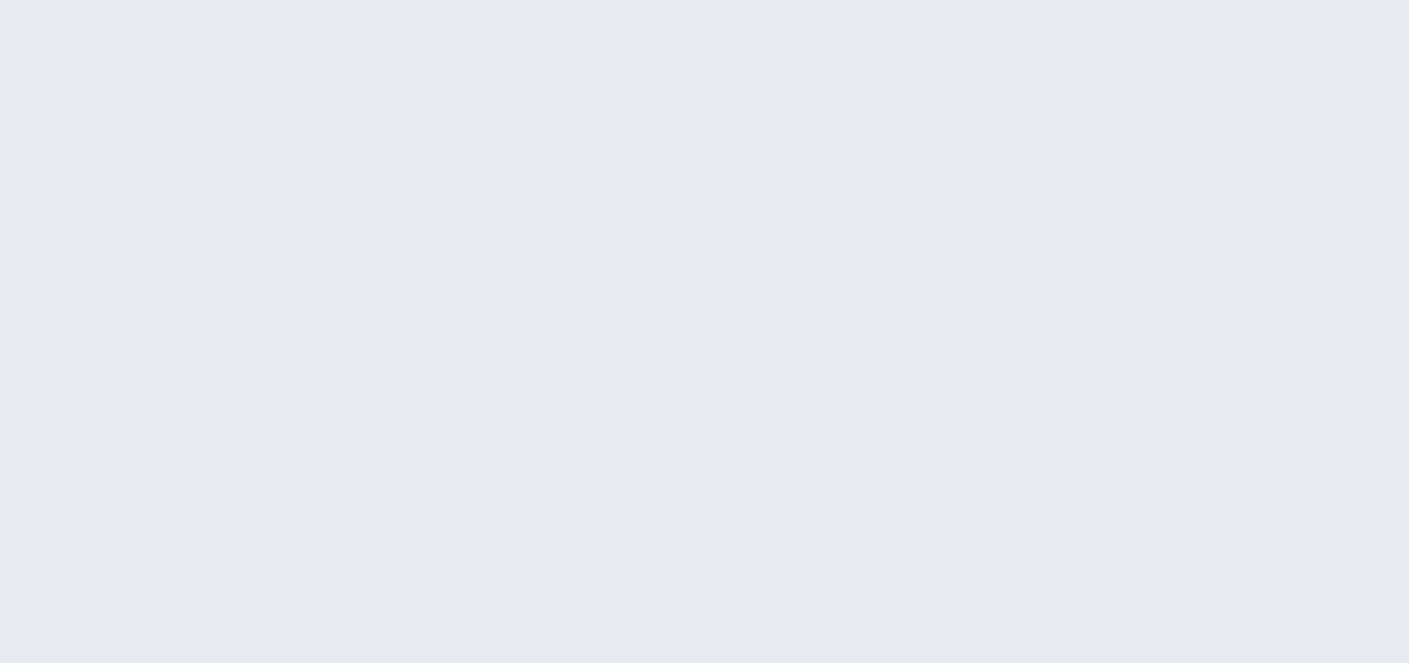 scroll, scrollTop: 0, scrollLeft: 0, axis: both 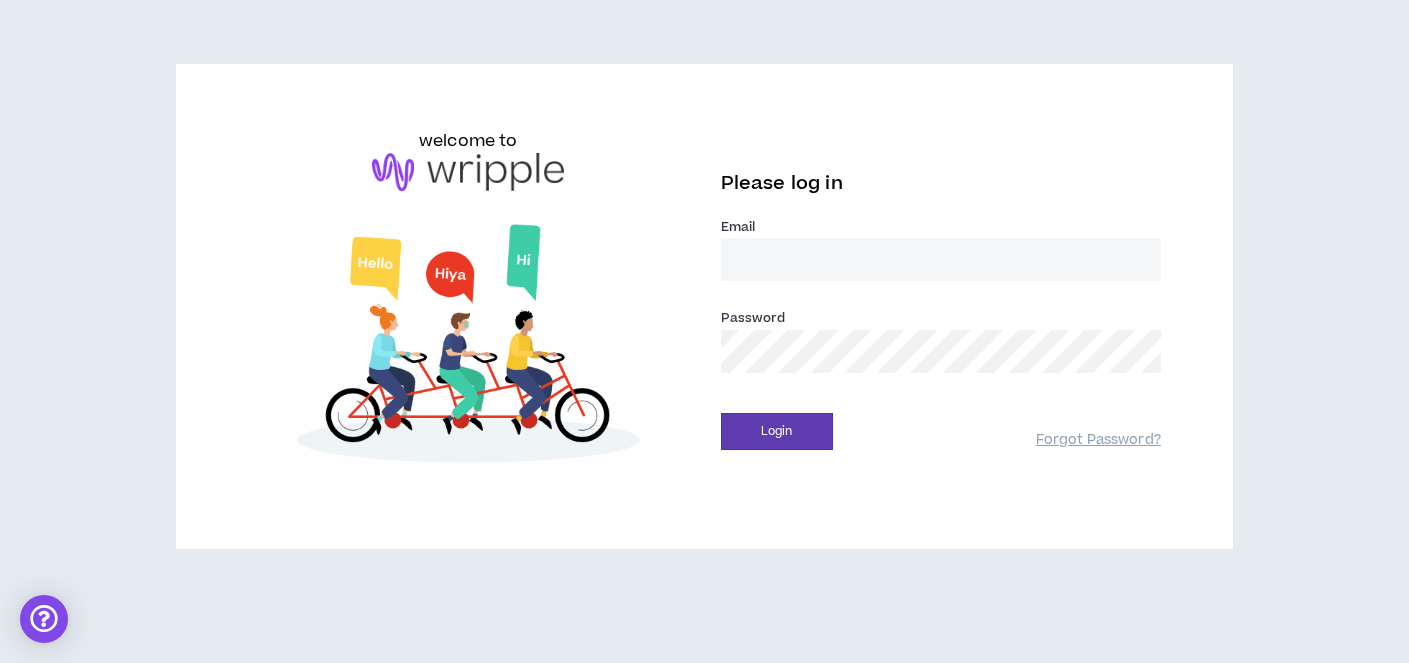 click on "Email  *" at bounding box center [941, 259] 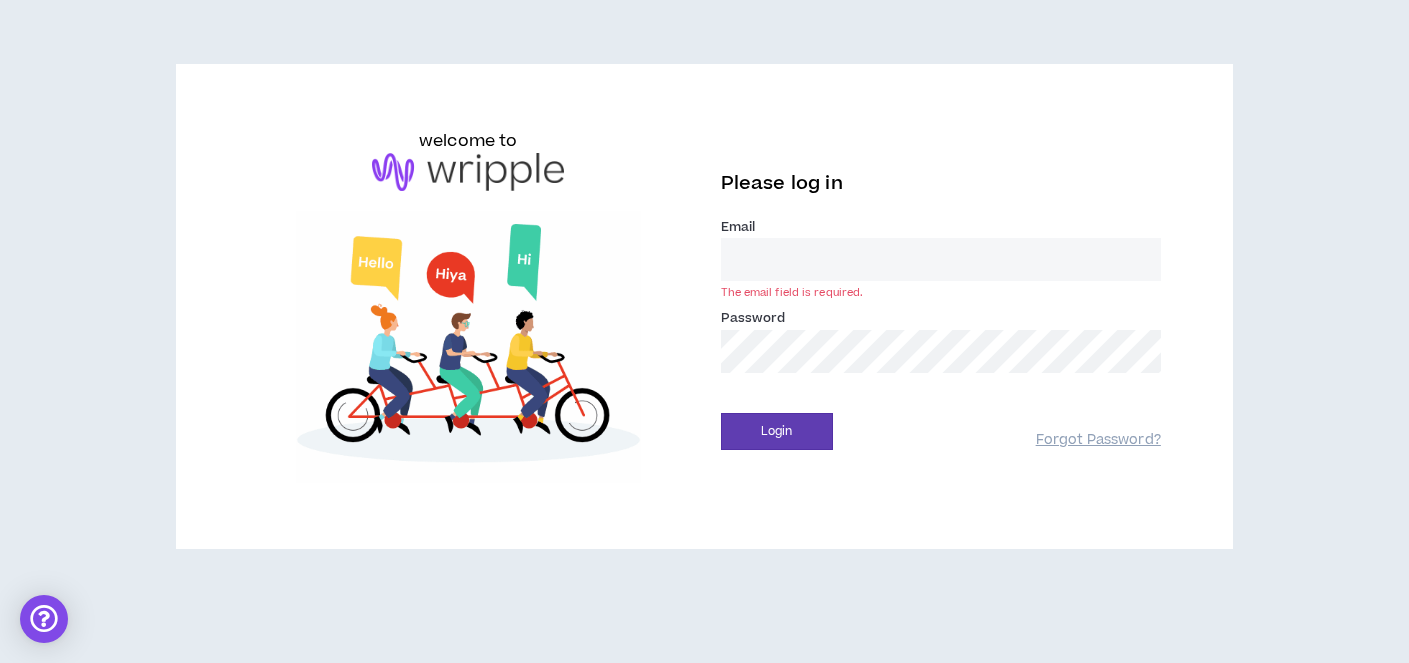 type on "[PERSON_NAME][EMAIL_ADDRESS][PERSON_NAME][DOMAIN_NAME]" 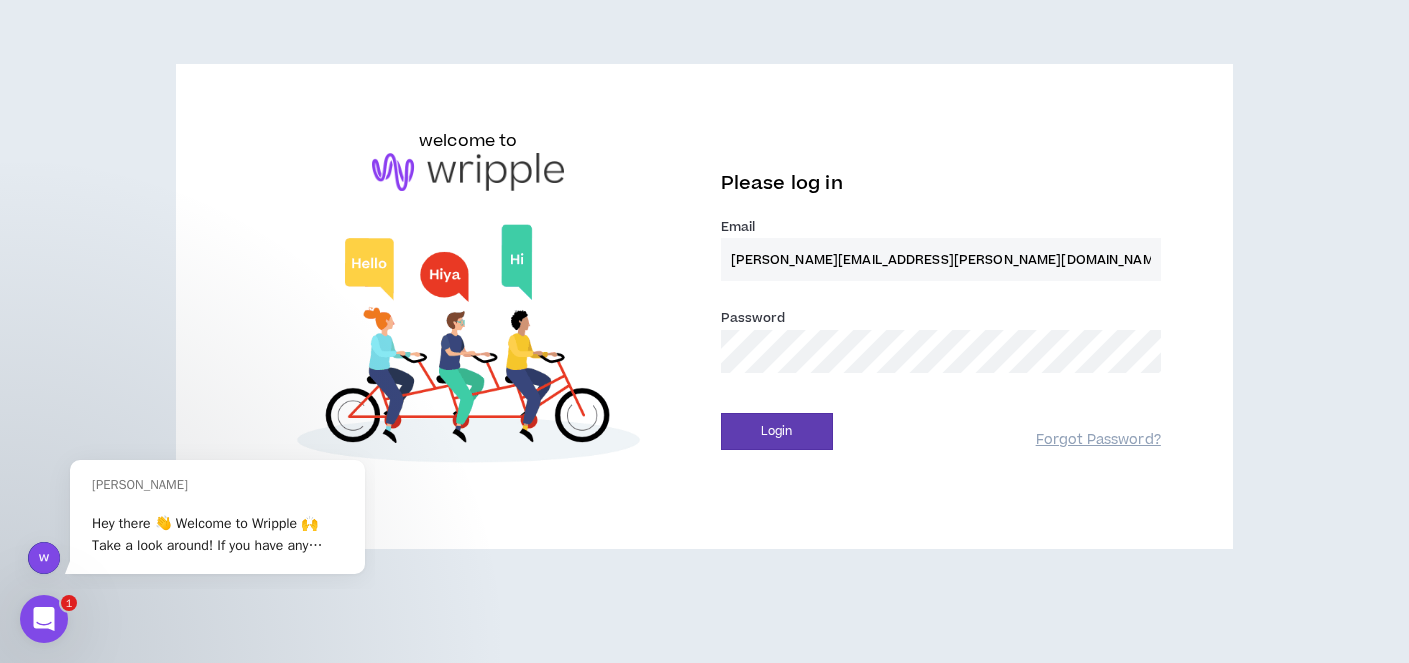 scroll, scrollTop: 0, scrollLeft: 0, axis: both 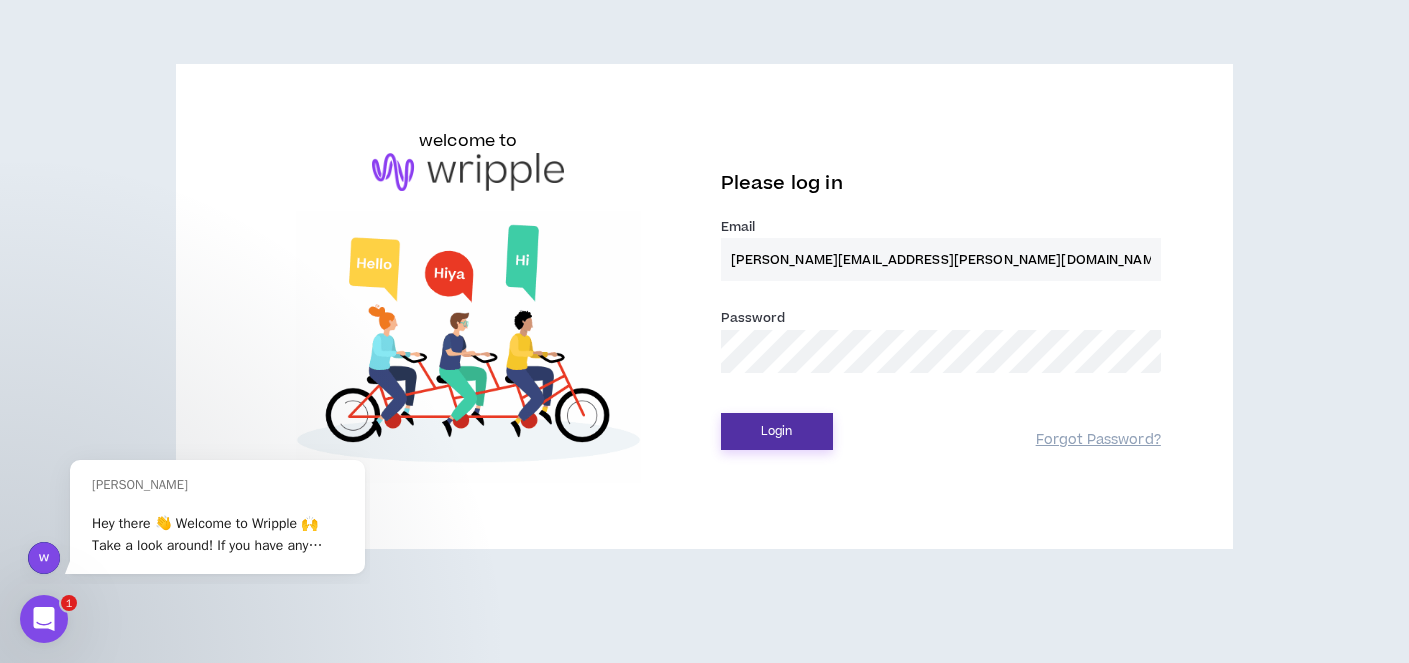 click on "Login" at bounding box center [777, 431] 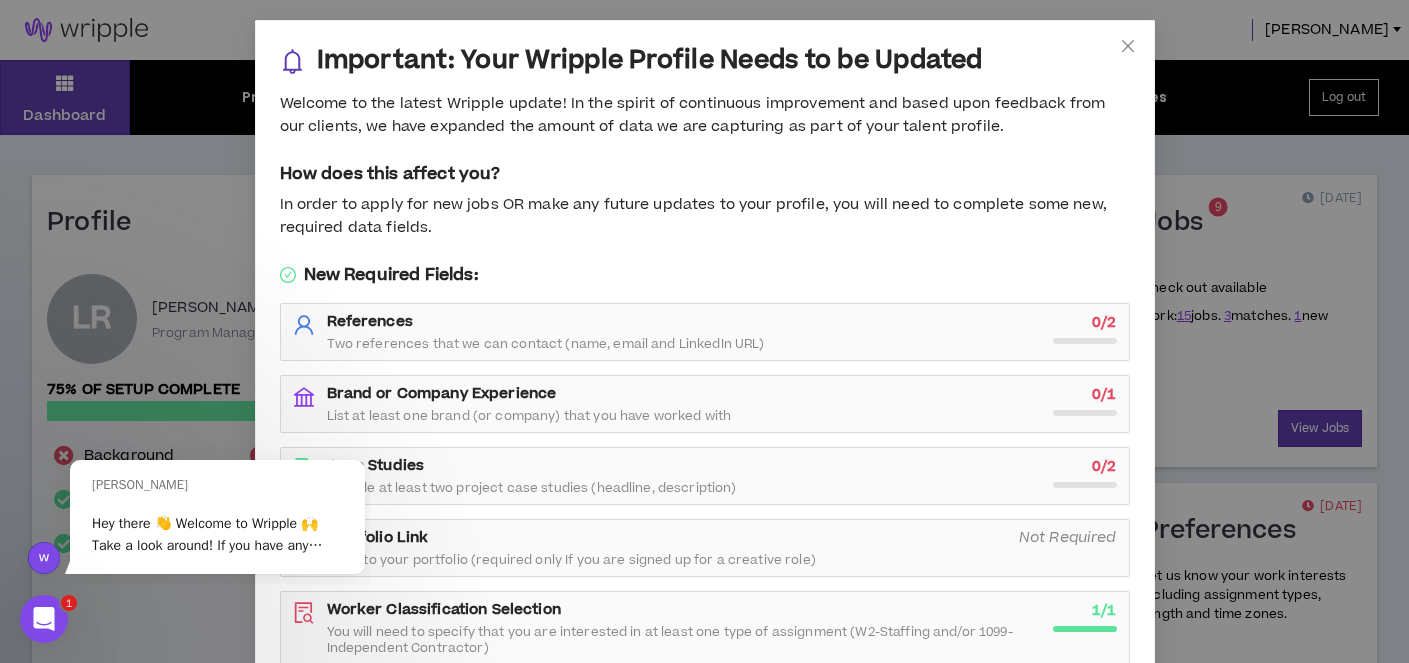 click on "In order to apply for new jobs OR make any future updates to your profile, you will need to complete some new, required data fields." at bounding box center [705, 216] 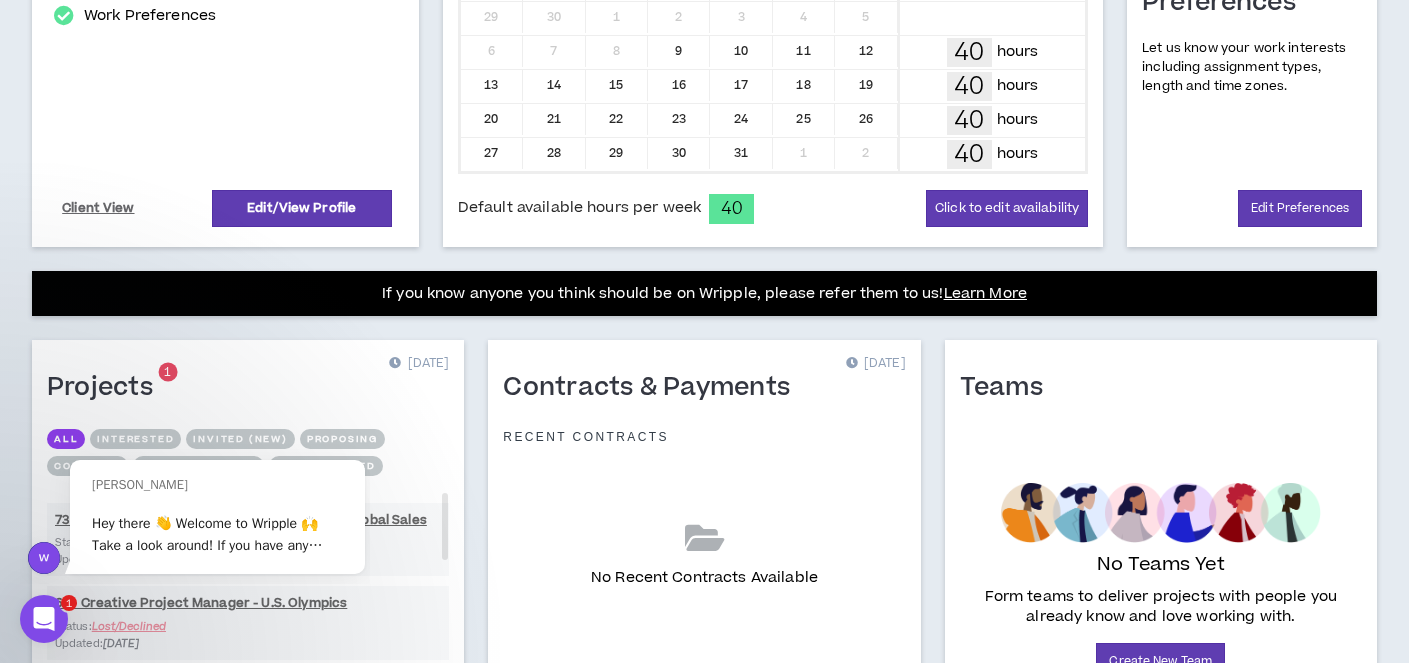 scroll, scrollTop: 687, scrollLeft: 0, axis: vertical 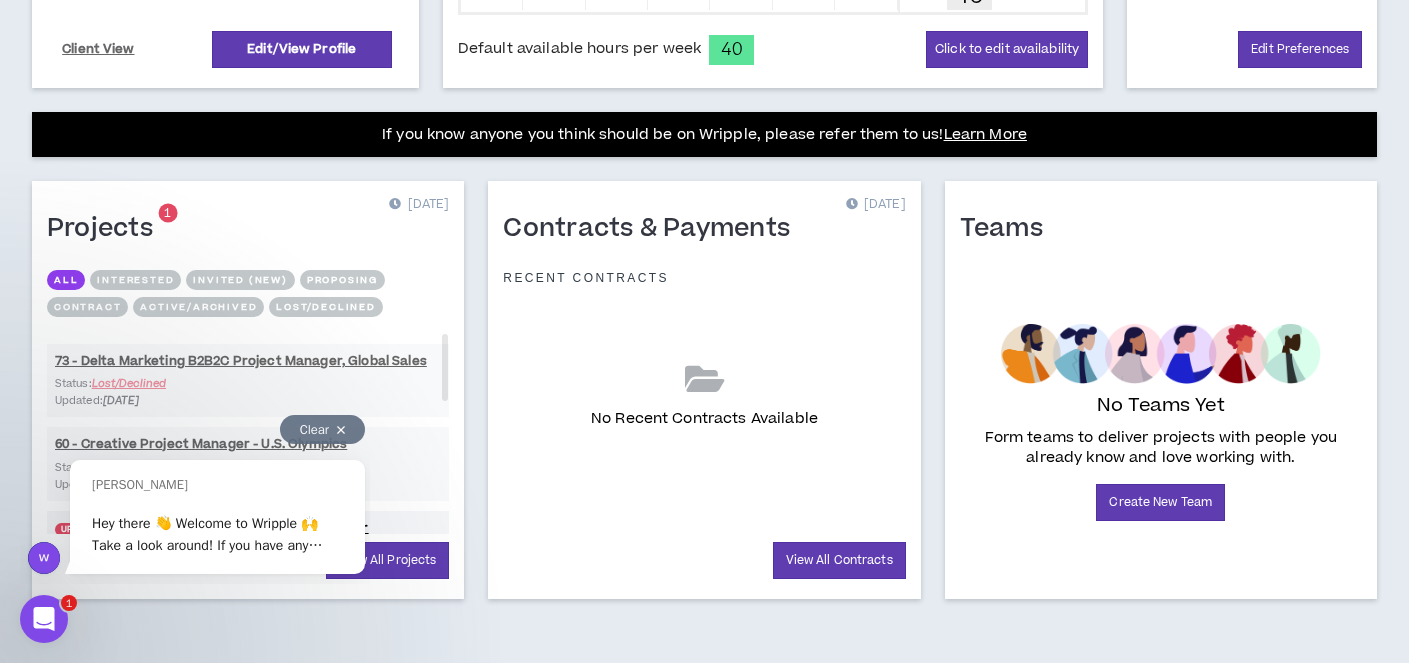click at bounding box center (341, 430) 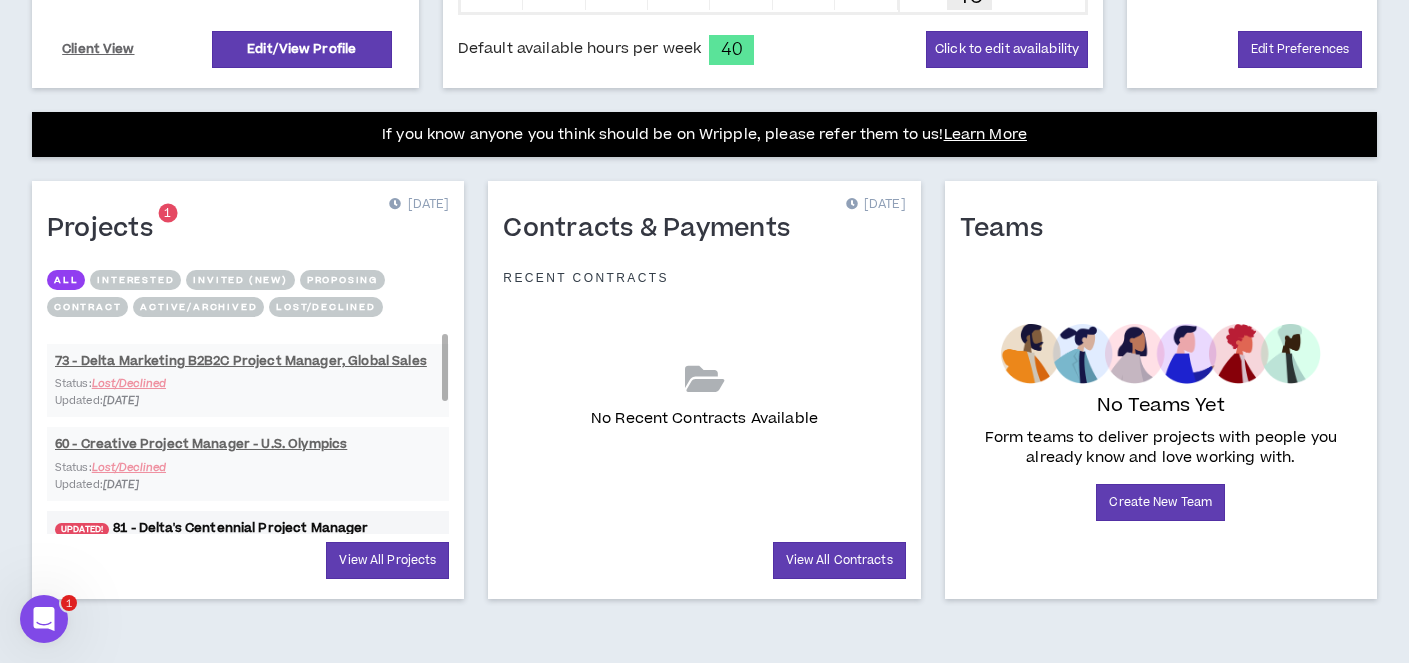 click on "UPDATED! 81 - Delta's Centennial Project Manager" at bounding box center [248, 528] 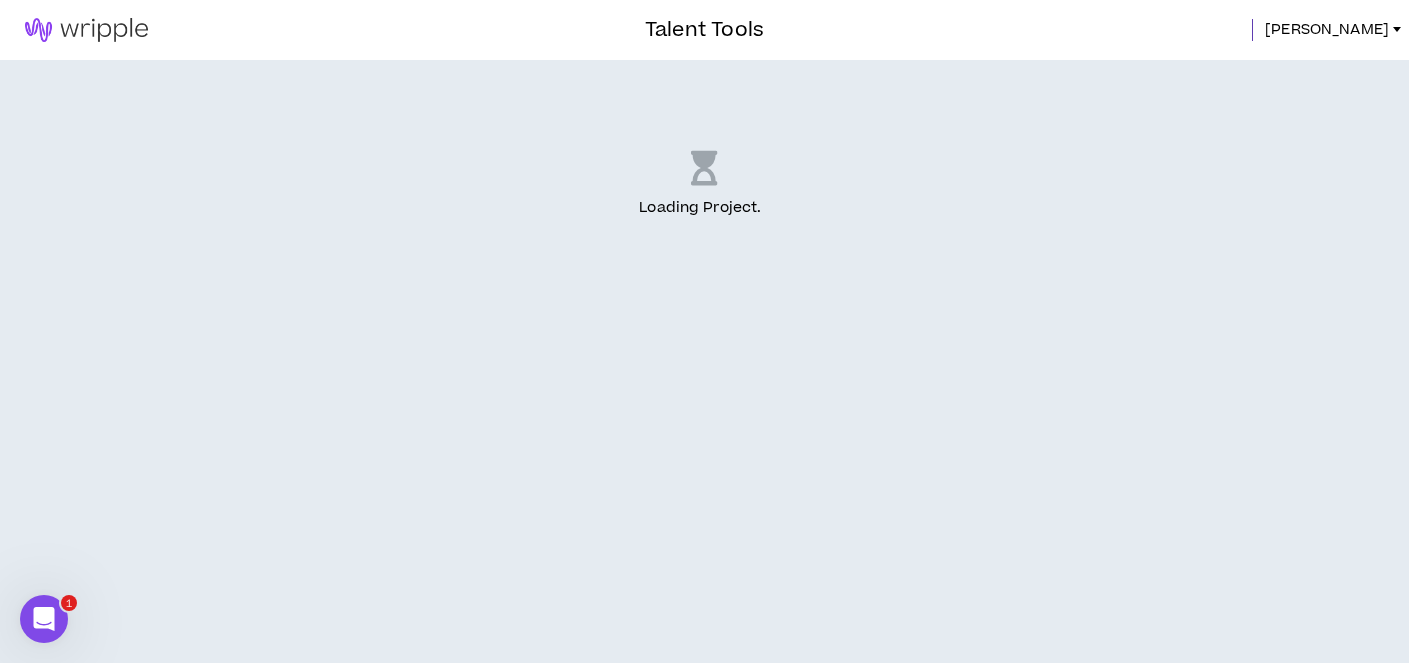 scroll, scrollTop: 0, scrollLeft: 0, axis: both 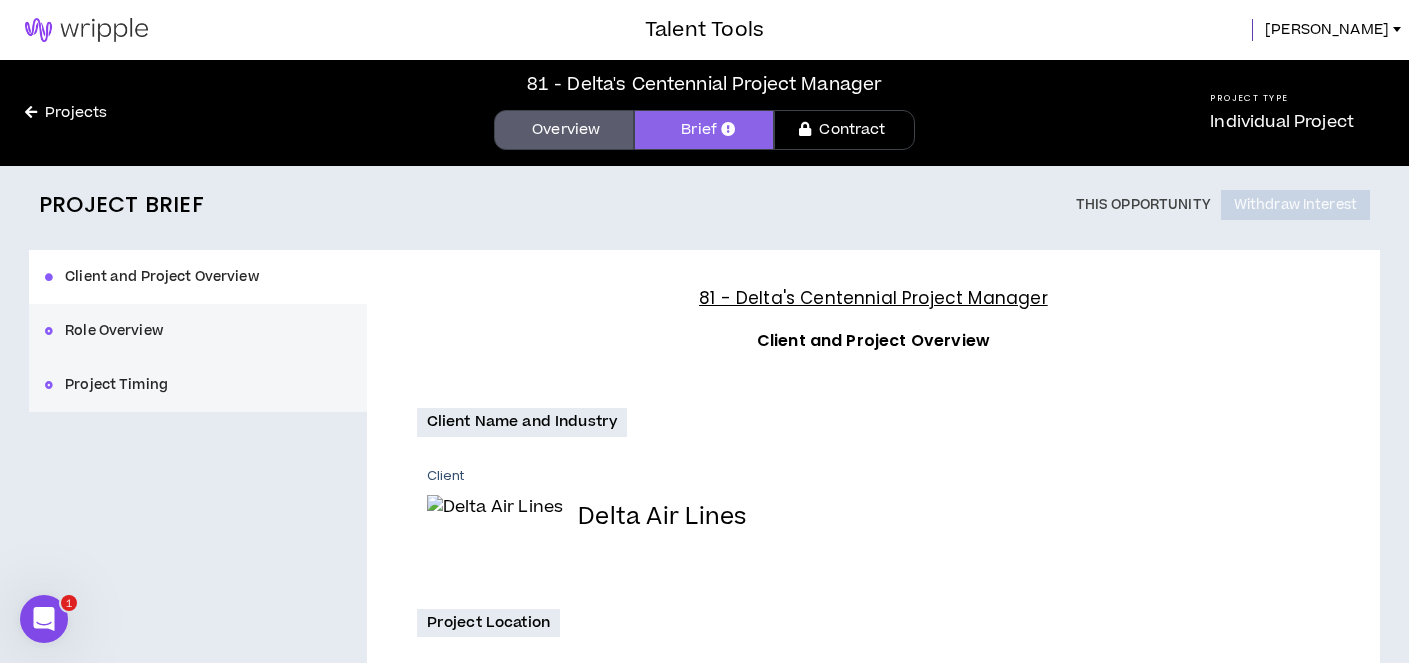 click on "Project Timing" at bounding box center (198, 385) 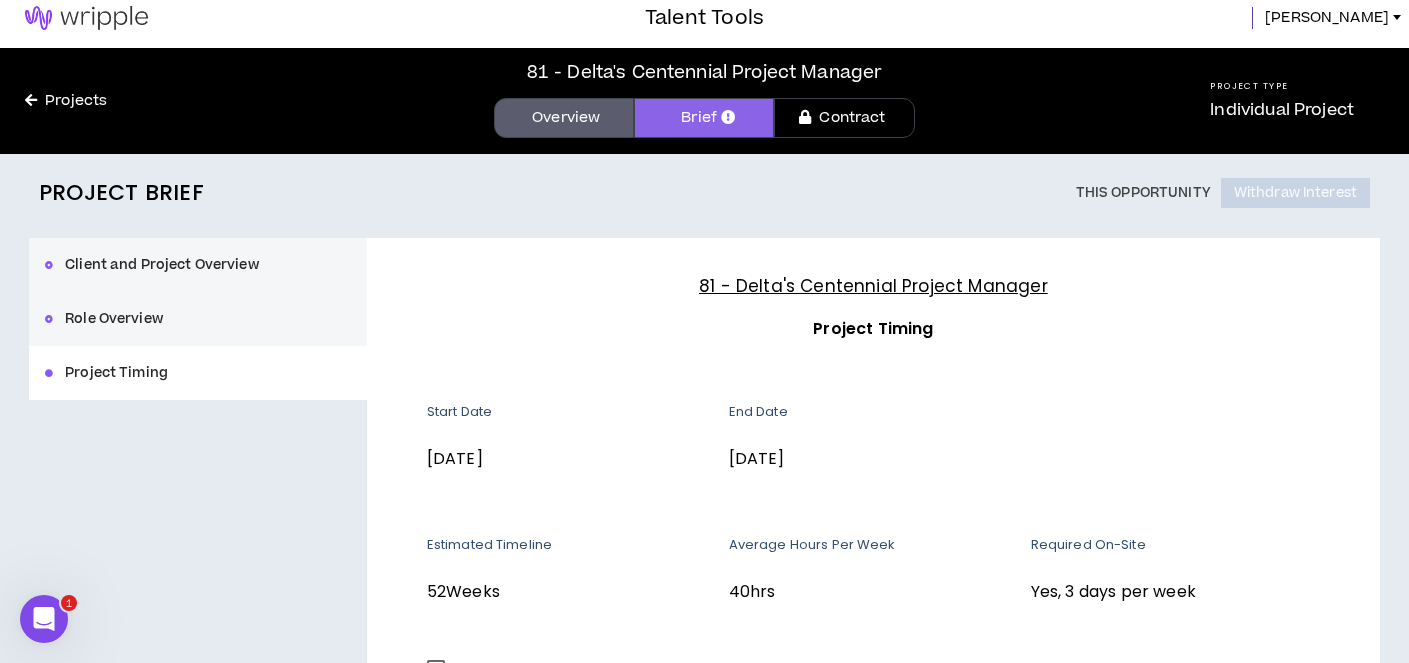 scroll, scrollTop: 0, scrollLeft: 0, axis: both 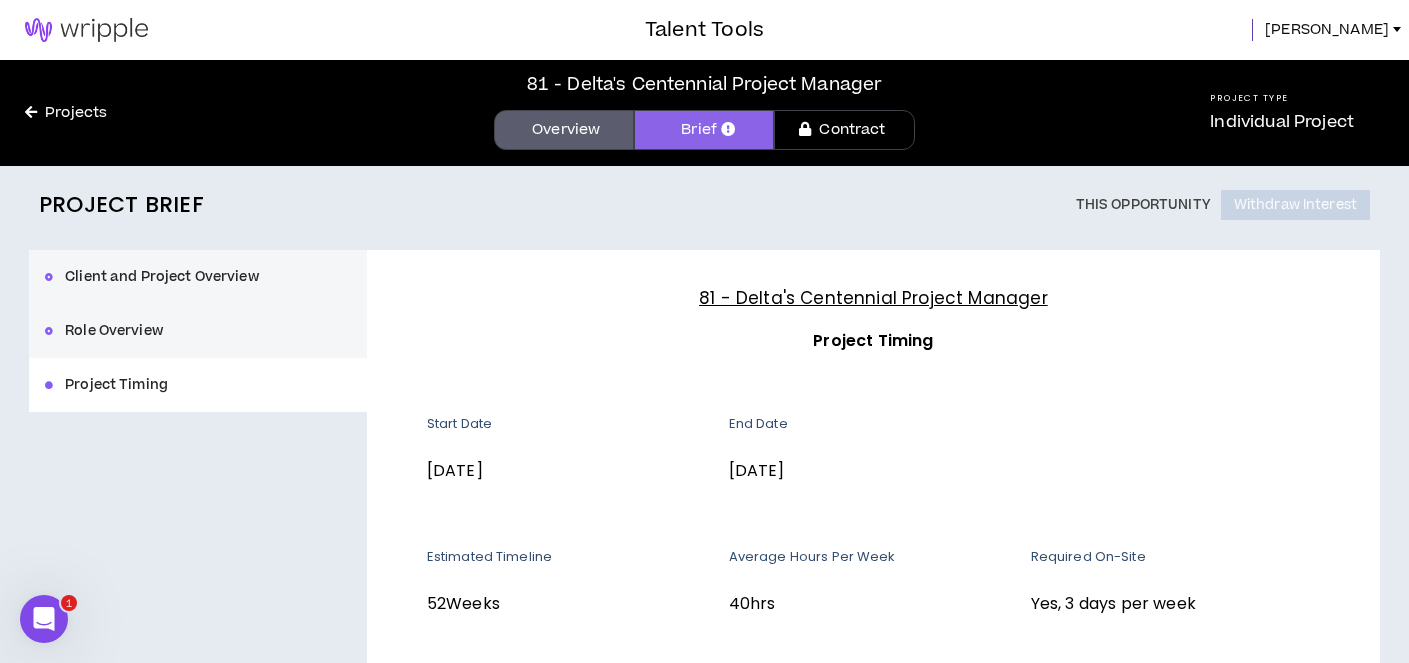 drag, startPoint x: 1357, startPoint y: 34, endPoint x: 1370, endPoint y: 32, distance: 13.152946 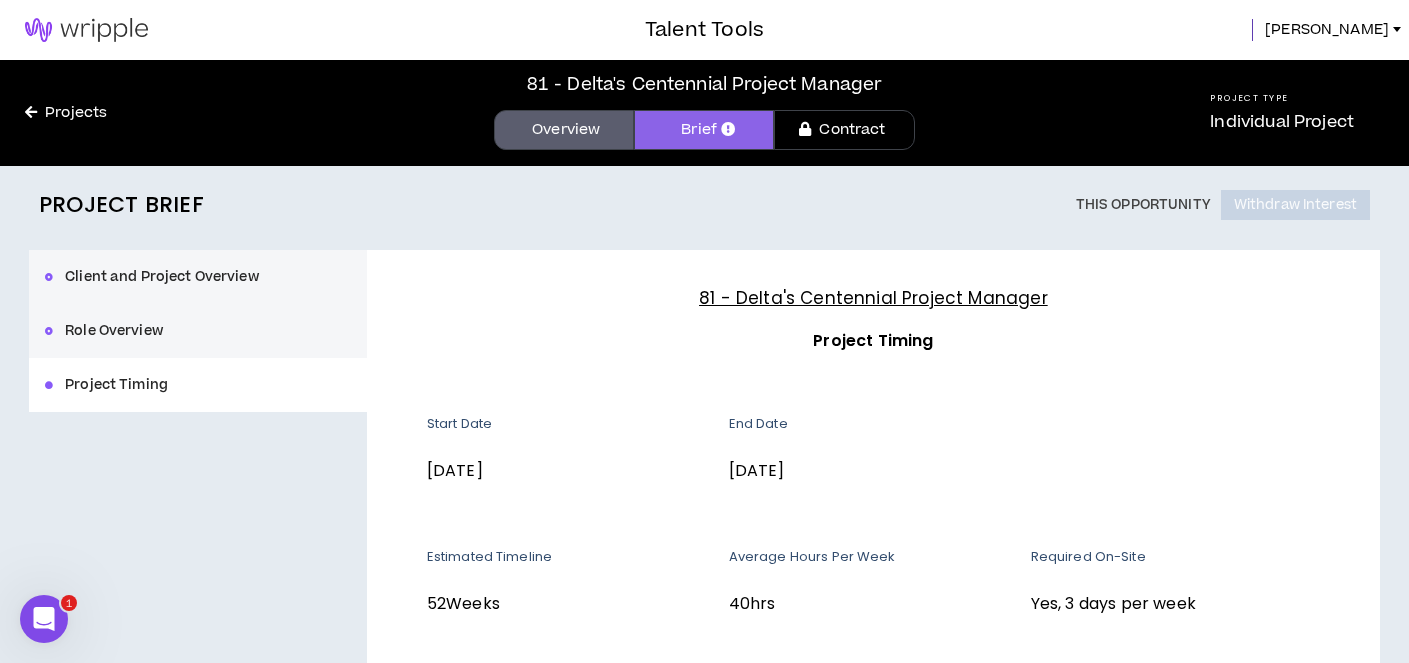 click on "Projects" at bounding box center (66, 113) 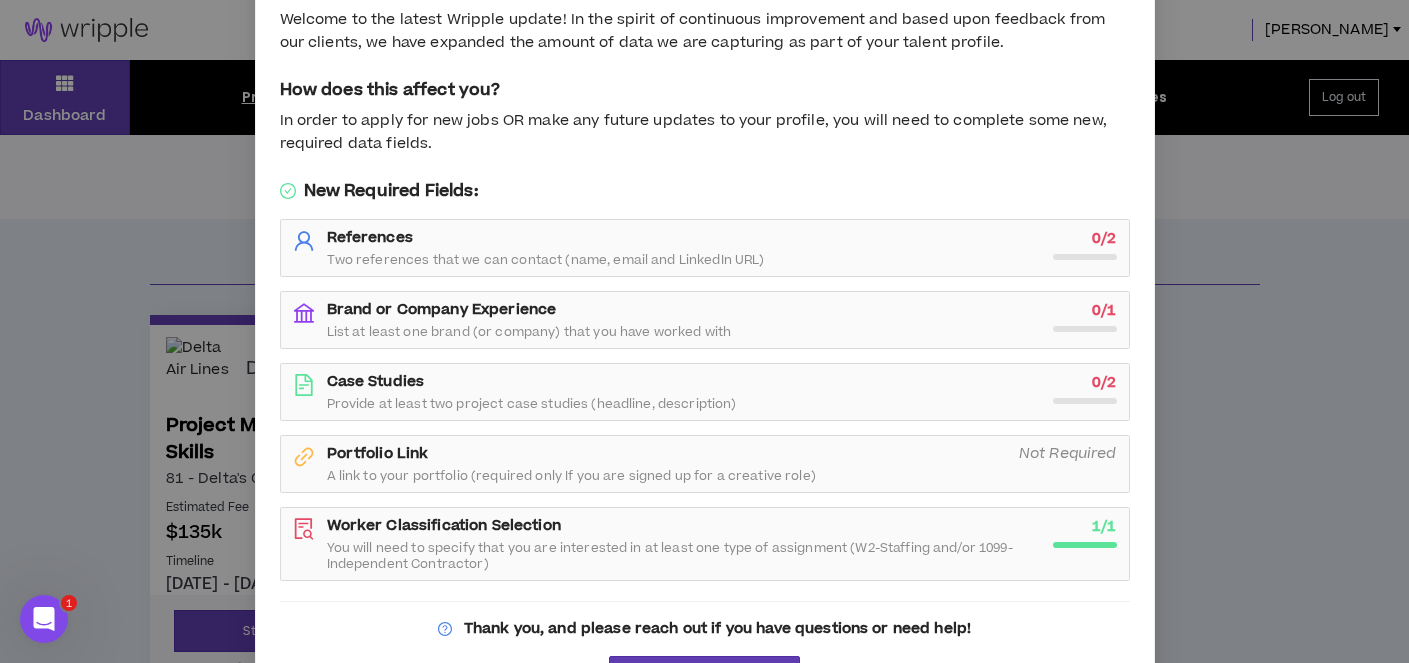 scroll, scrollTop: 142, scrollLeft: 0, axis: vertical 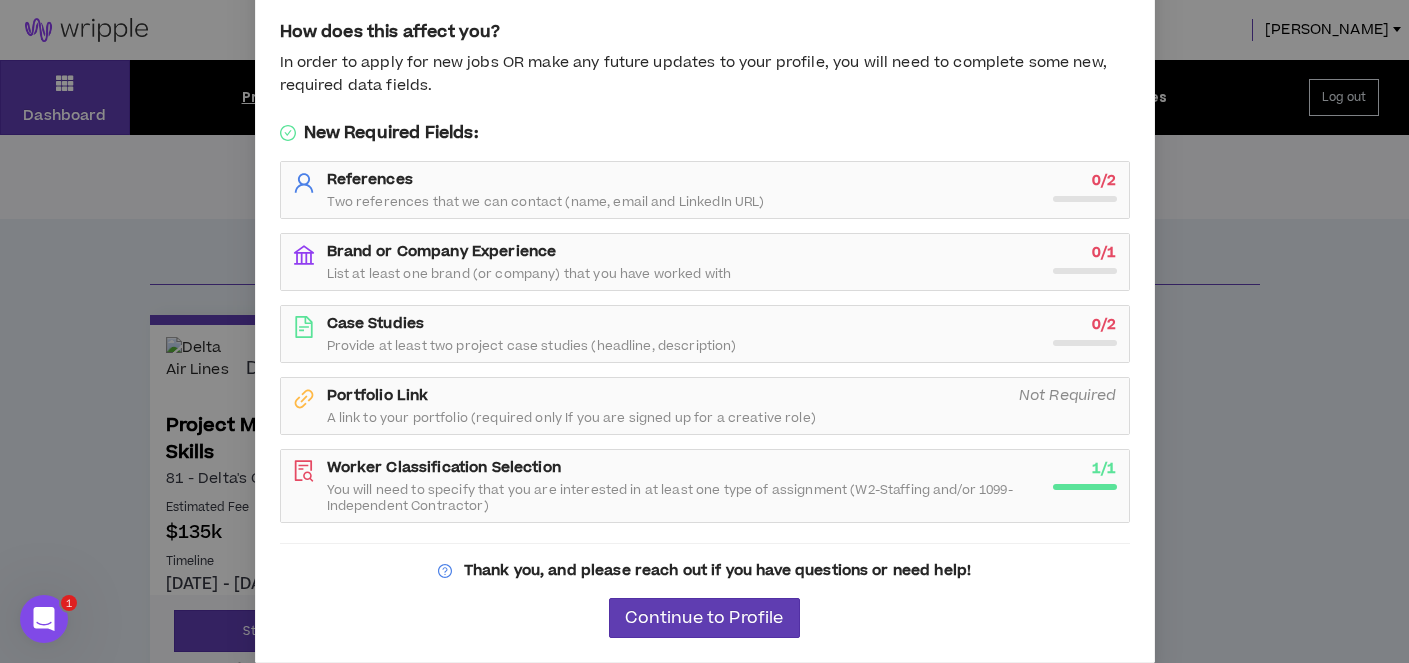 click 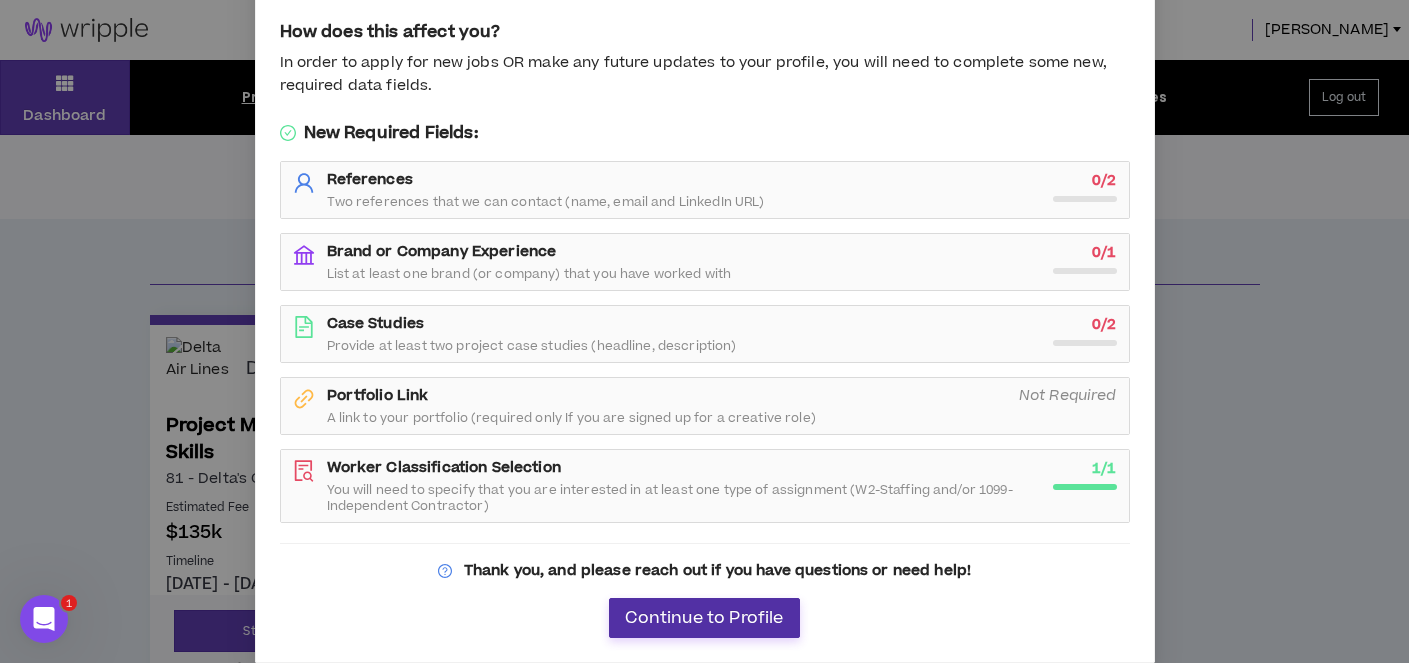 click on "Continue to Profile" at bounding box center [704, 618] 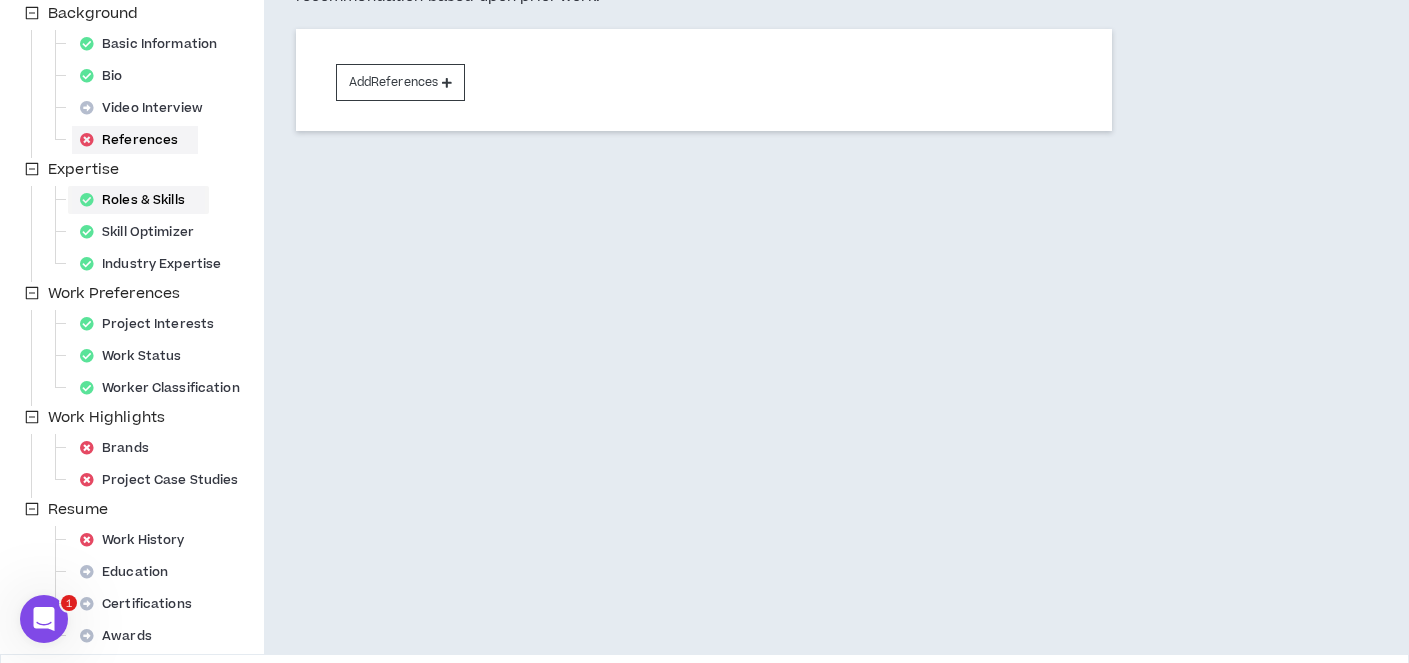 scroll, scrollTop: 262, scrollLeft: 0, axis: vertical 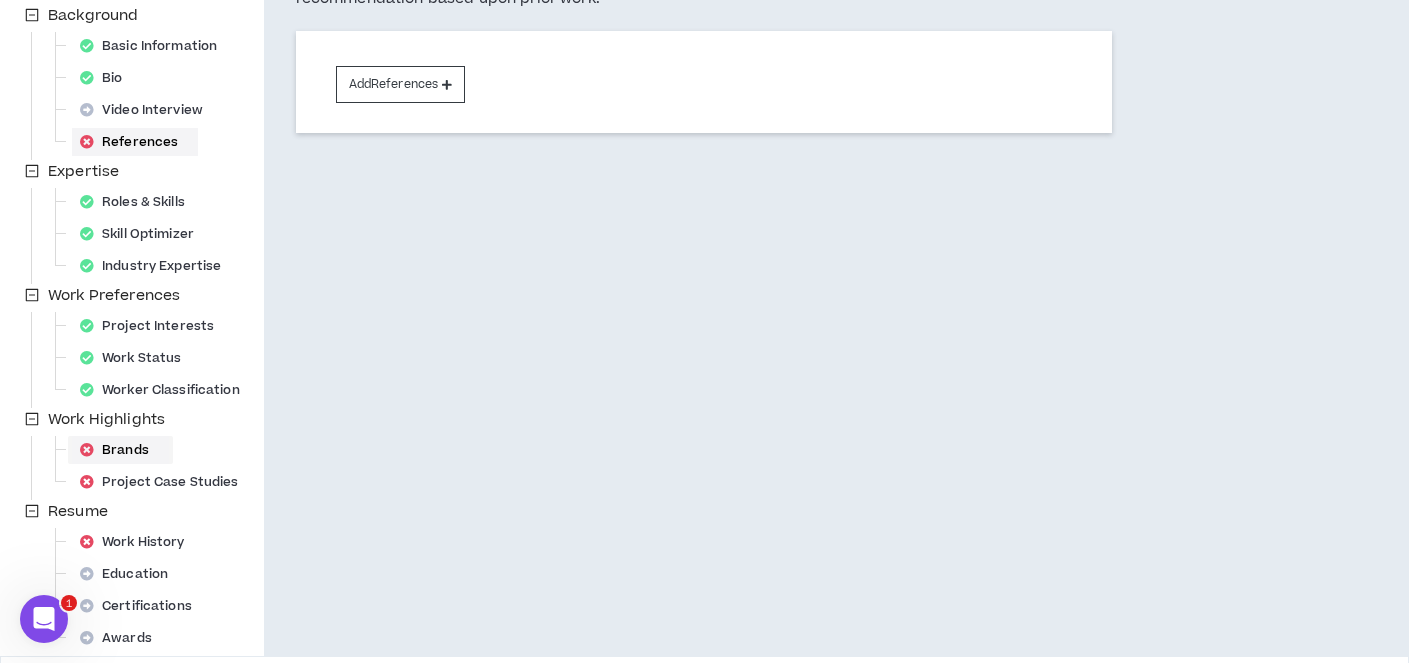 click on "Brands" at bounding box center (120, 450) 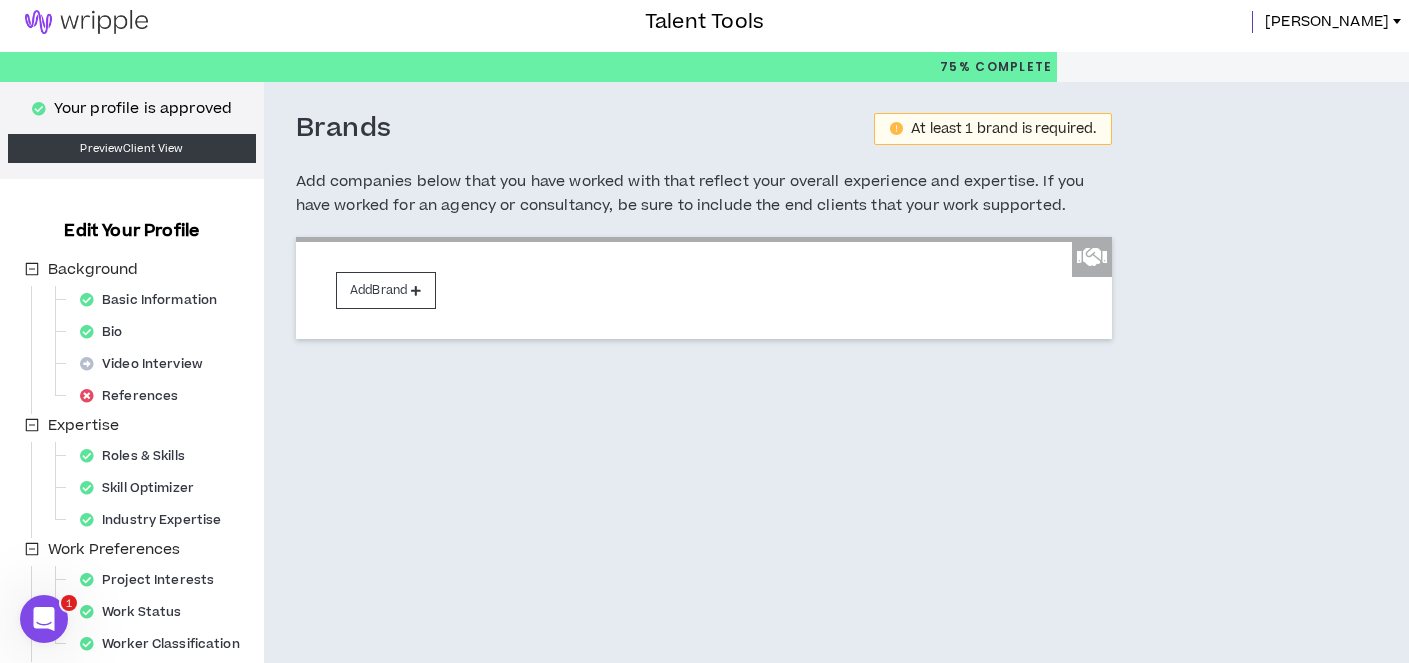scroll, scrollTop: 0, scrollLeft: 0, axis: both 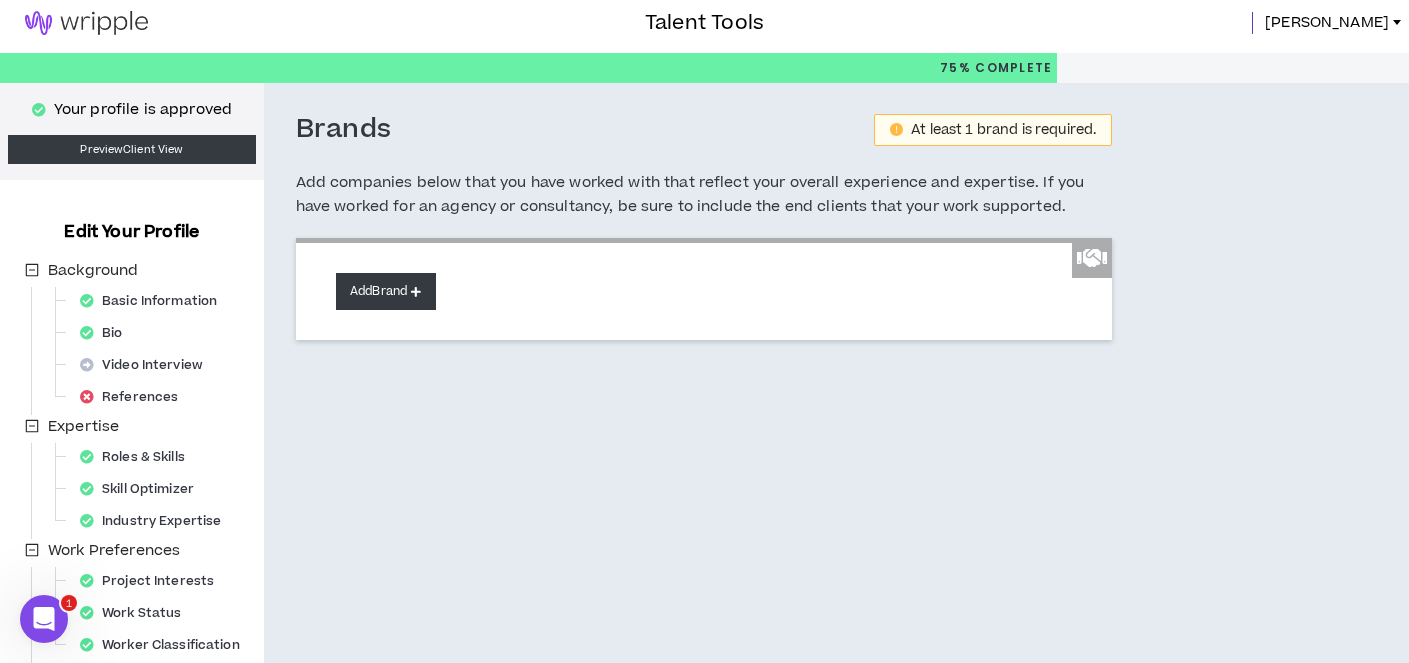 click on "Add  Brand" at bounding box center (386, 291) 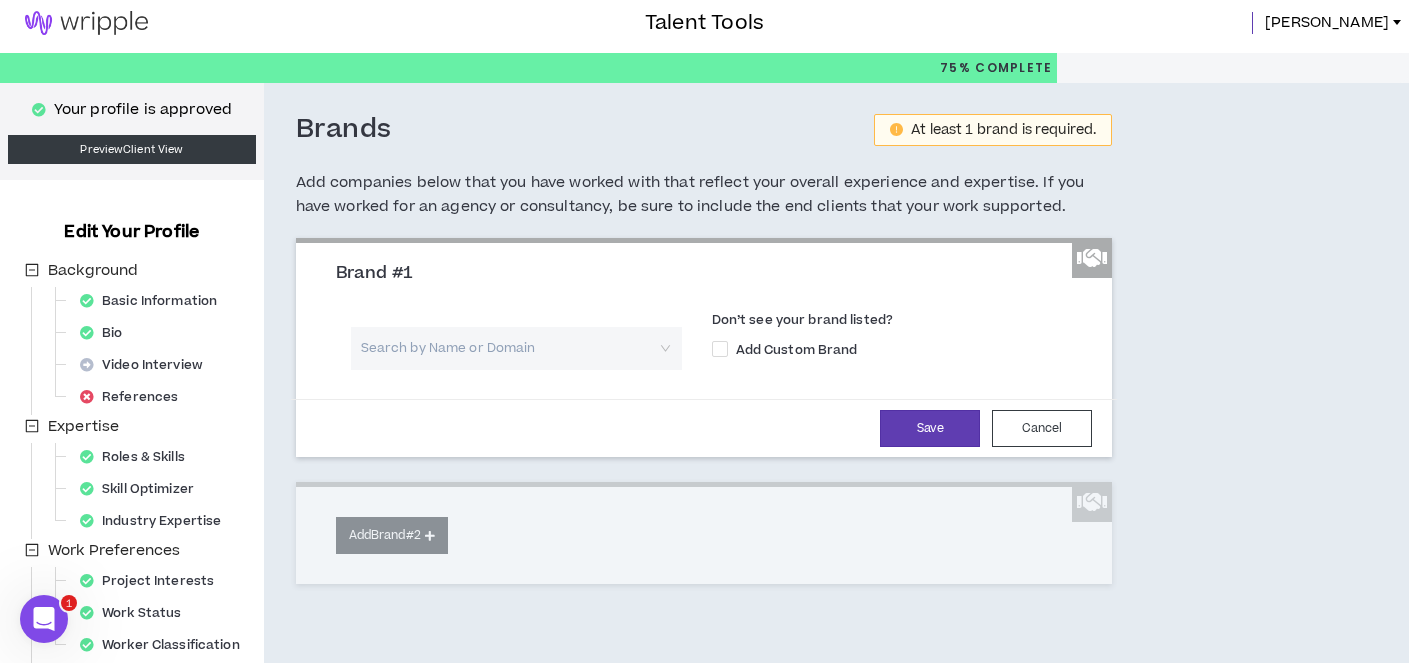 scroll, scrollTop: 5, scrollLeft: 0, axis: vertical 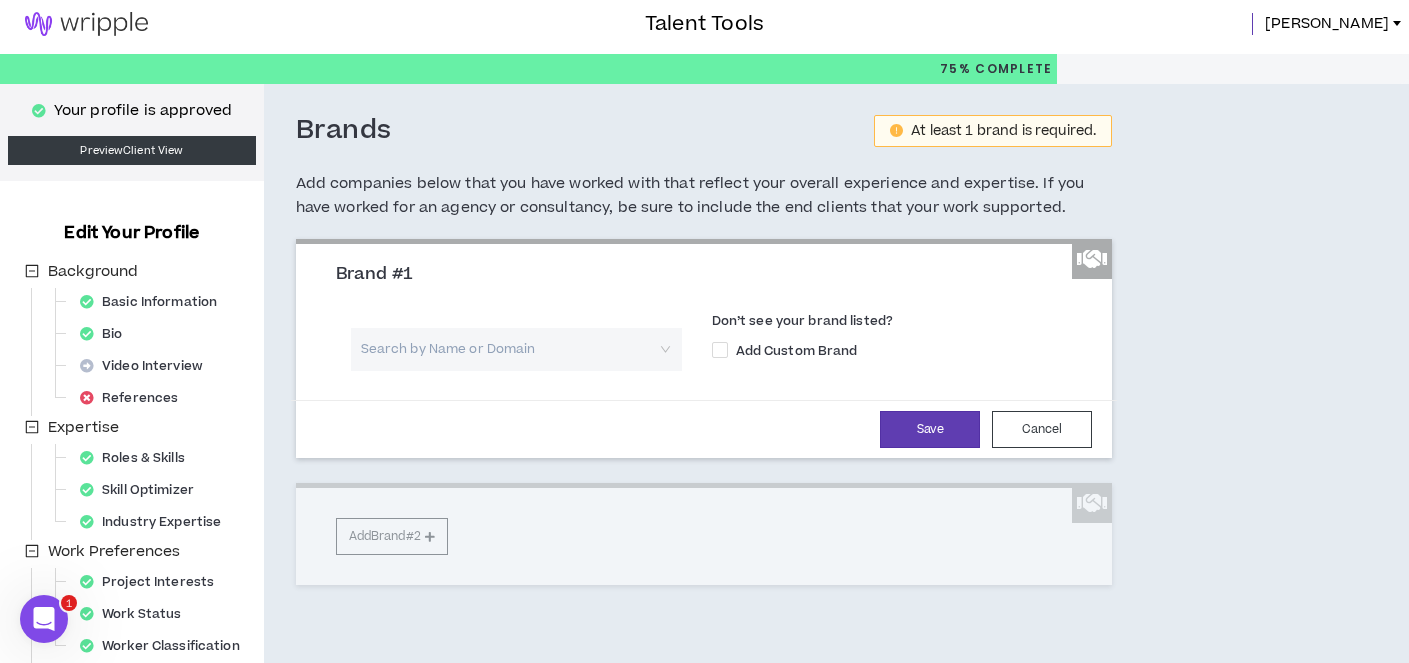 click at bounding box center [509, 349] 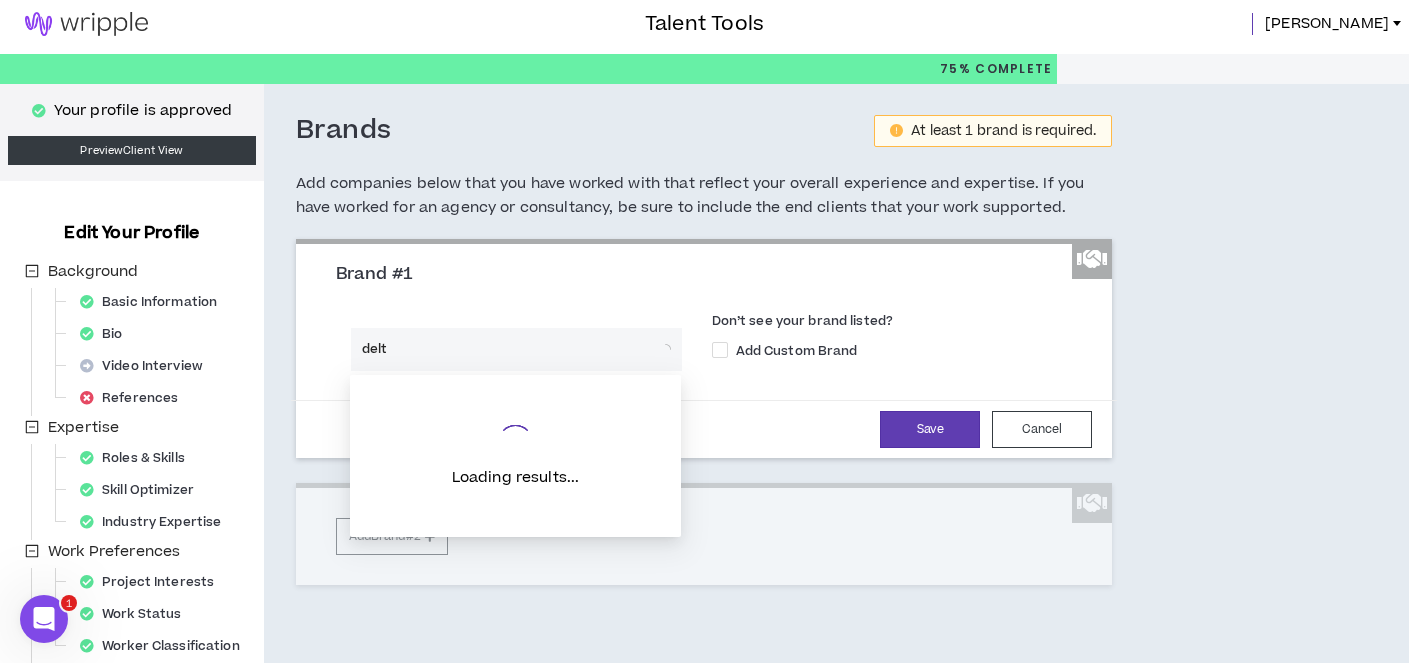 type on "delta" 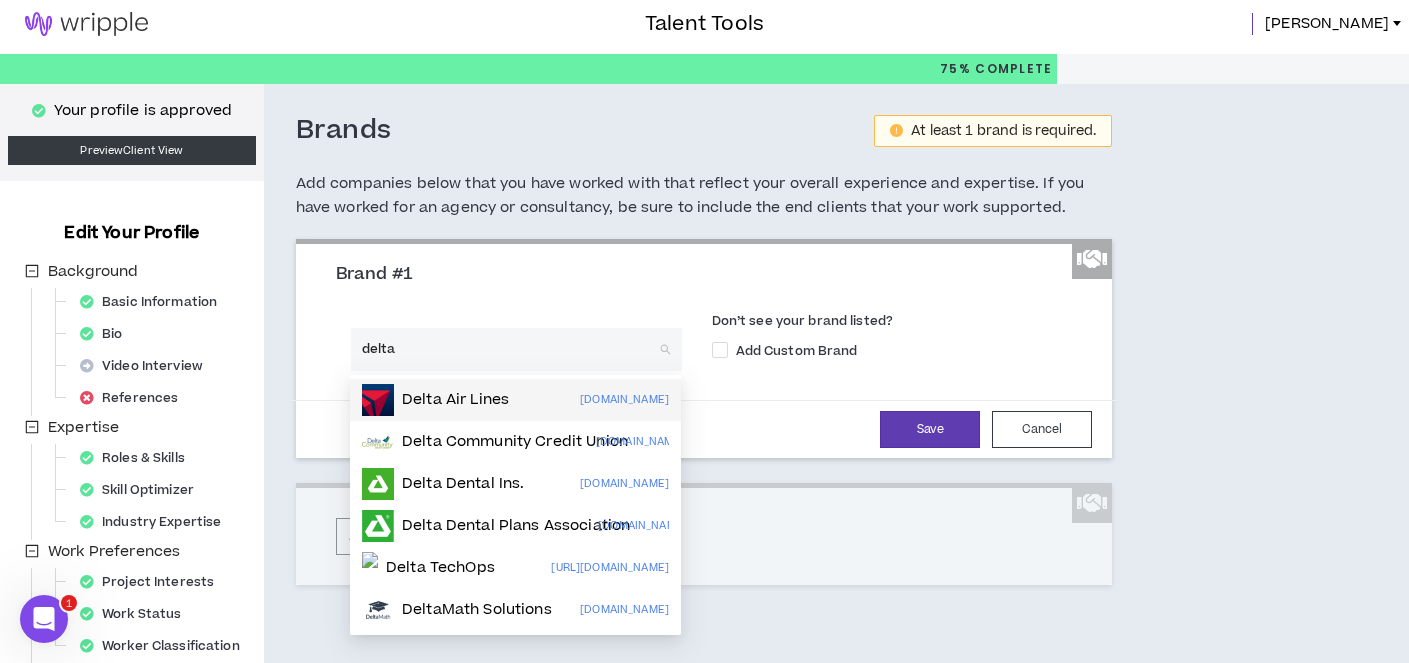 click on "Delta Air Lines [DOMAIN_NAME]" at bounding box center [515, 400] 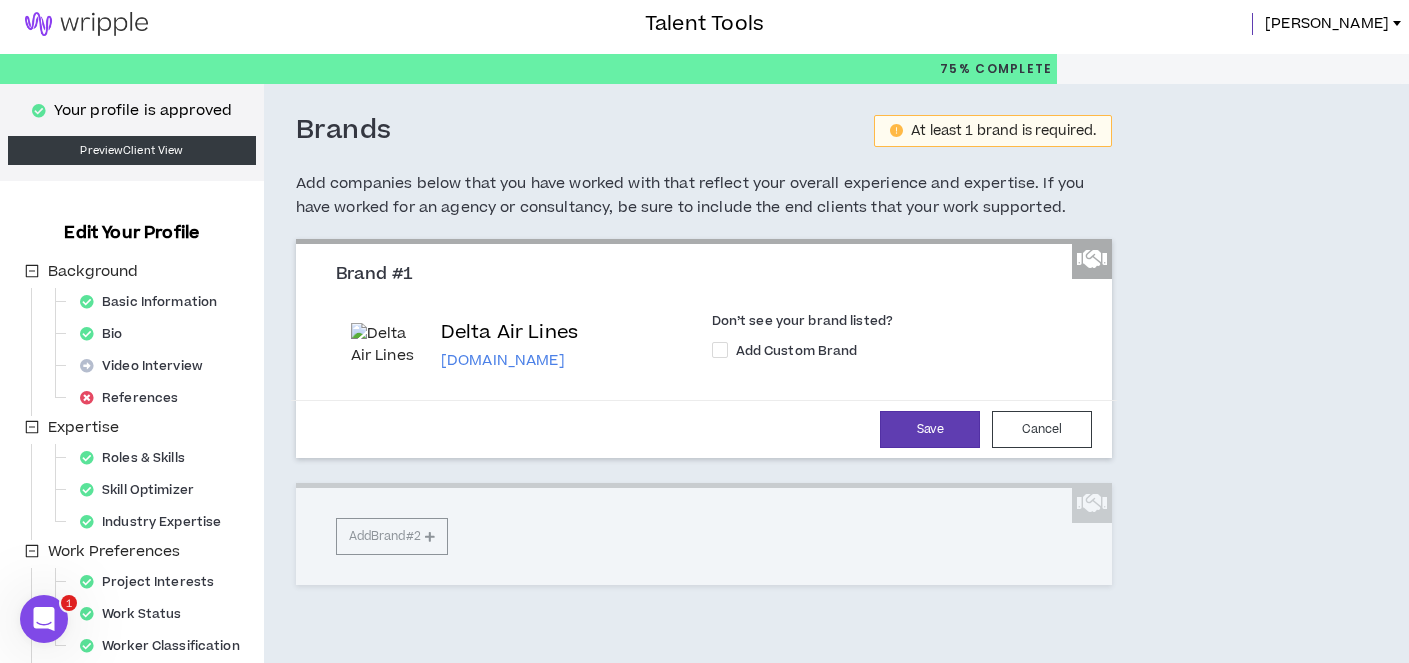 click on "Brand #1 Delta Air Lines [DOMAIN_NAME] Don’t see your brand listed? Add Custom Brand Save Cancel Add  Brand  #2" at bounding box center (704, 412) 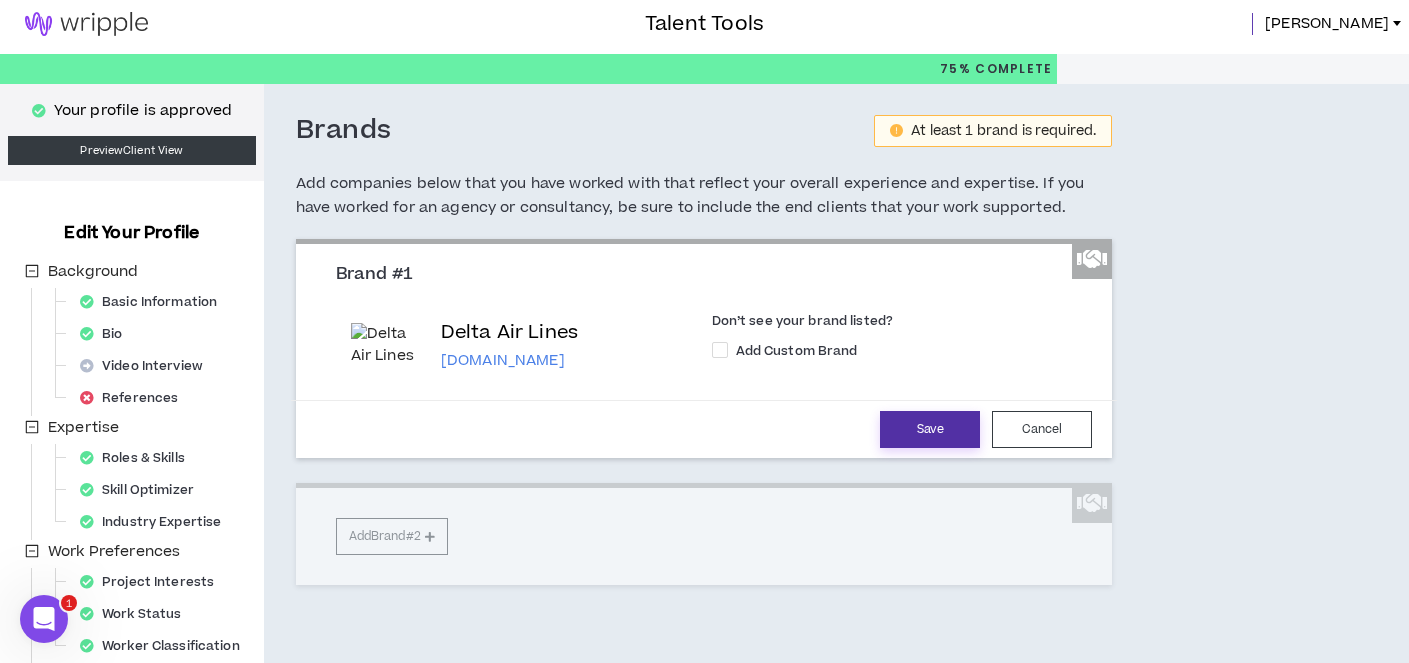 click on "Save" at bounding box center (930, 429) 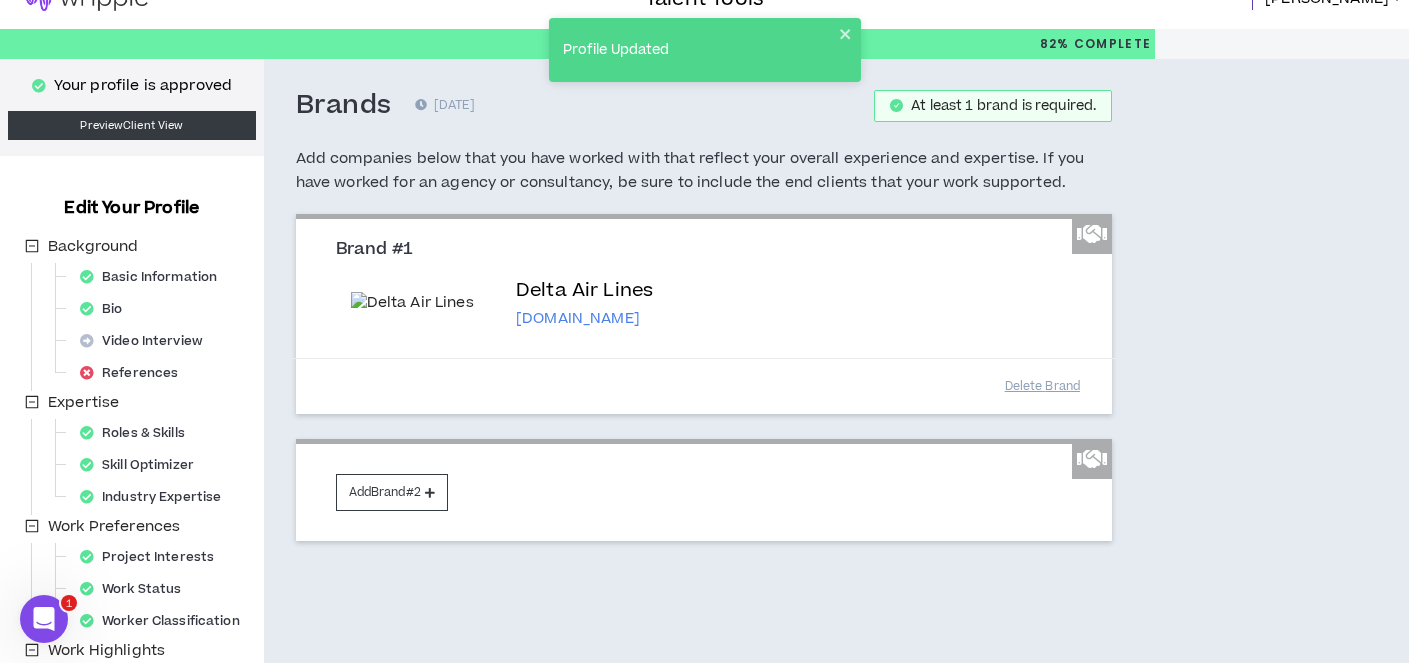 scroll, scrollTop: 35, scrollLeft: 0, axis: vertical 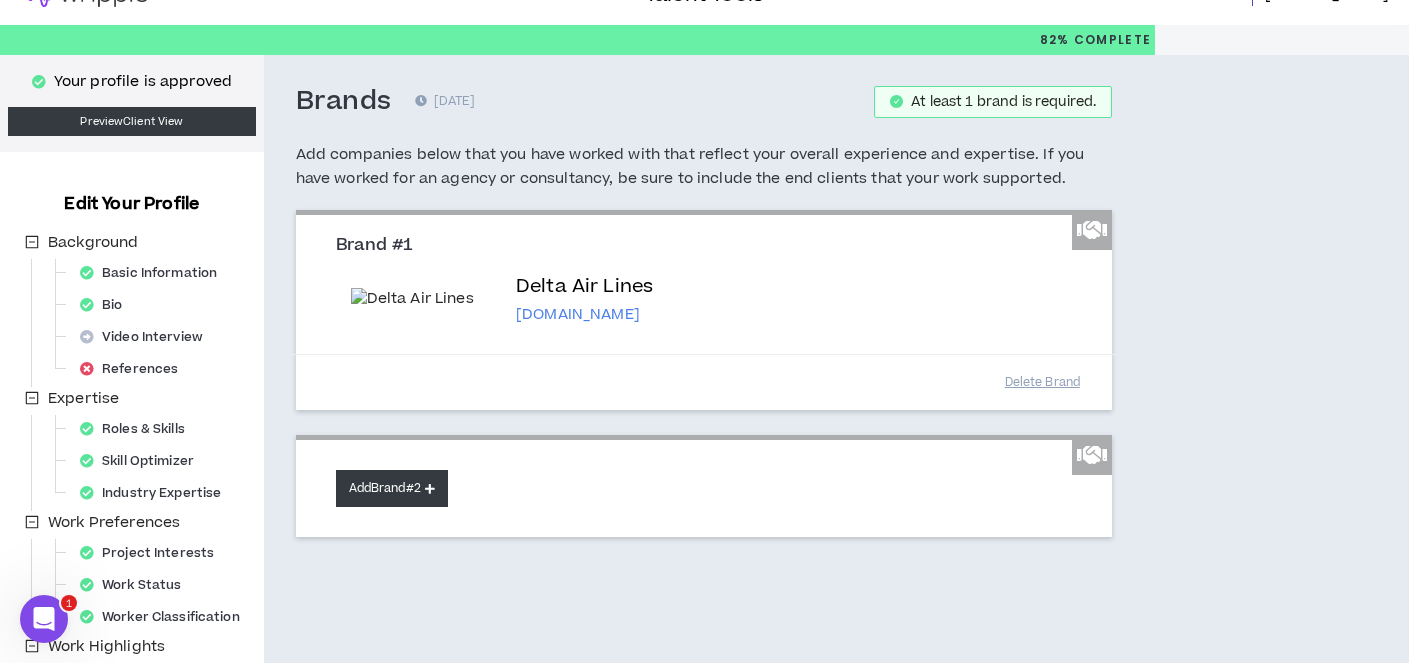 click on "Add  Brand  #2" at bounding box center [392, 488] 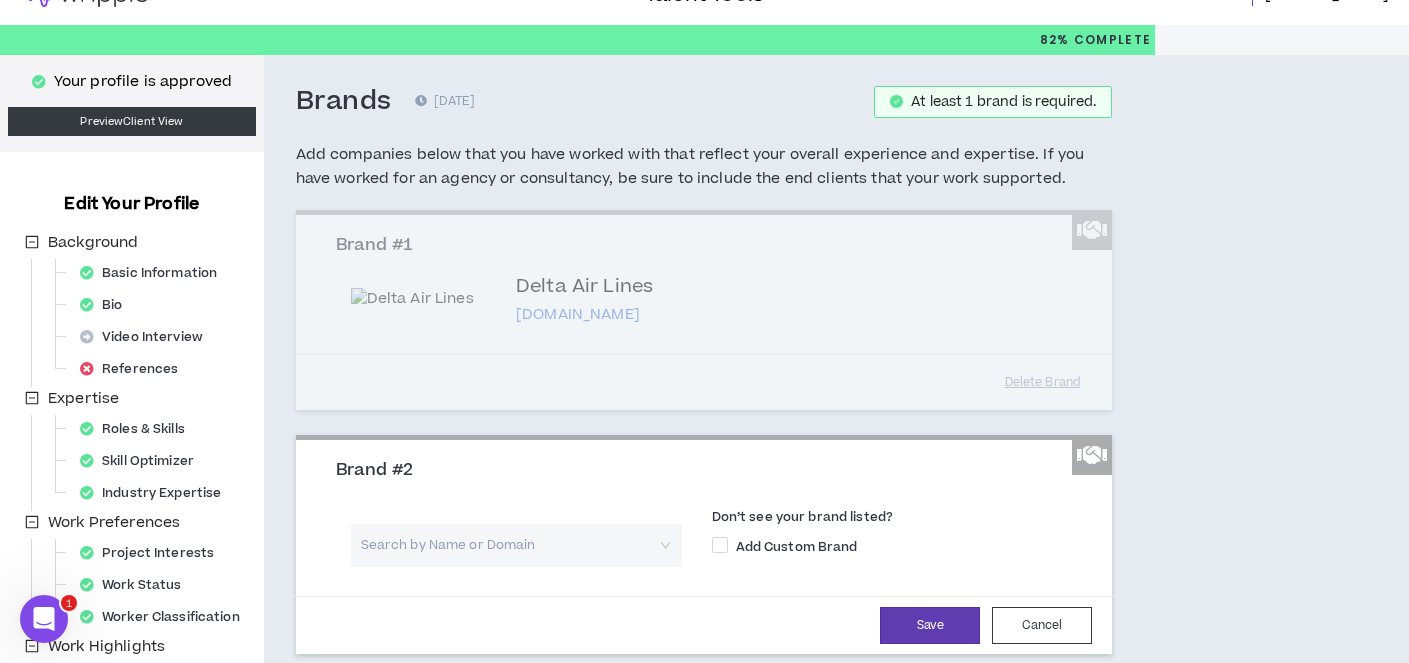click at bounding box center [509, 545] 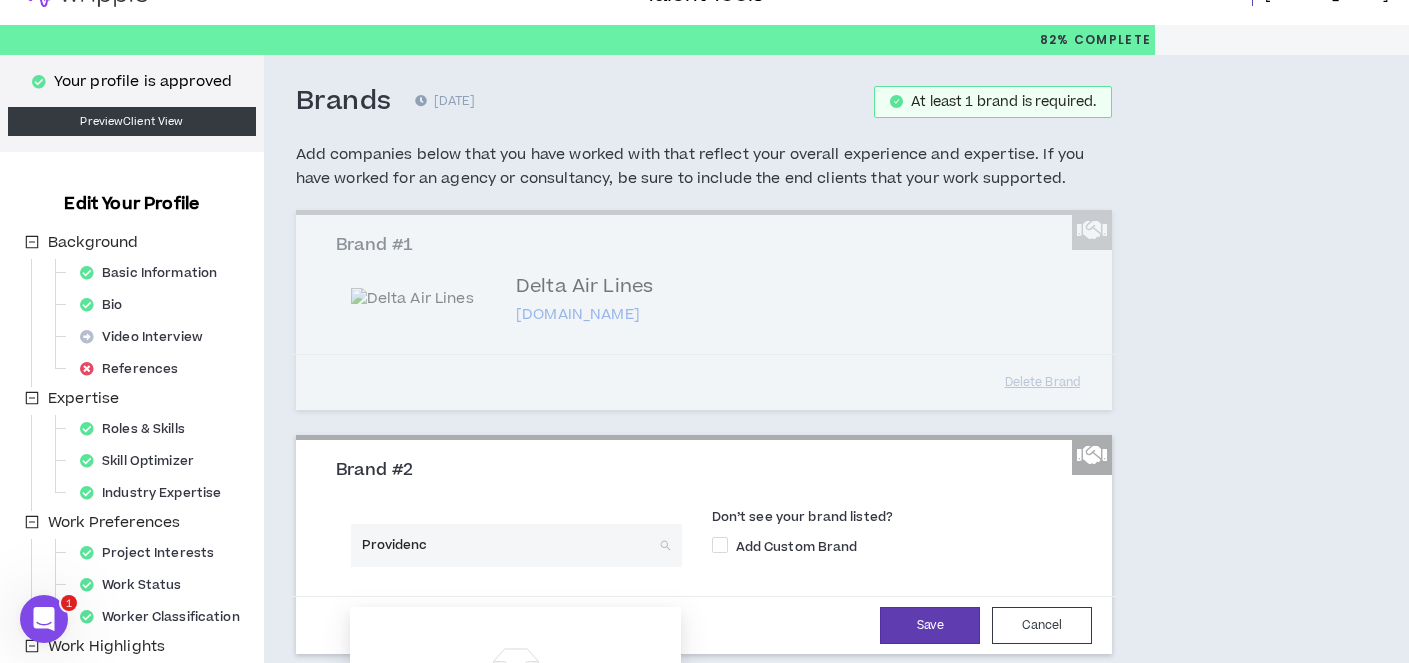 type on "[GEOGRAPHIC_DATA]" 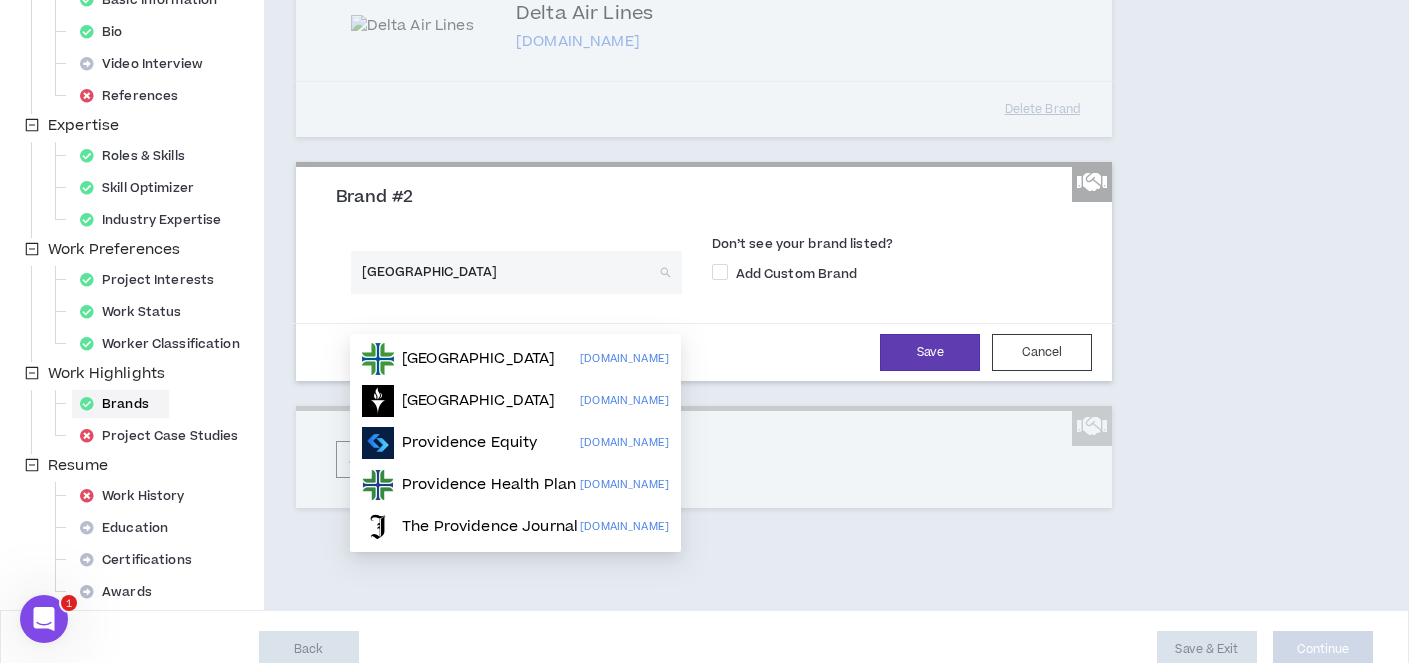 scroll, scrollTop: 279, scrollLeft: 0, axis: vertical 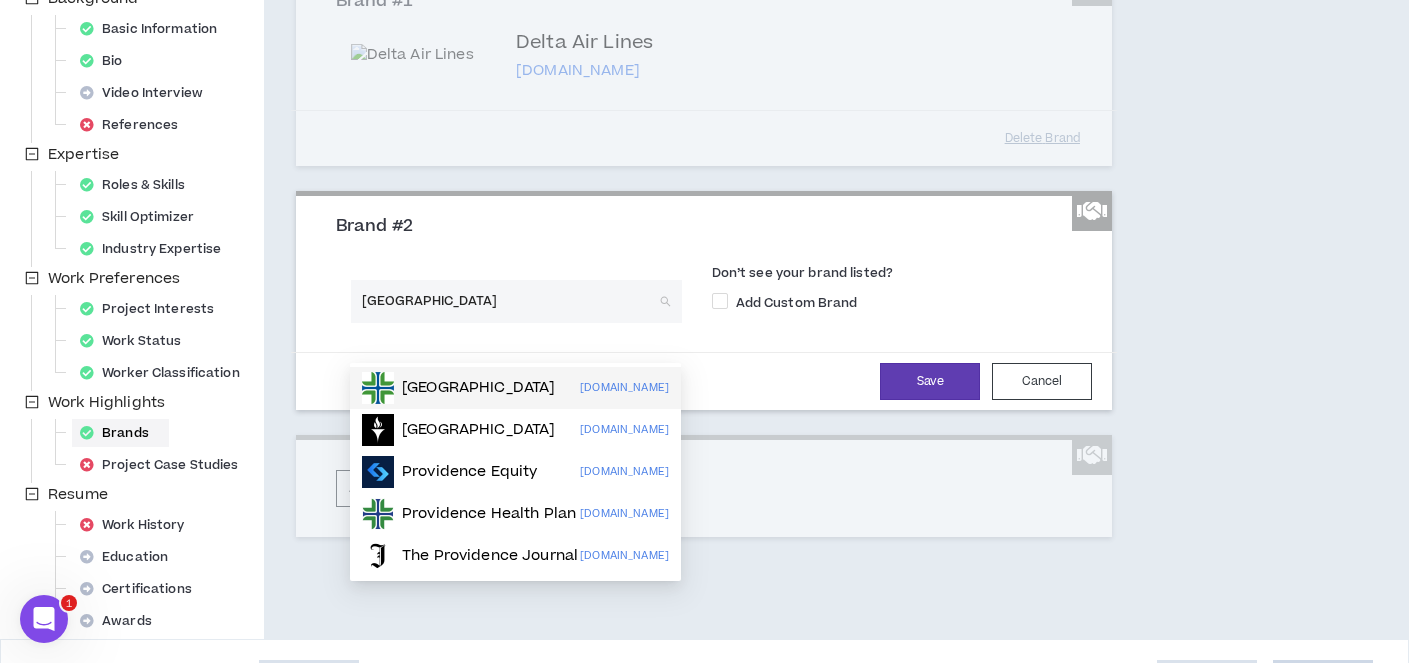 click on "Providence [DOMAIN_NAME]" at bounding box center [515, 388] 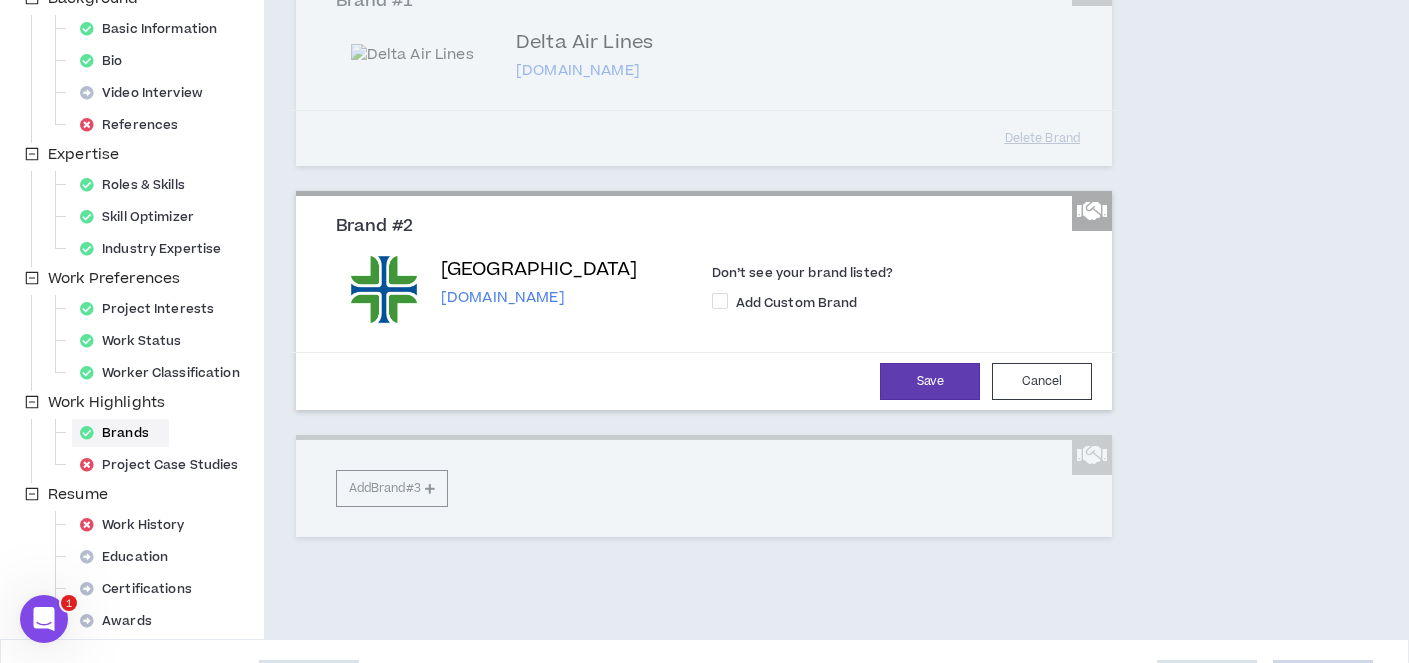 scroll, scrollTop: 274, scrollLeft: 0, axis: vertical 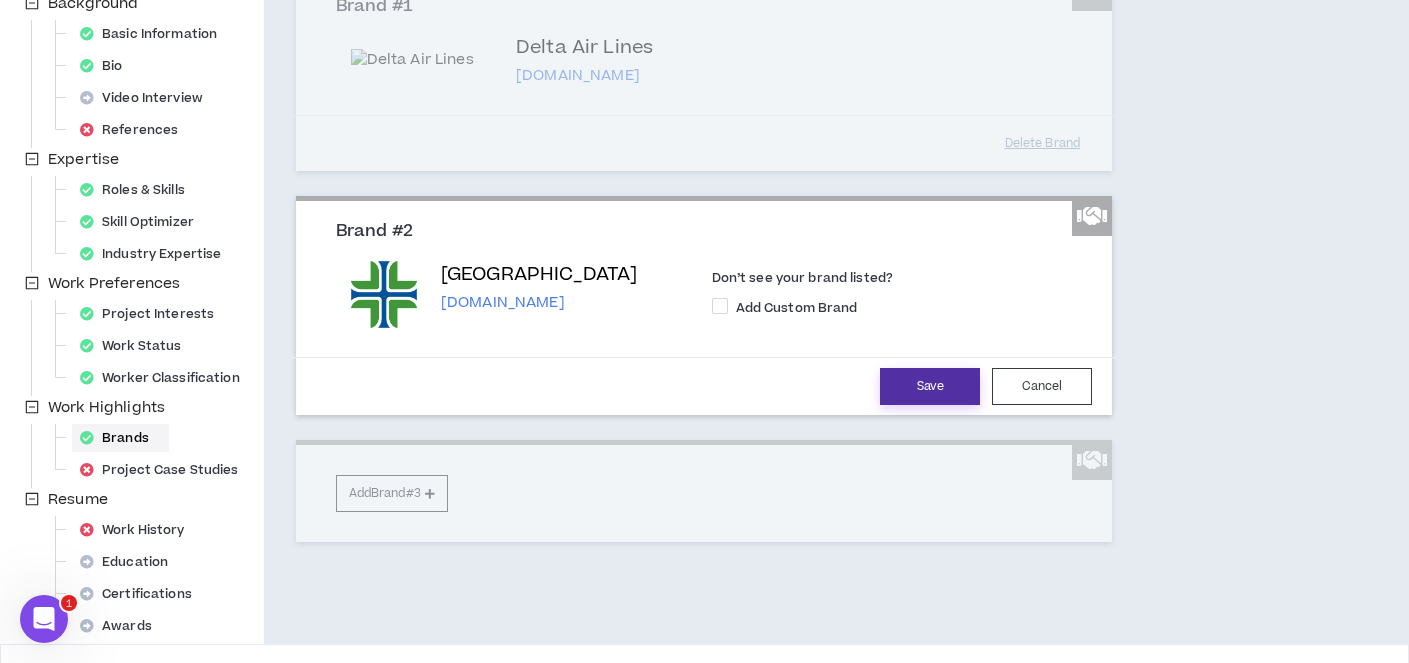 click on "Save" at bounding box center [930, 386] 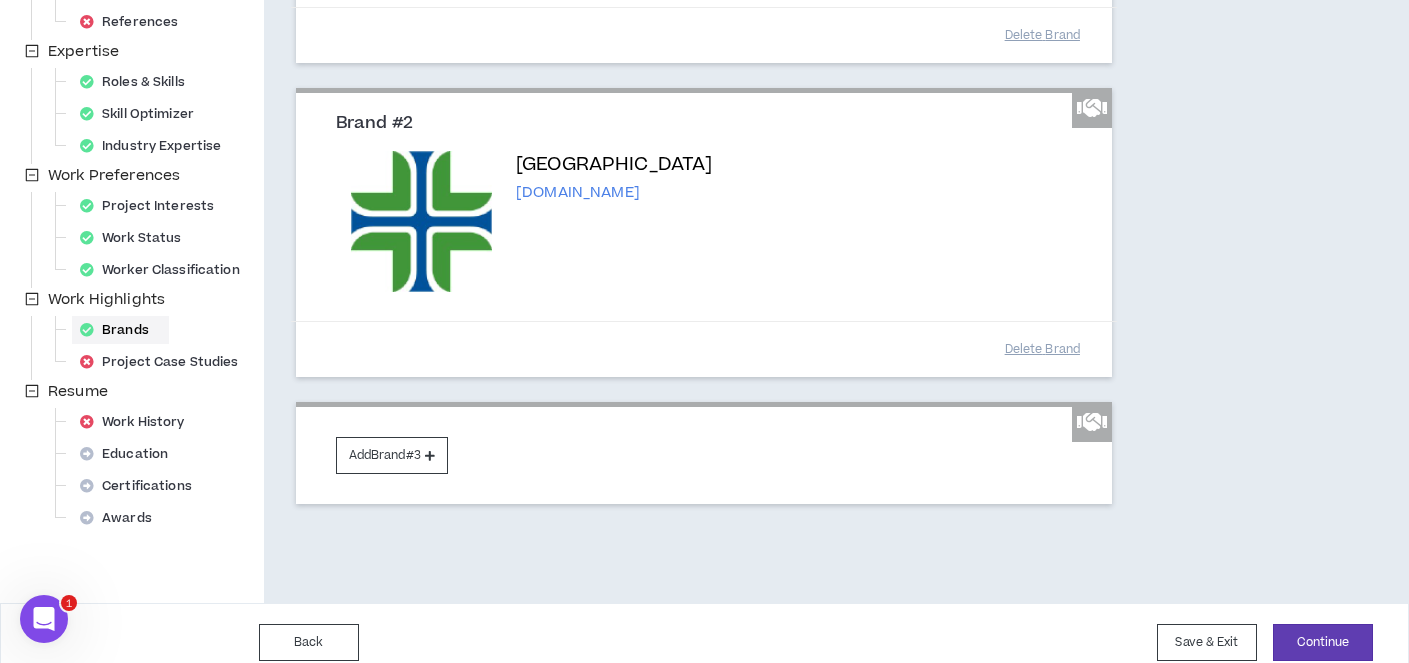 scroll, scrollTop: 381, scrollLeft: 0, axis: vertical 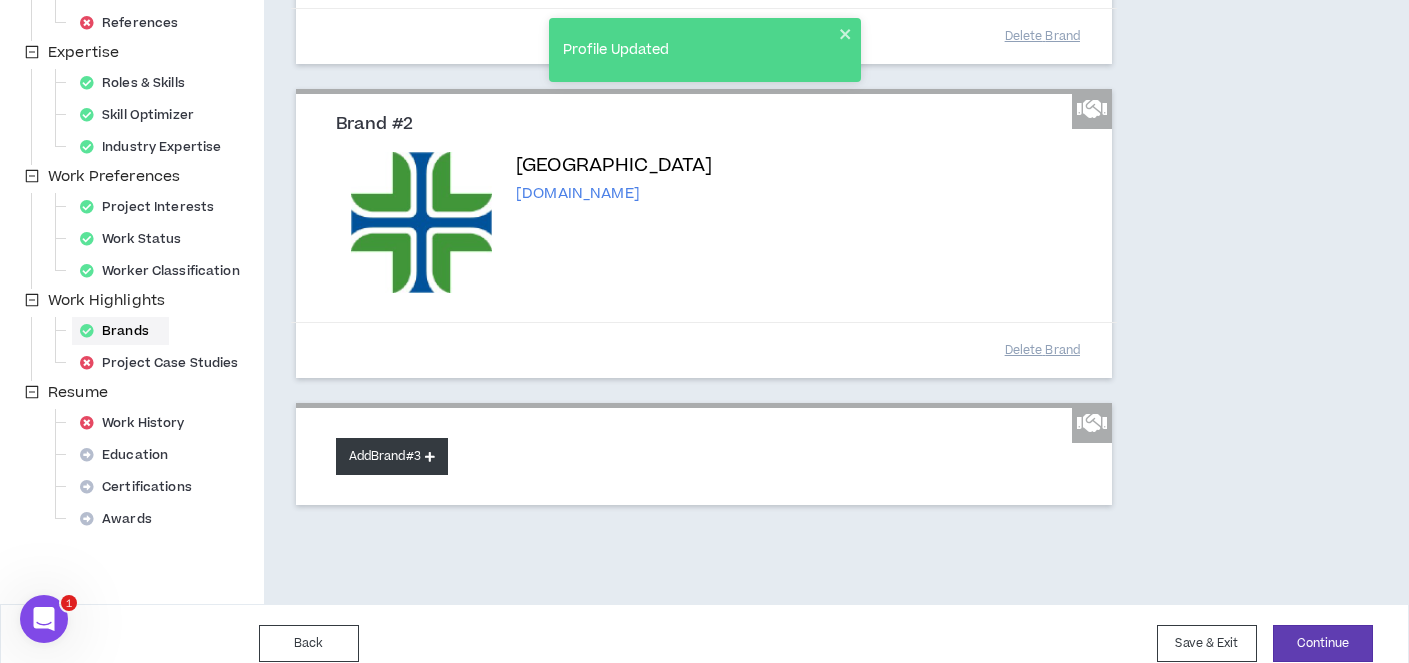 click on "Add  Brand  #3" at bounding box center [392, 456] 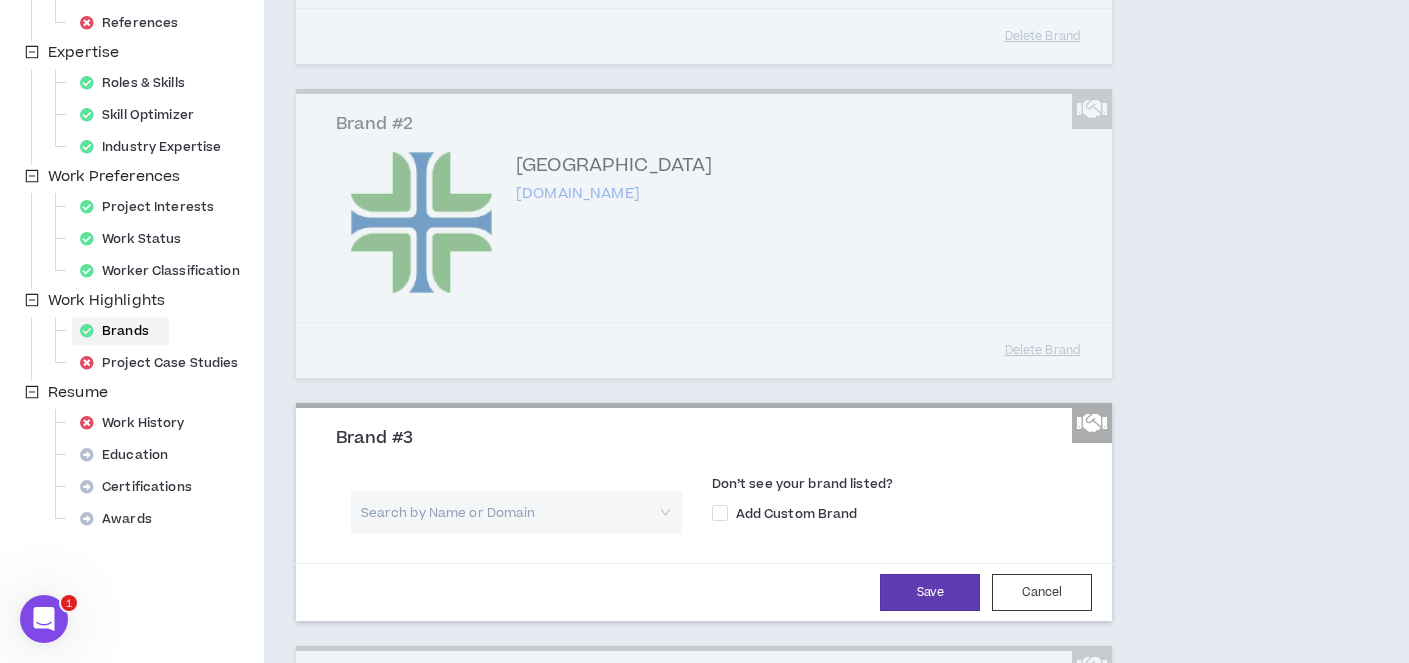 scroll, scrollTop: 681, scrollLeft: 0, axis: vertical 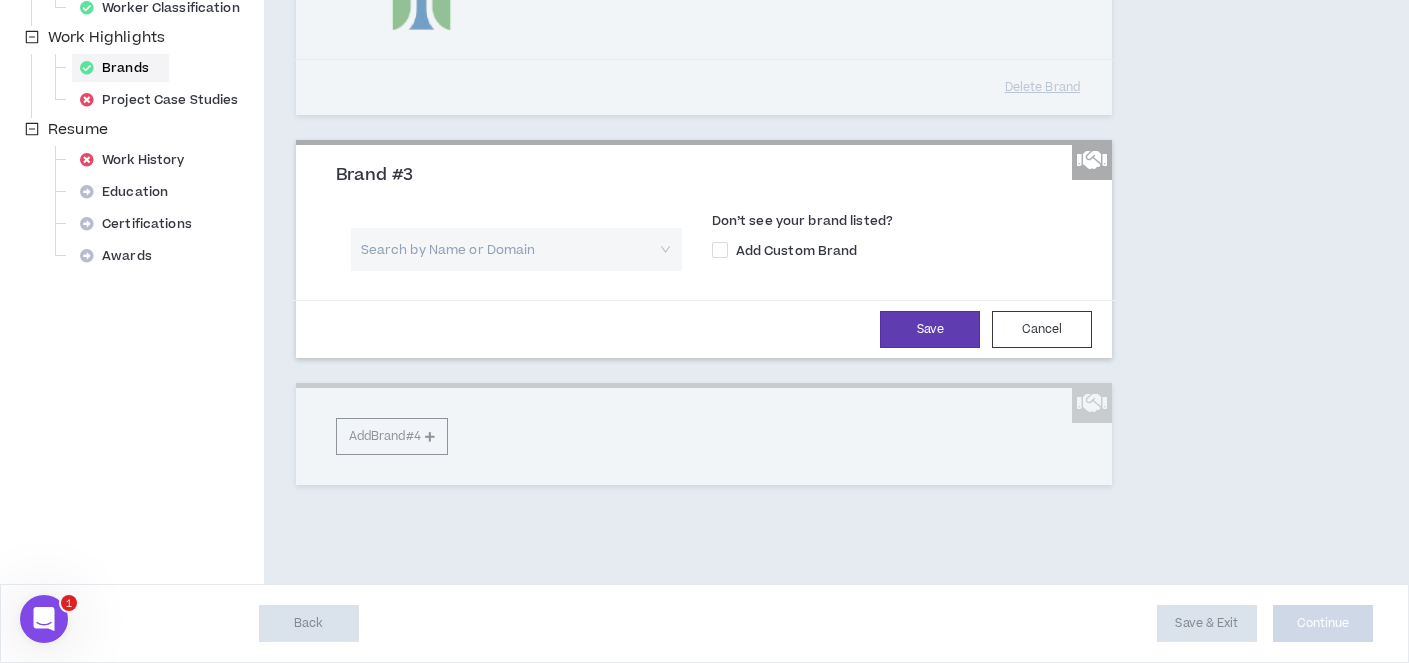 click at bounding box center (509, 249) 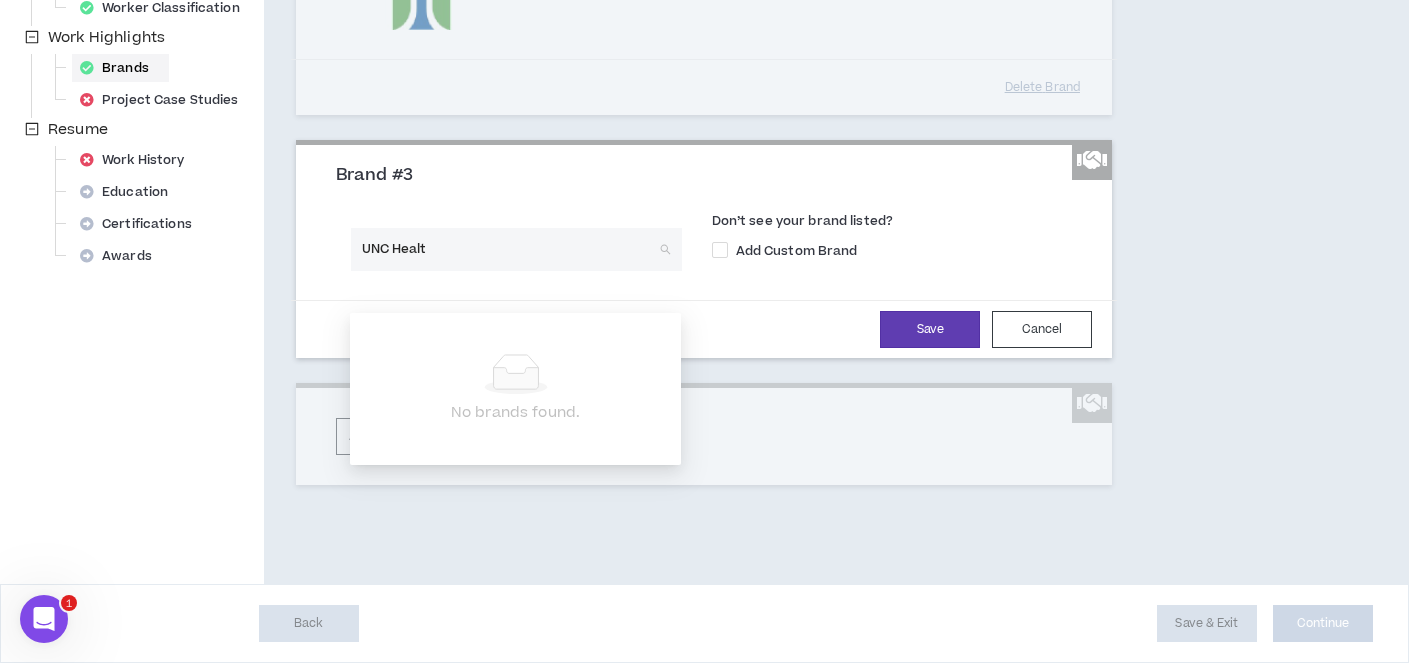 type on "UNC Health" 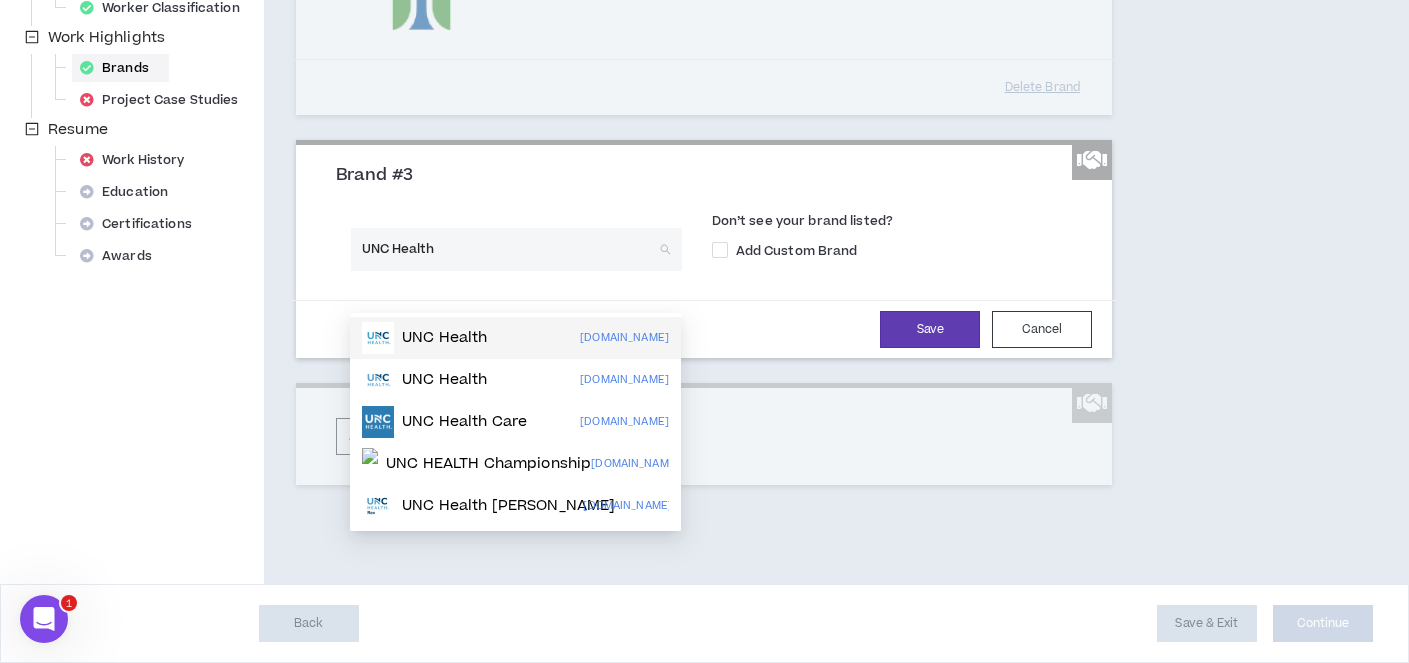 click on "UNC Health [DOMAIN_NAME]" at bounding box center (515, 338) 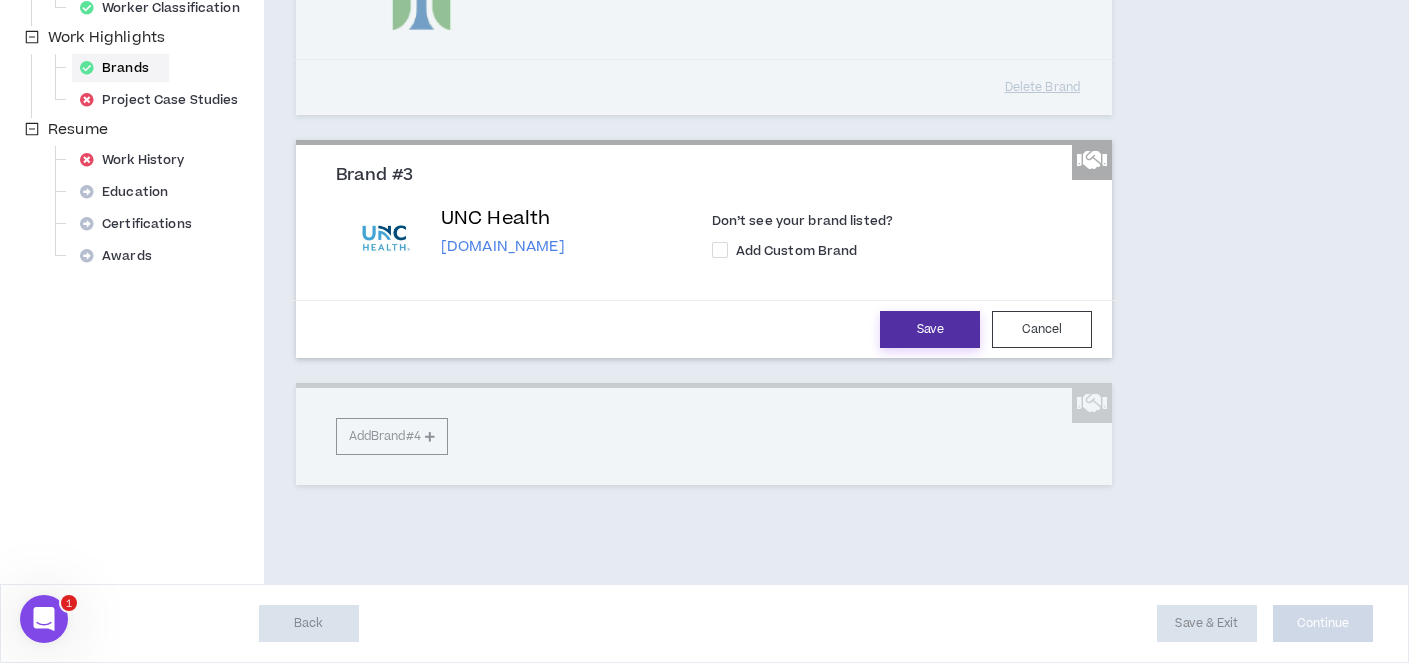 click on "Save" at bounding box center [930, 329] 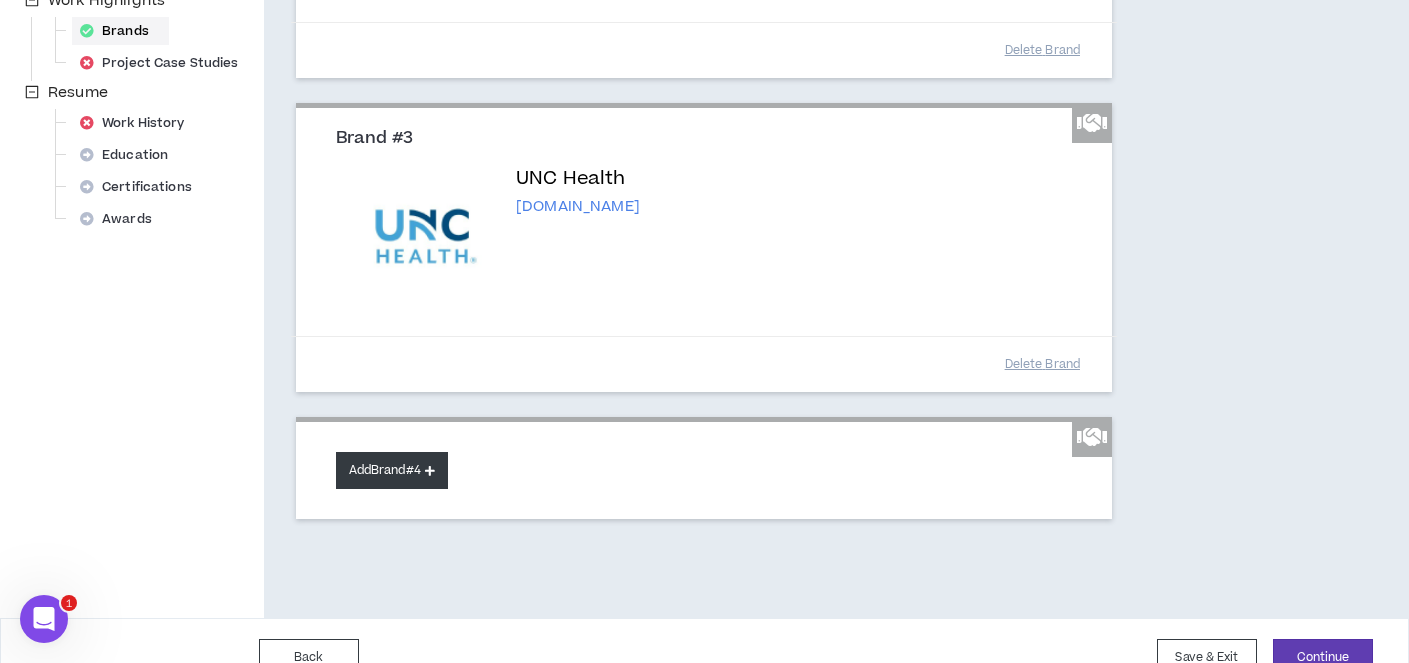 click on "Add  Brand  #4" at bounding box center [392, 470] 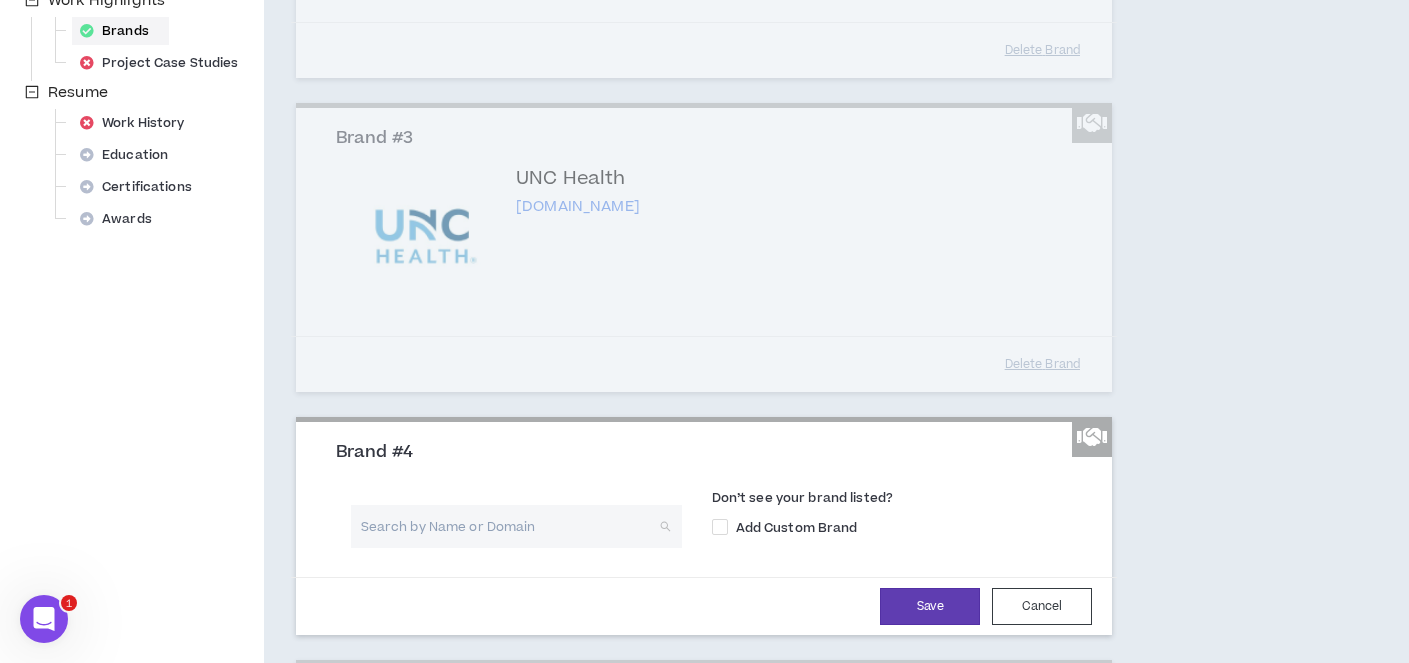 click at bounding box center (509, 526) 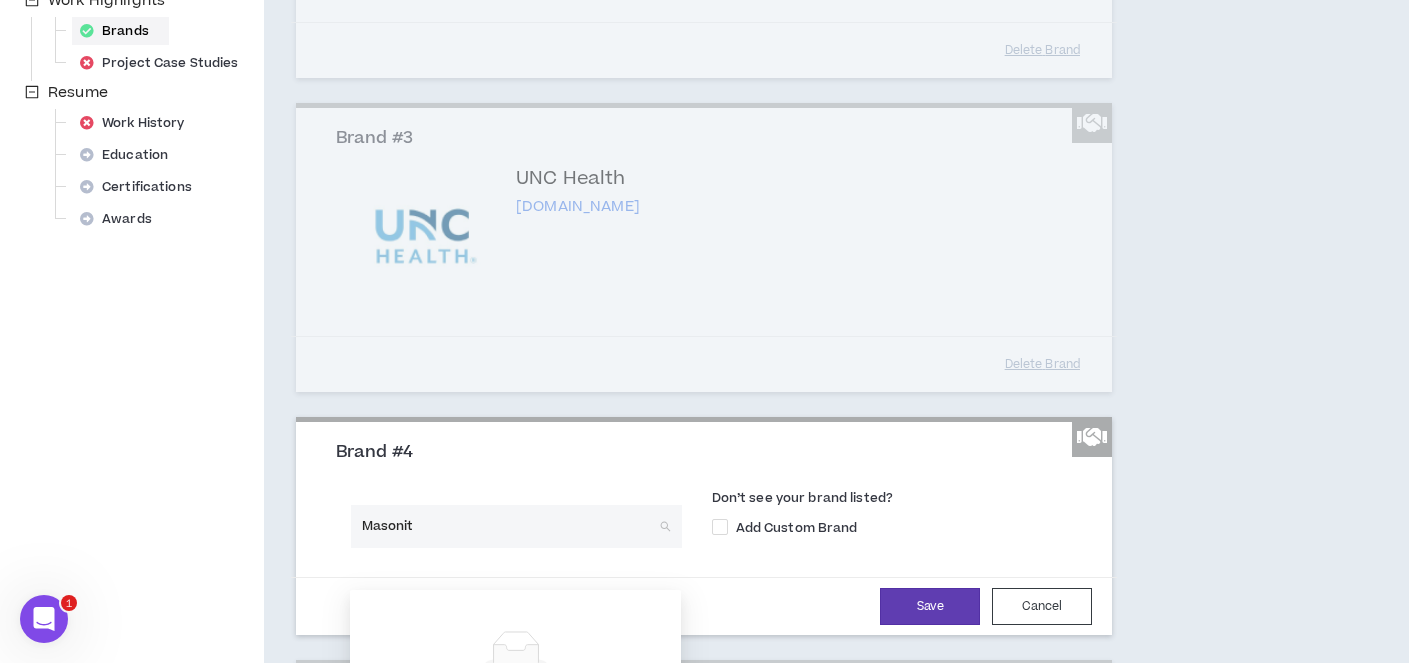 type on "Masonite" 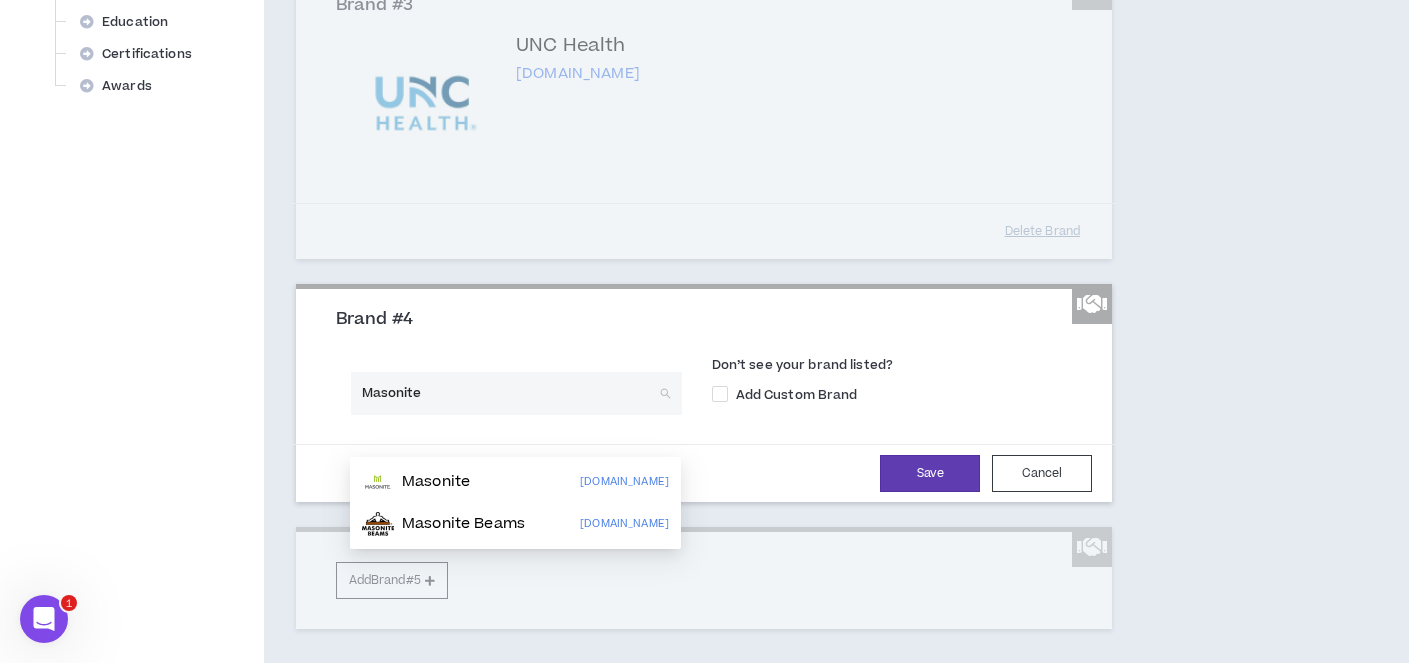 scroll, scrollTop: 816, scrollLeft: 0, axis: vertical 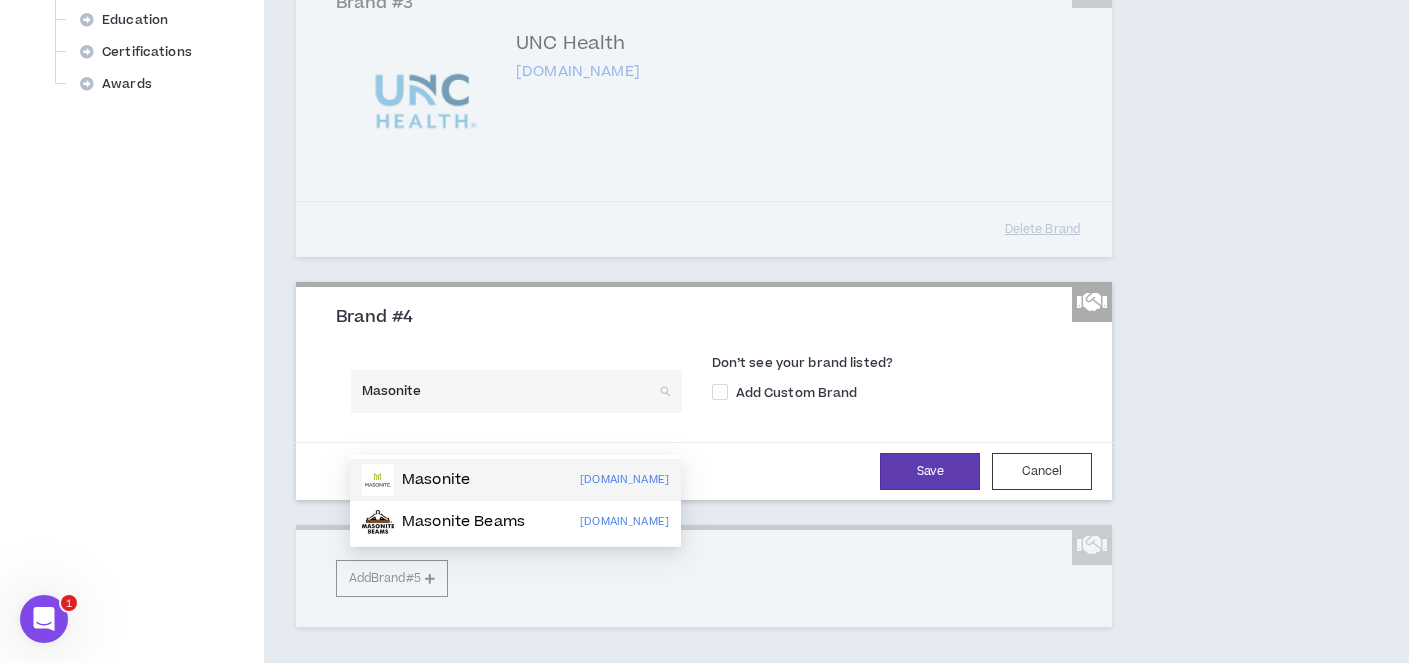 click on "Masonite" at bounding box center (436, 480) 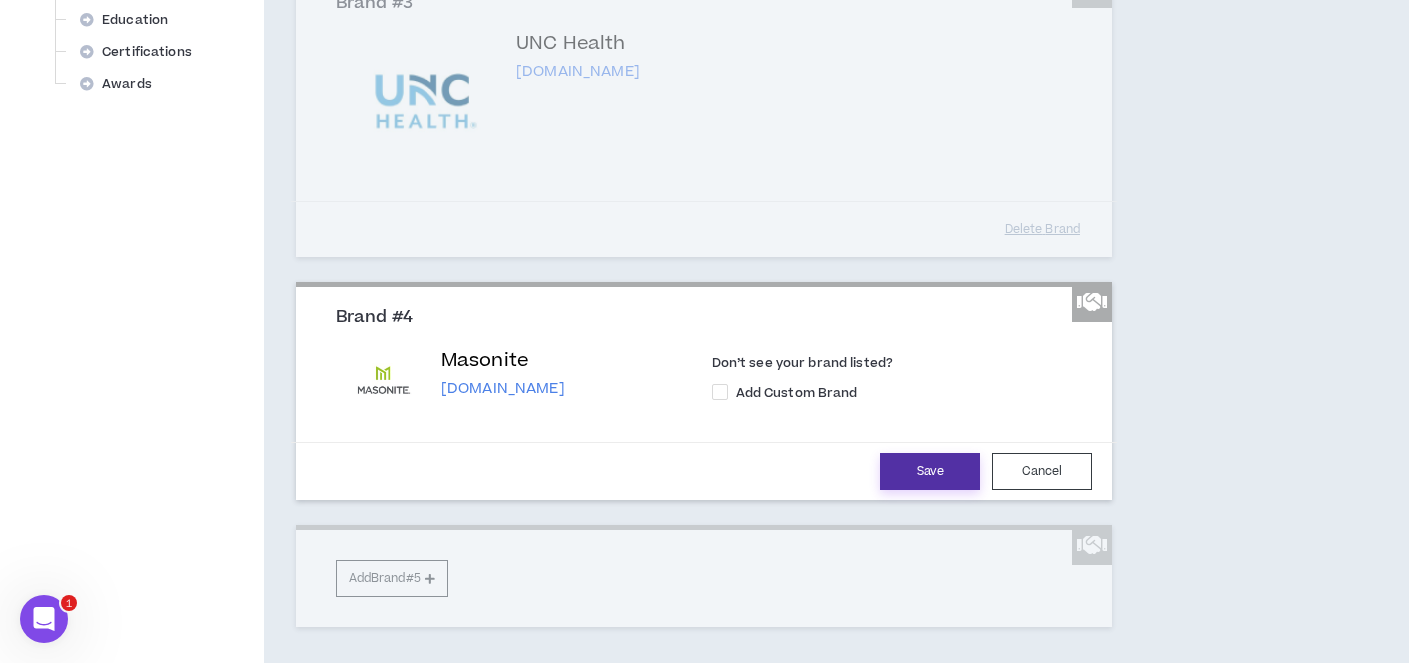 click on "Save" at bounding box center (930, 471) 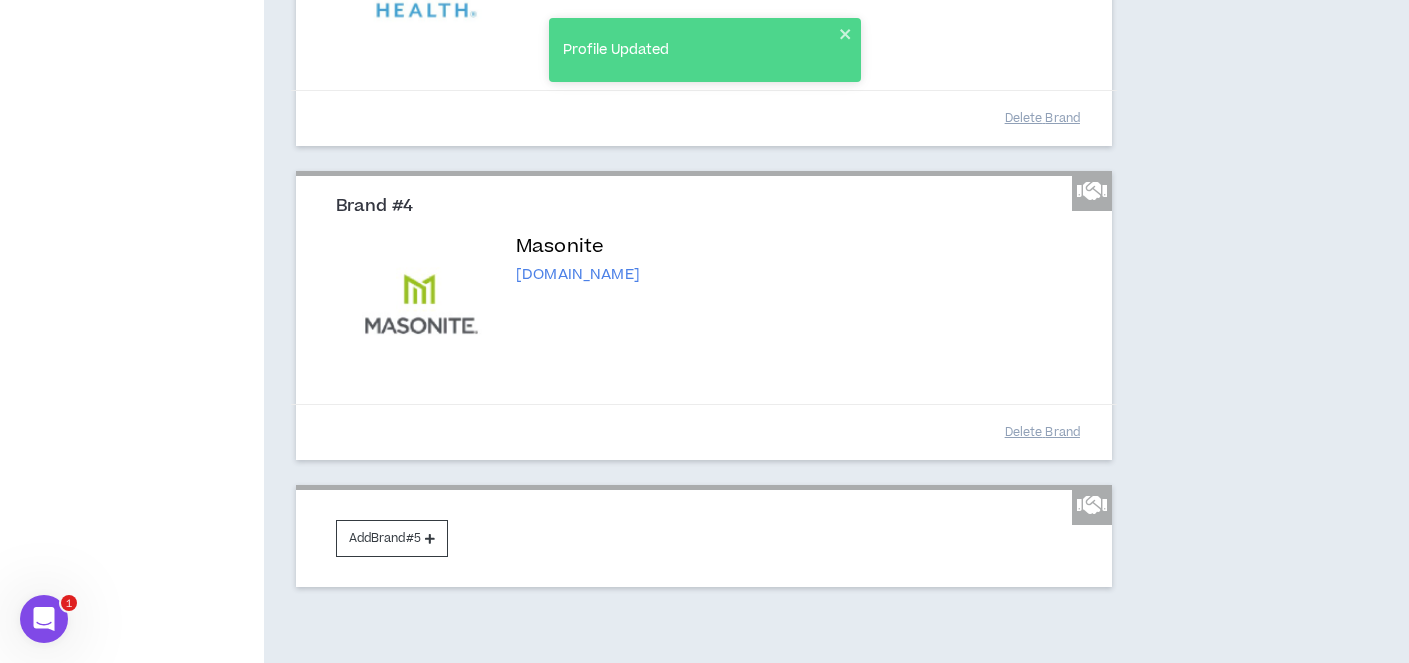 scroll, scrollTop: 1065, scrollLeft: 0, axis: vertical 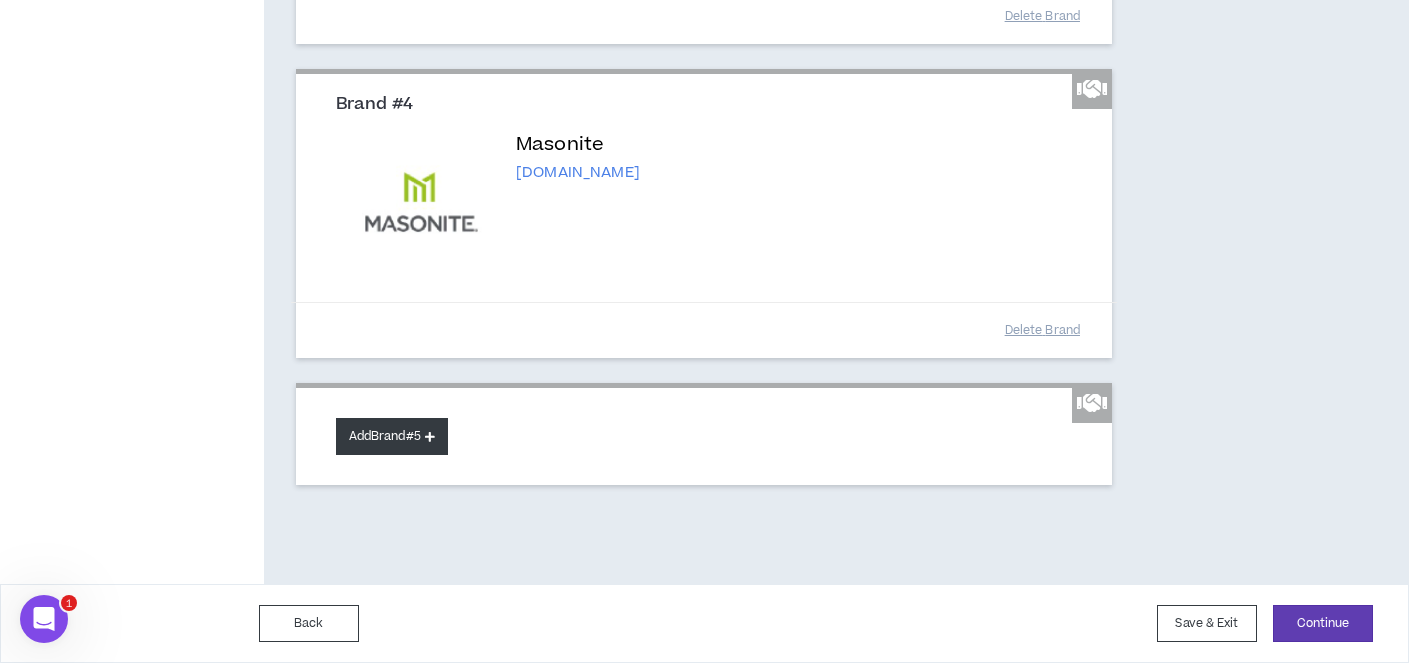 click on "Add  Brand  #5" at bounding box center (392, 436) 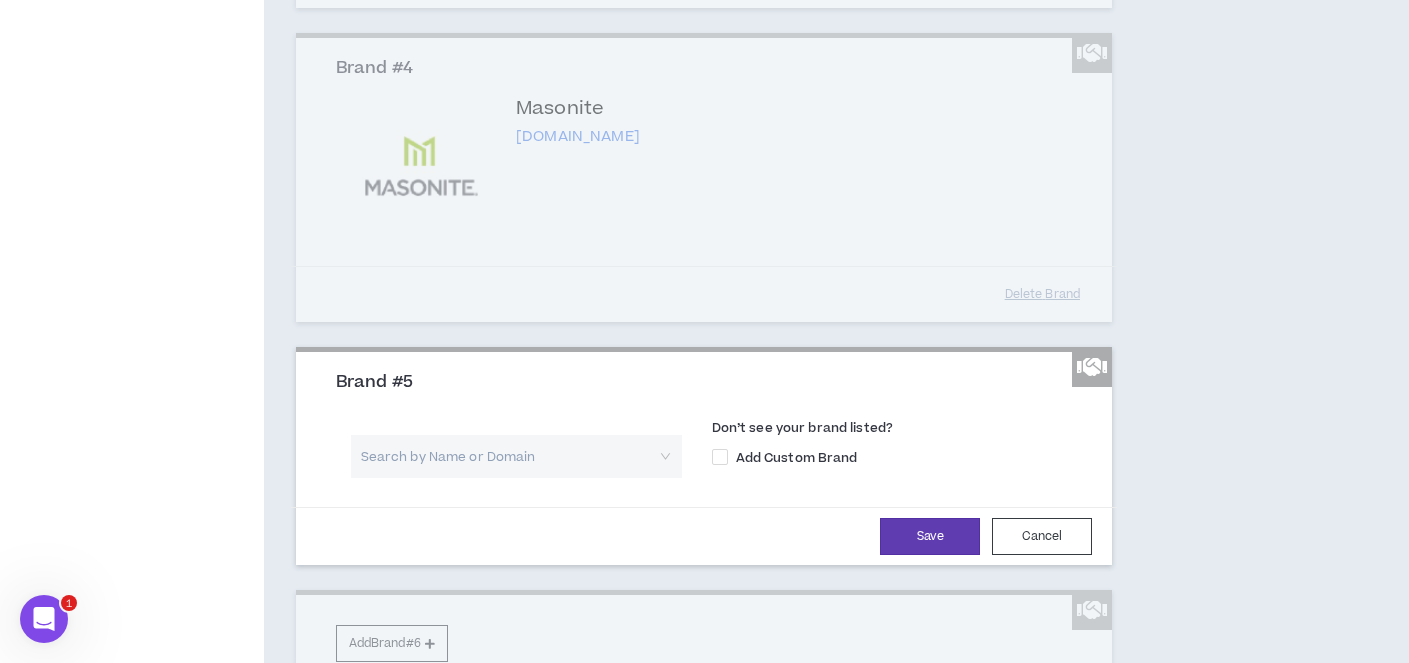 click at bounding box center (509, 456) 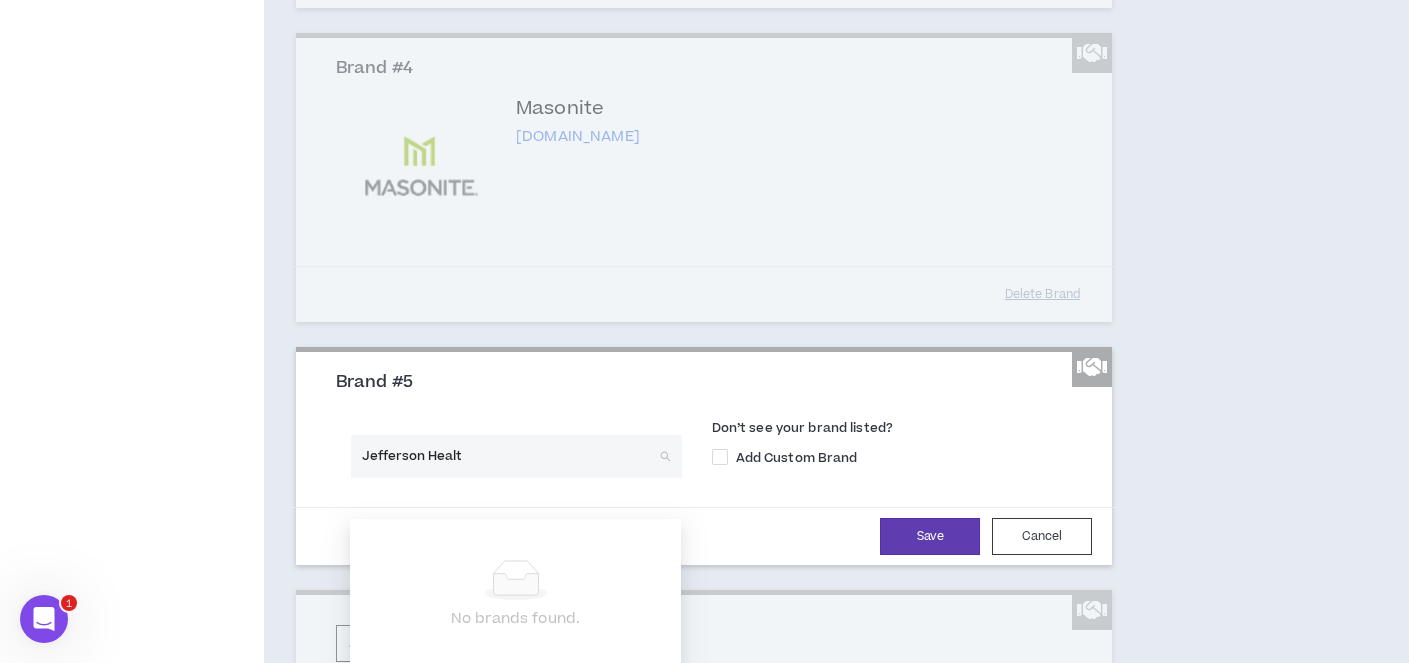 type on "Jefferson Health" 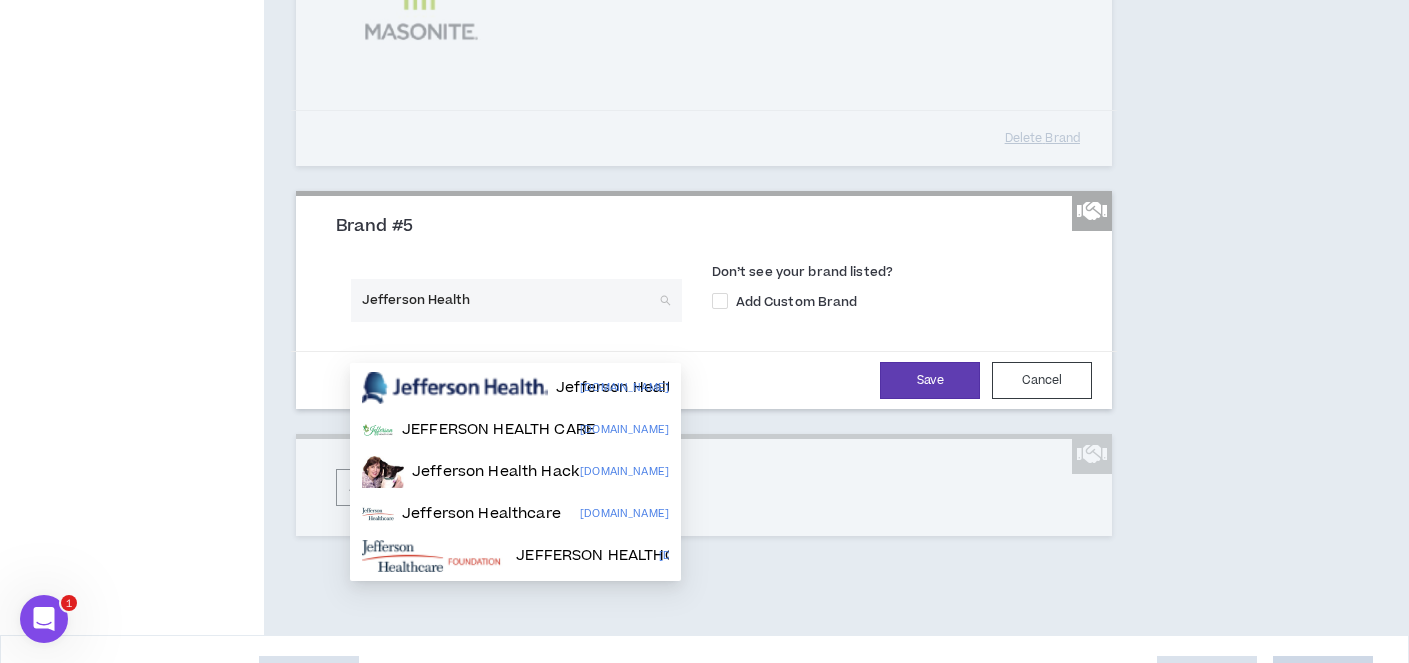scroll, scrollTop: 1256, scrollLeft: 0, axis: vertical 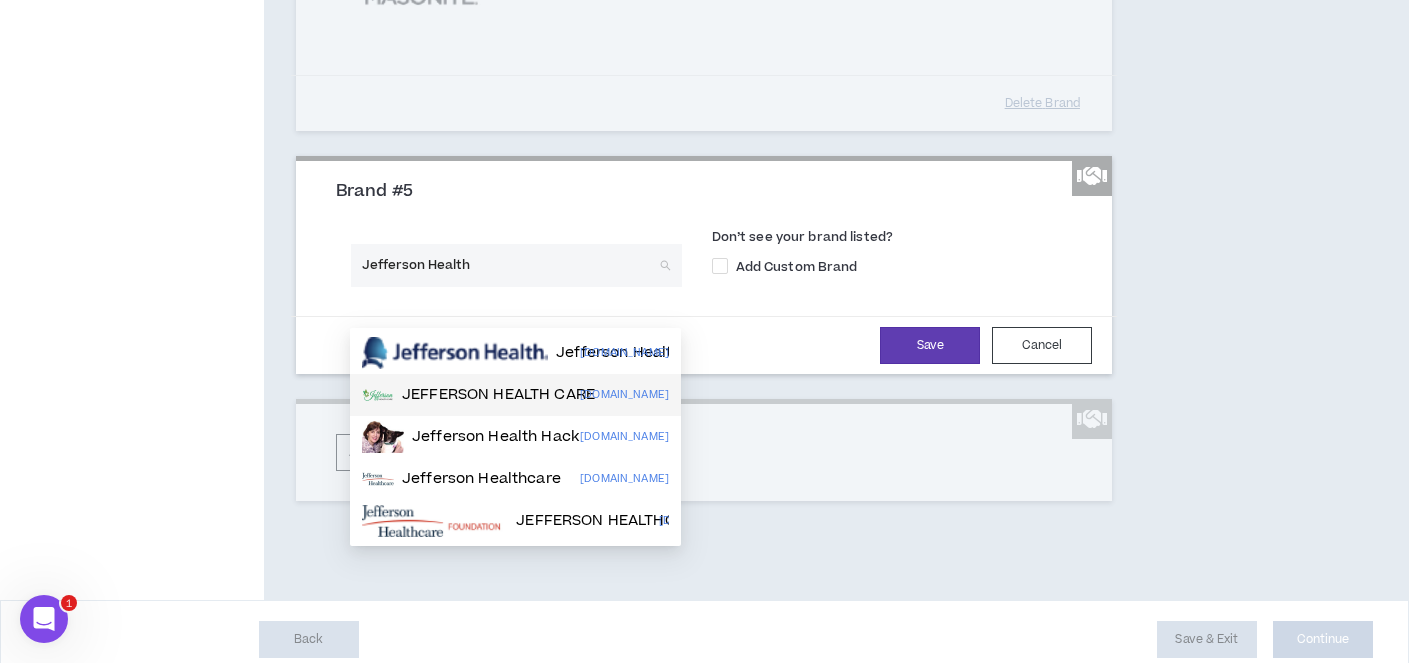 click on "JEFFERSON HEALTH CARE" at bounding box center [498, 395] 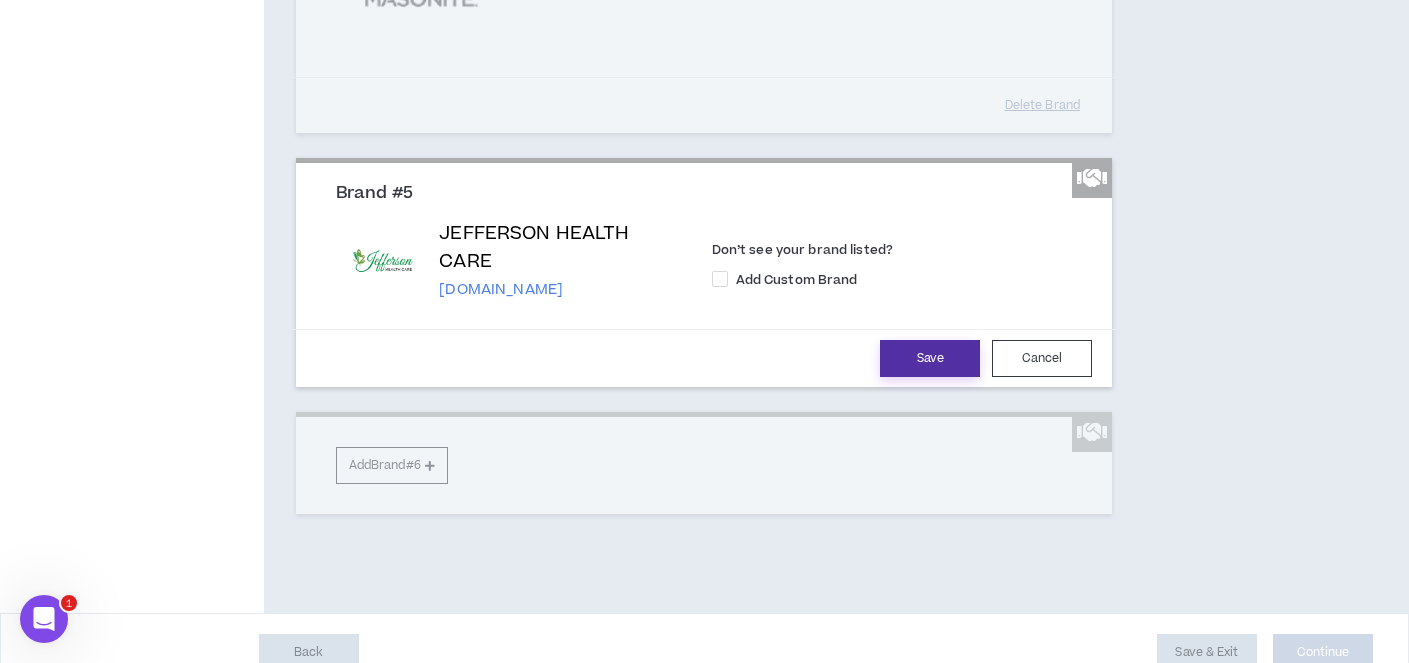 scroll, scrollTop: 1253, scrollLeft: 0, axis: vertical 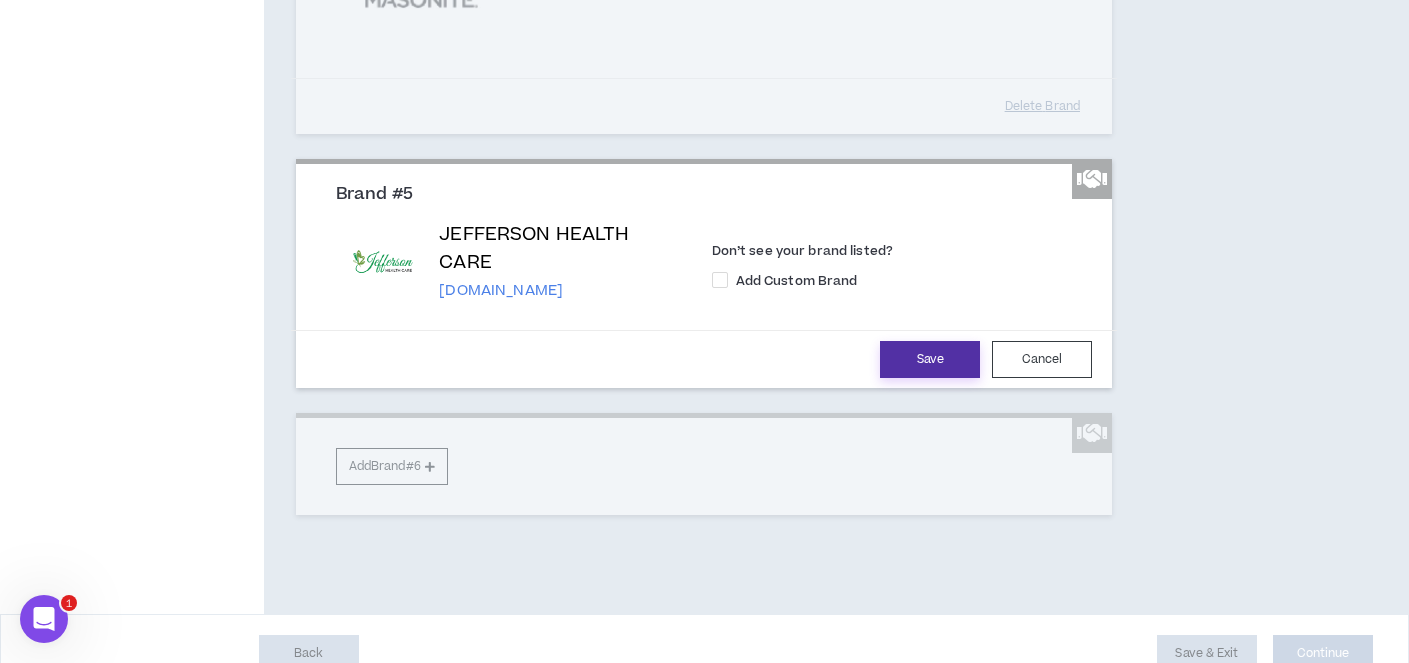 click on "Save" at bounding box center (930, 359) 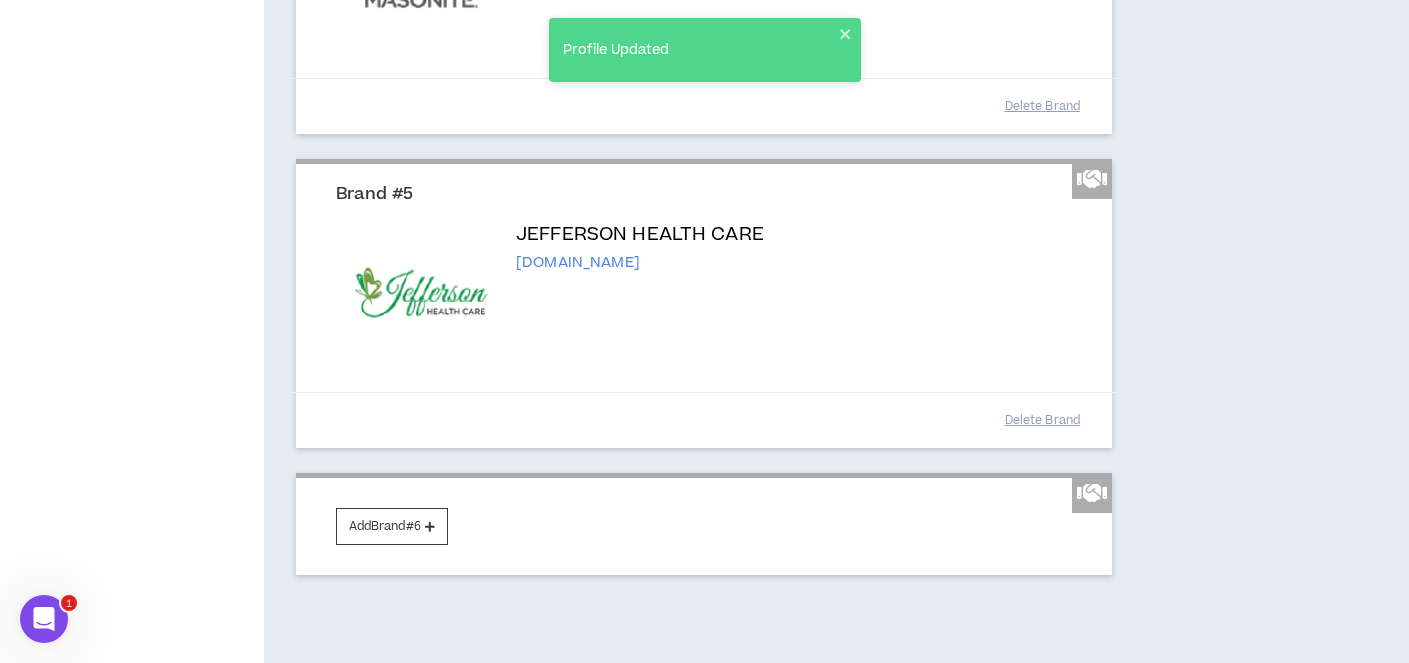 click on "[DOMAIN_NAME]" at bounding box center (640, 263) 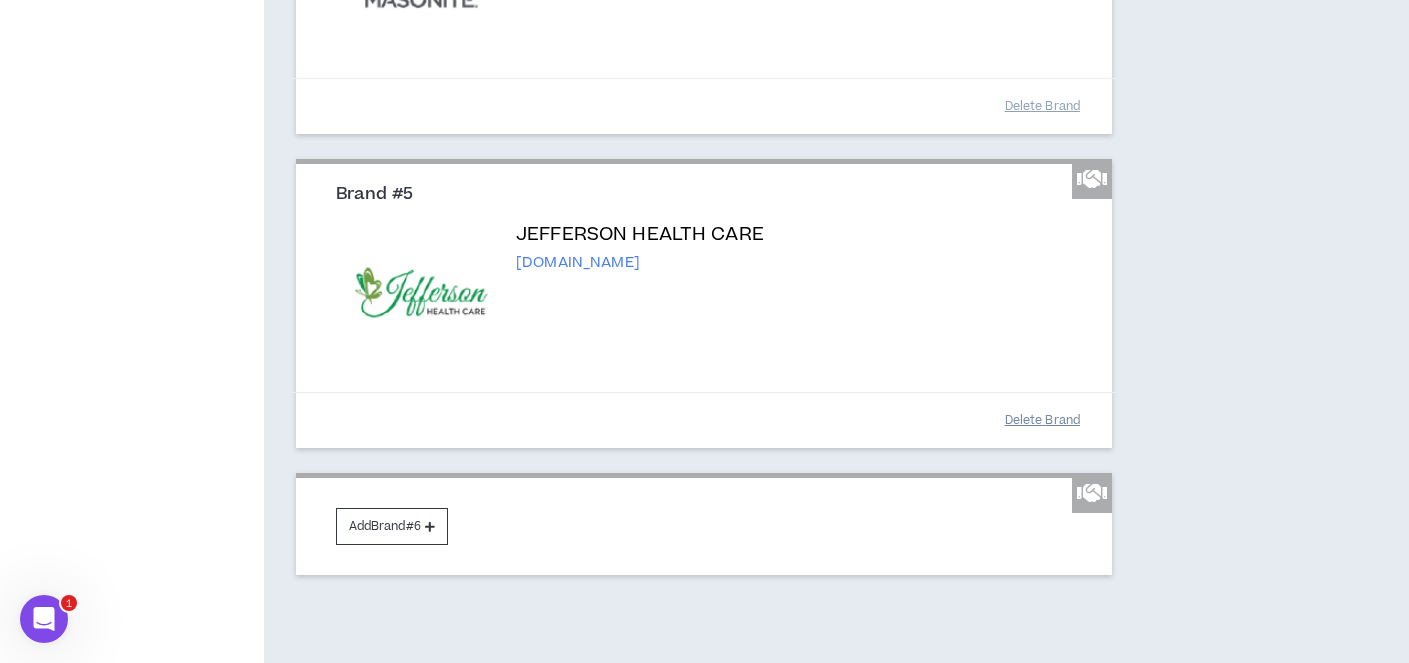 click on "Delete   Brand" at bounding box center [1042, 420] 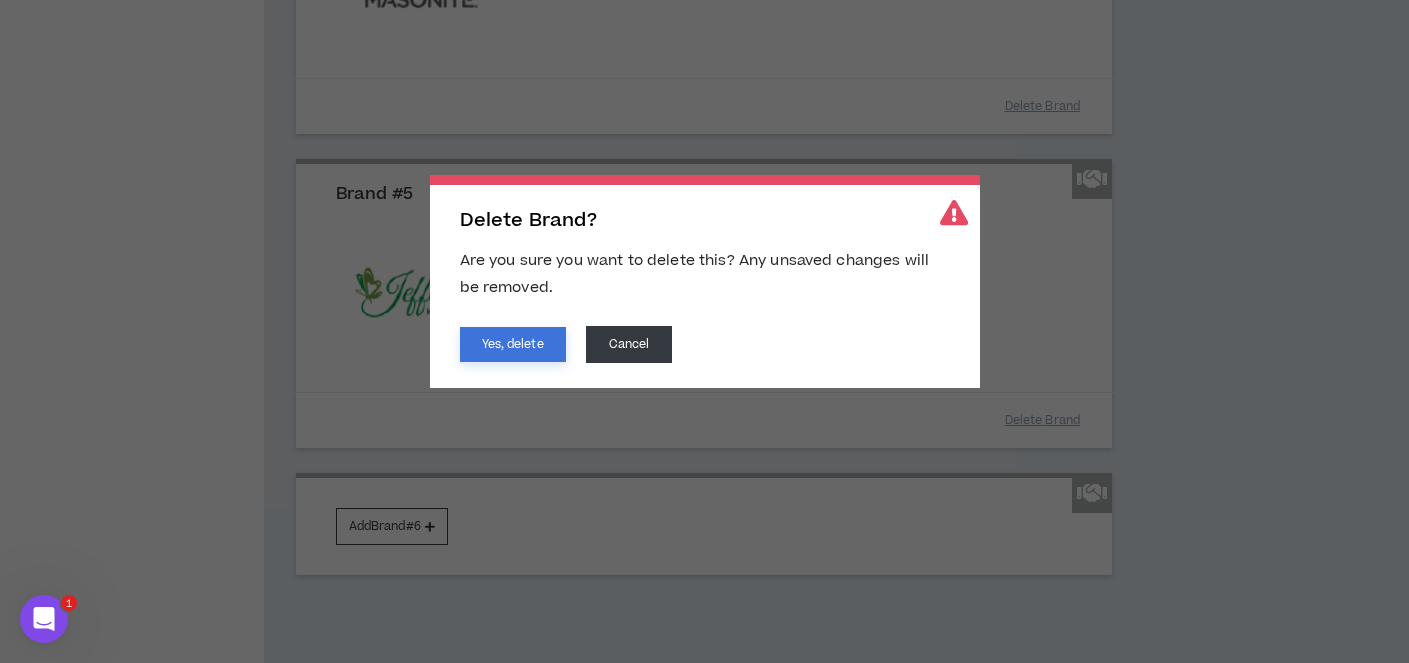 click on "Yes, delete" at bounding box center [513, 344] 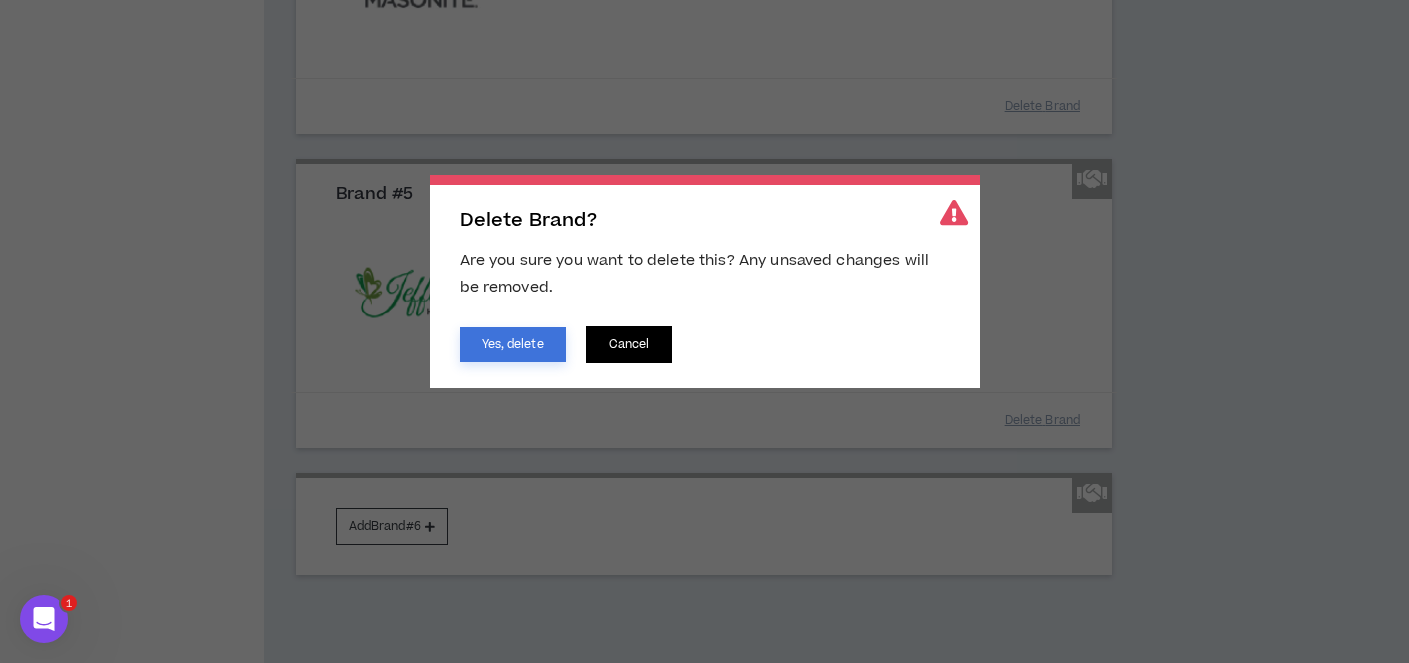 scroll, scrollTop: 1065, scrollLeft: 0, axis: vertical 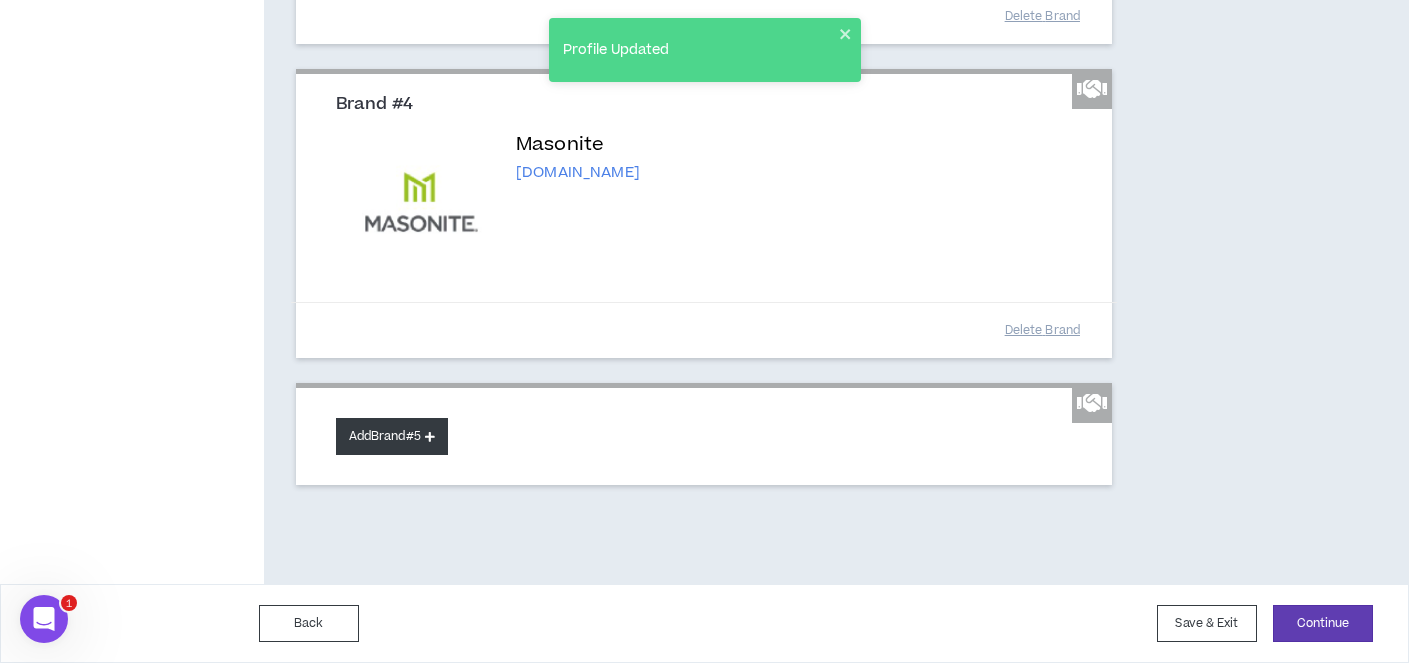click on "Add  Brand  #5" at bounding box center (392, 436) 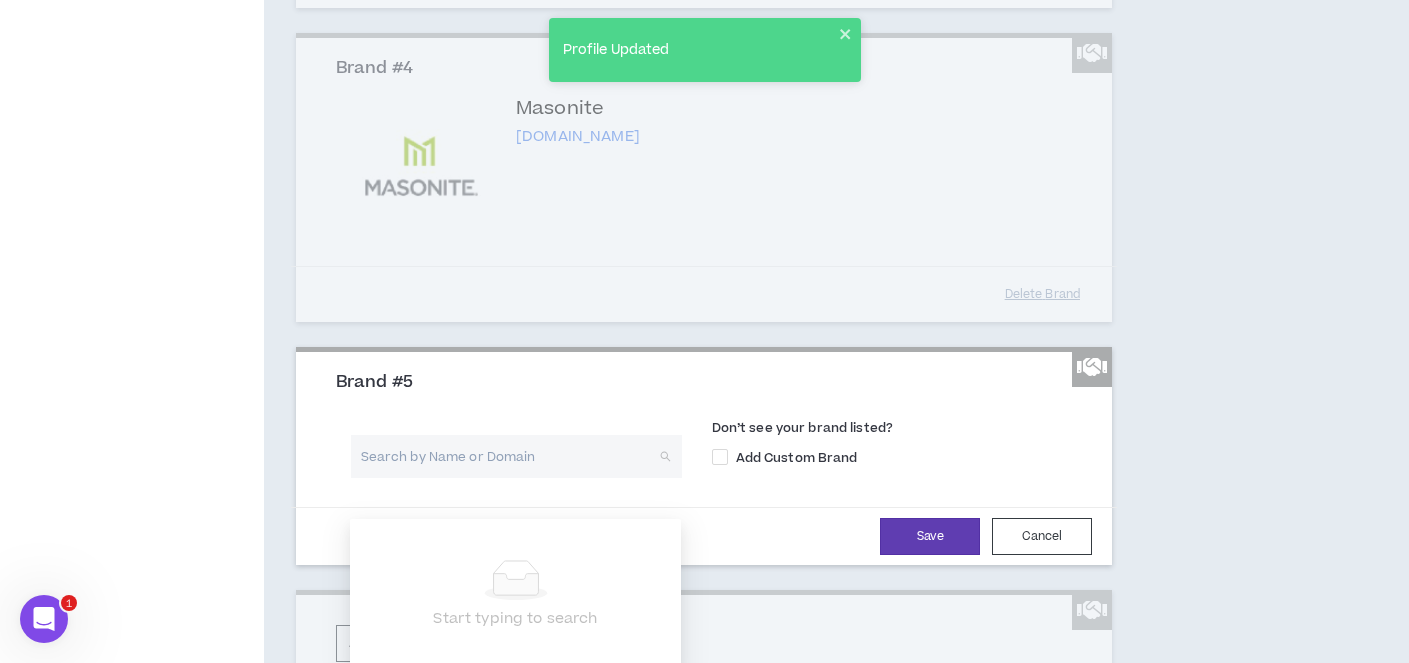 click at bounding box center (509, 456) 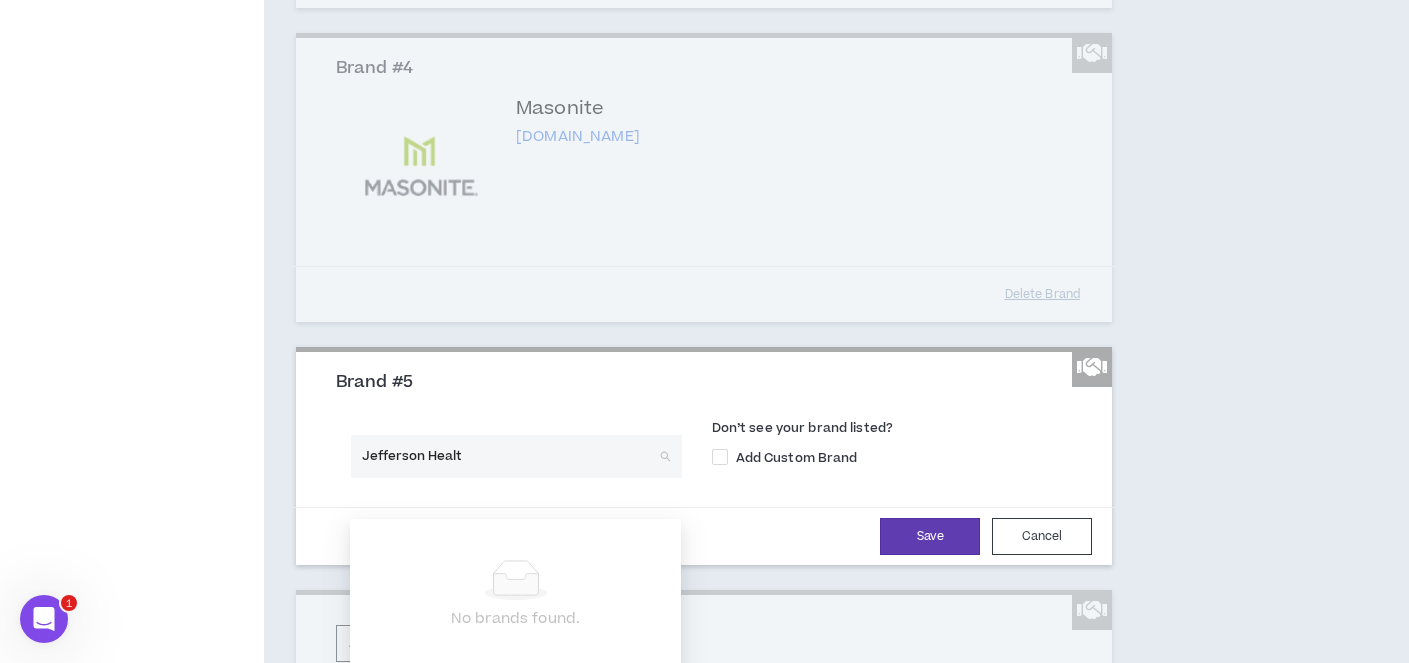 type on "Jefferson Health" 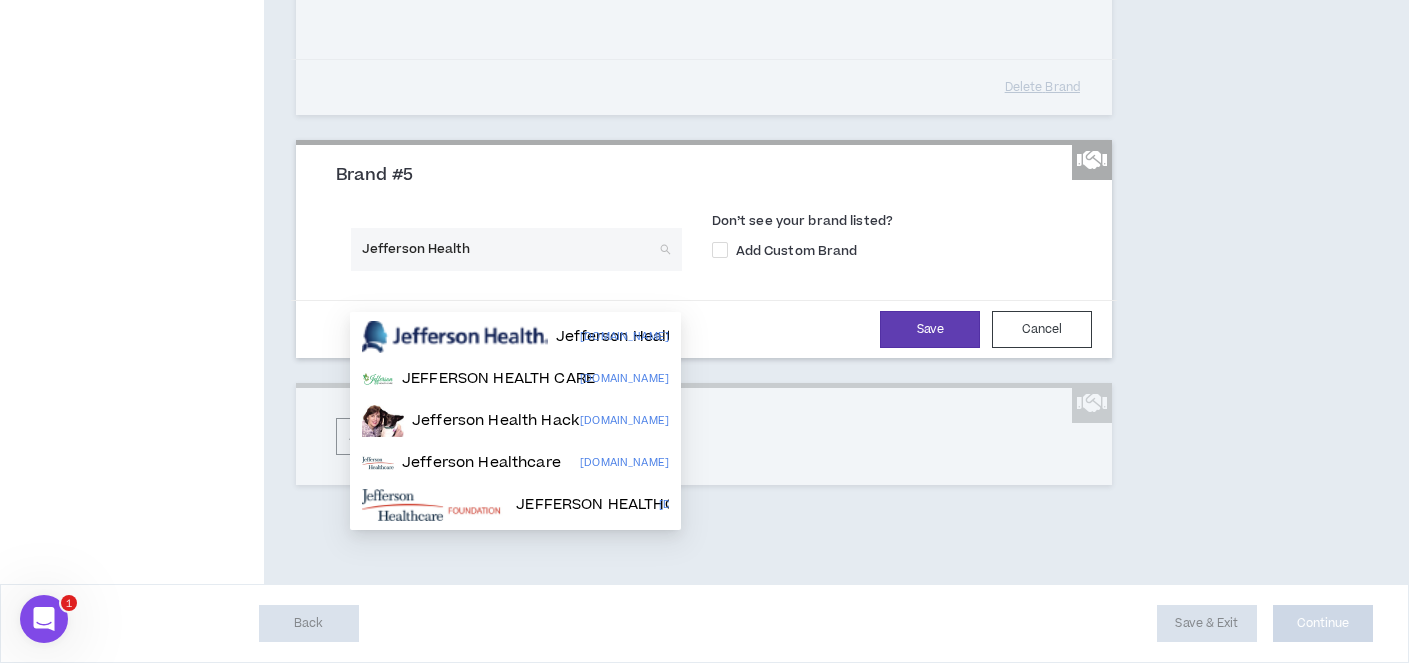 scroll, scrollTop: 1294, scrollLeft: 0, axis: vertical 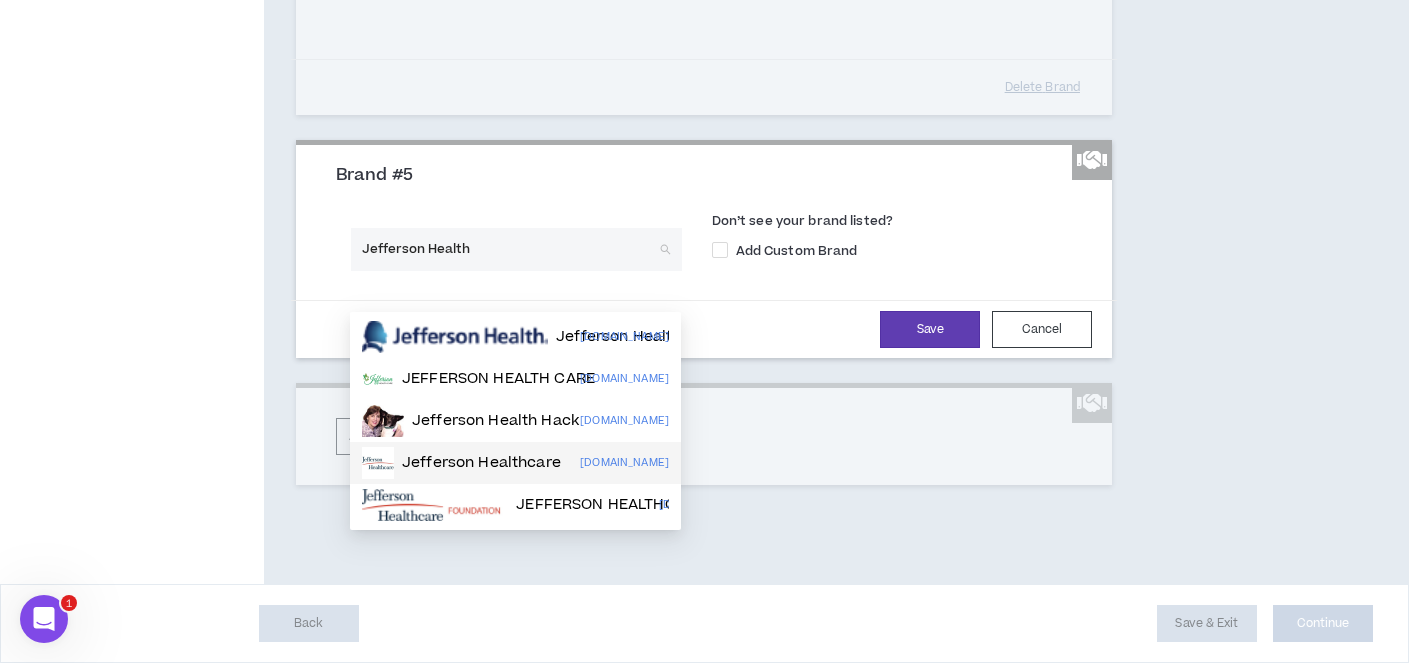 click on "Jefferson Healthcare" at bounding box center (461, 463) 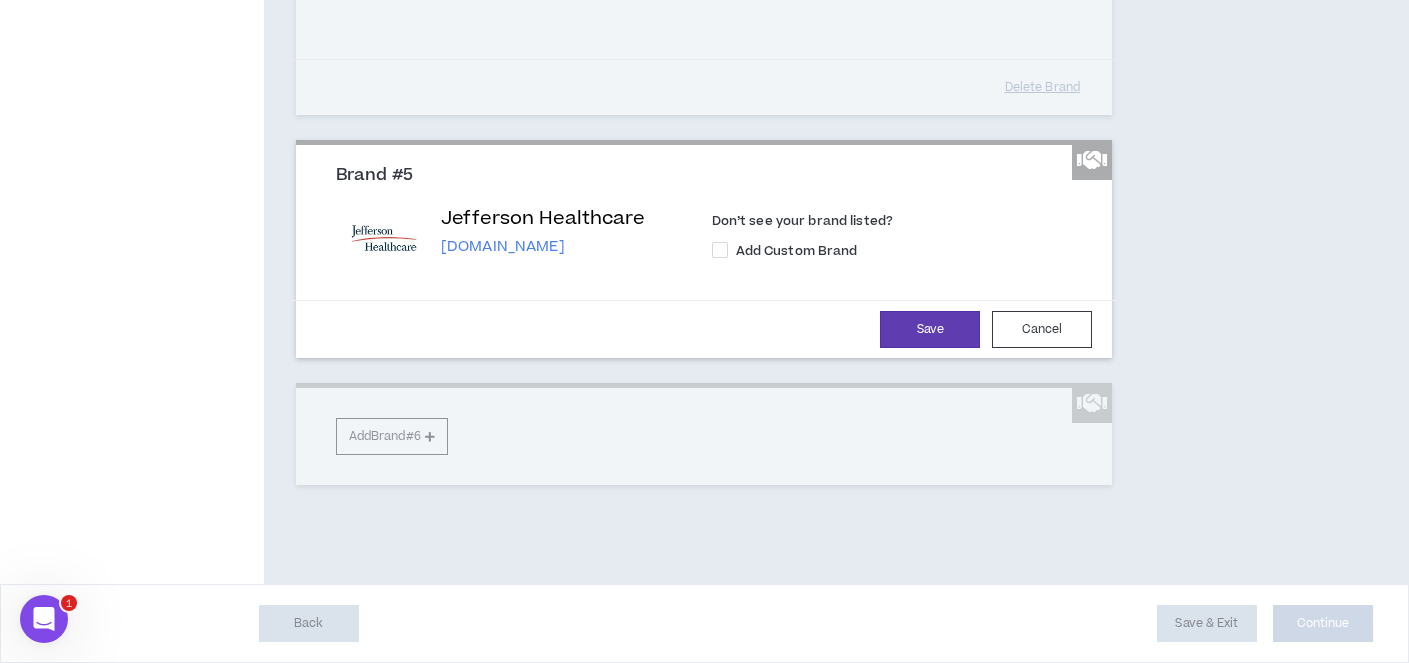 click on "Cancel" at bounding box center [1042, 329] 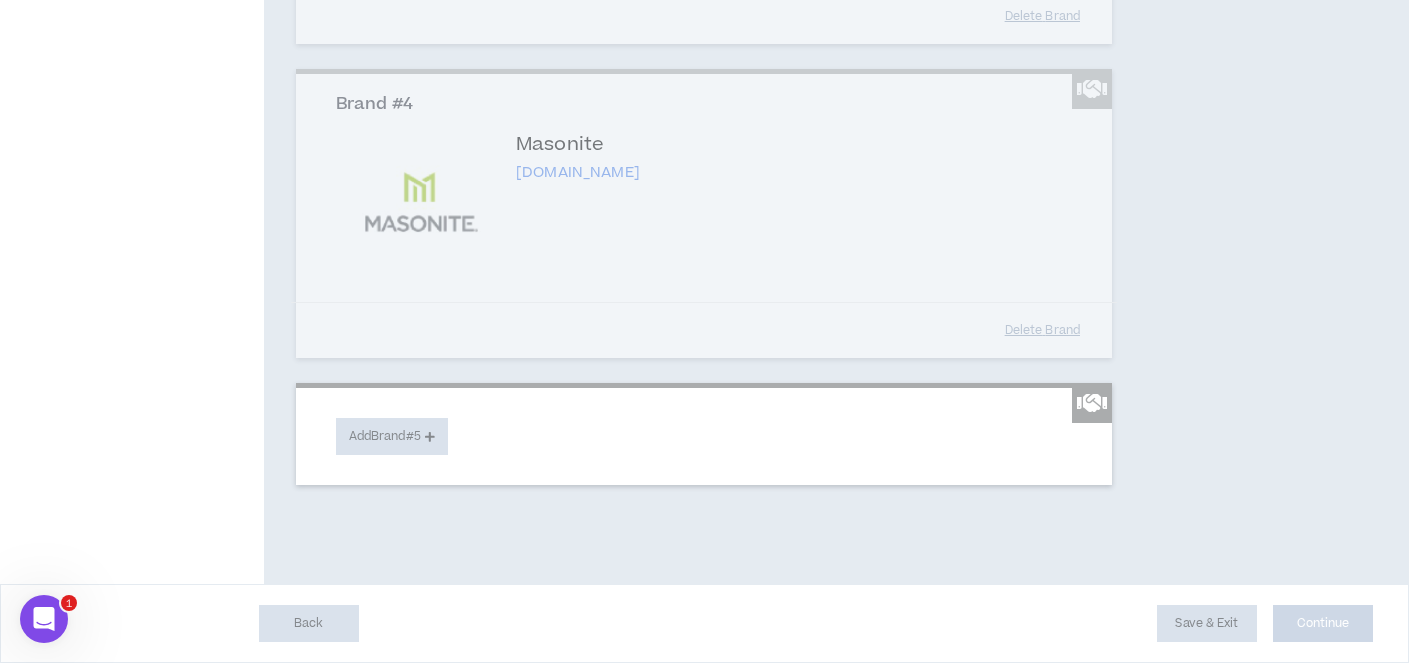 scroll, scrollTop: 1065, scrollLeft: 0, axis: vertical 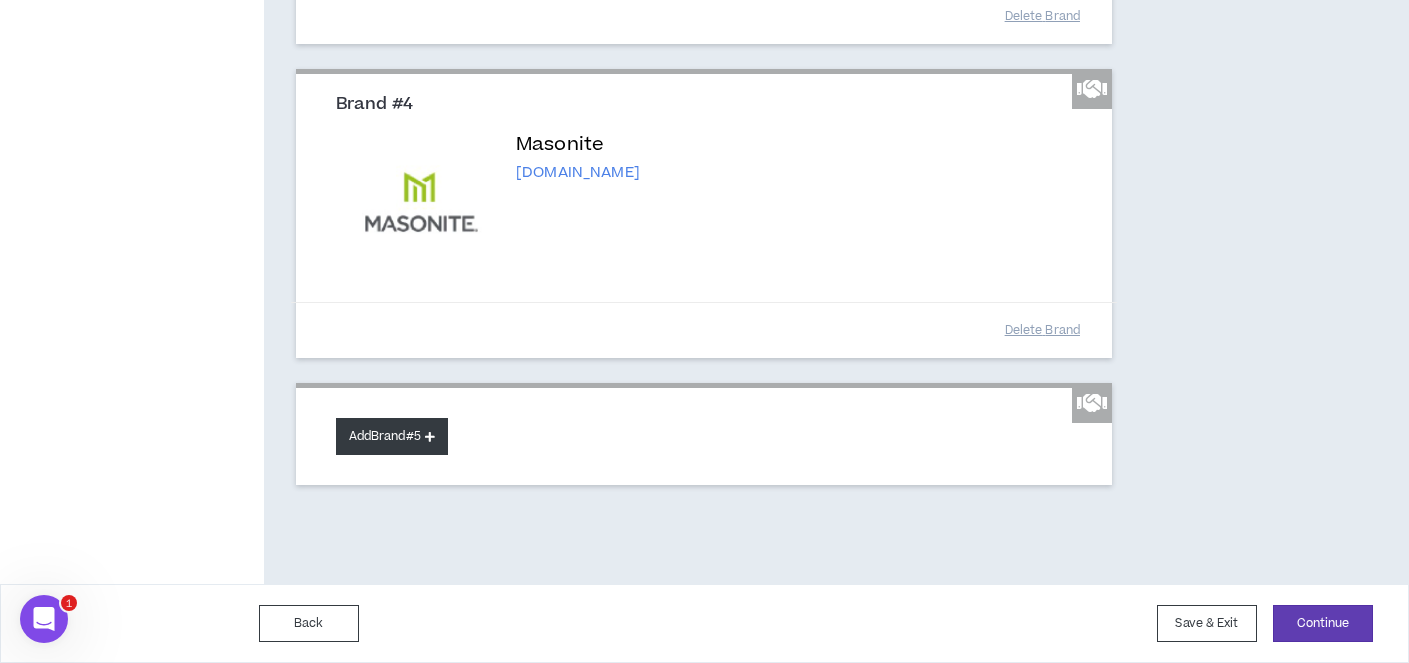 click on "Add  Brand  #5" at bounding box center [392, 436] 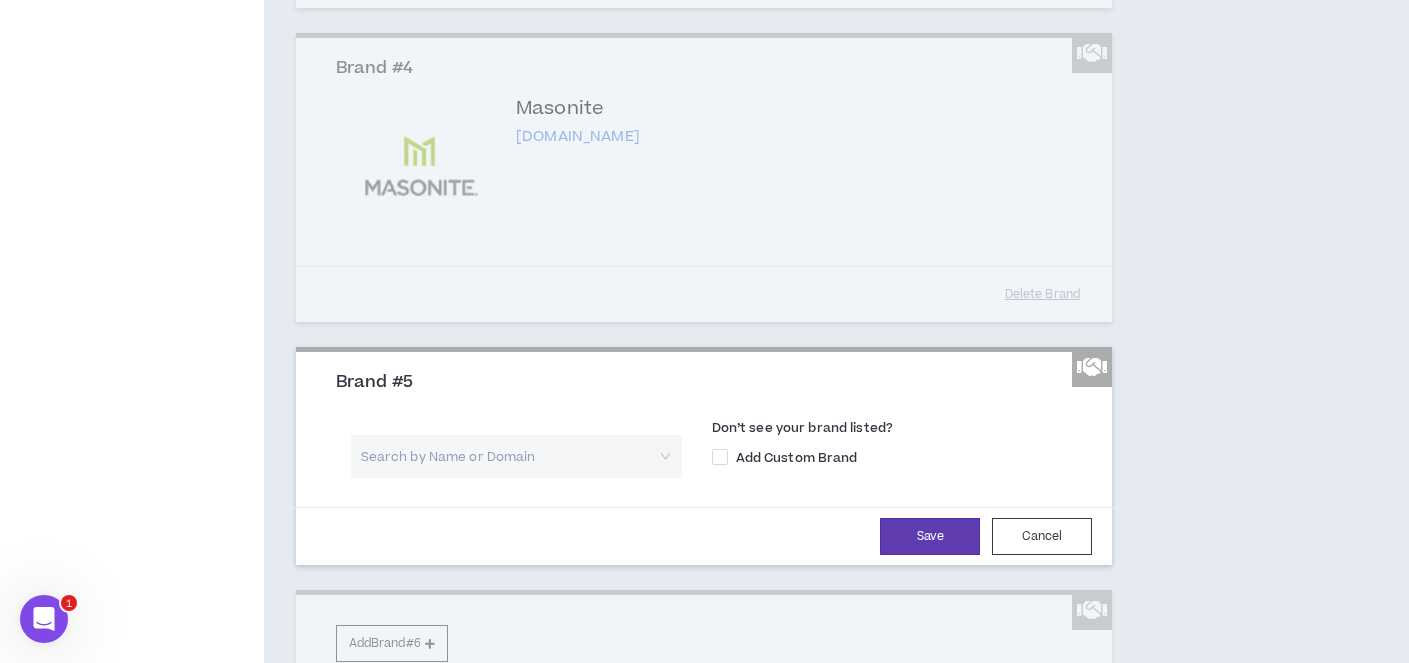 click at bounding box center (509, 456) 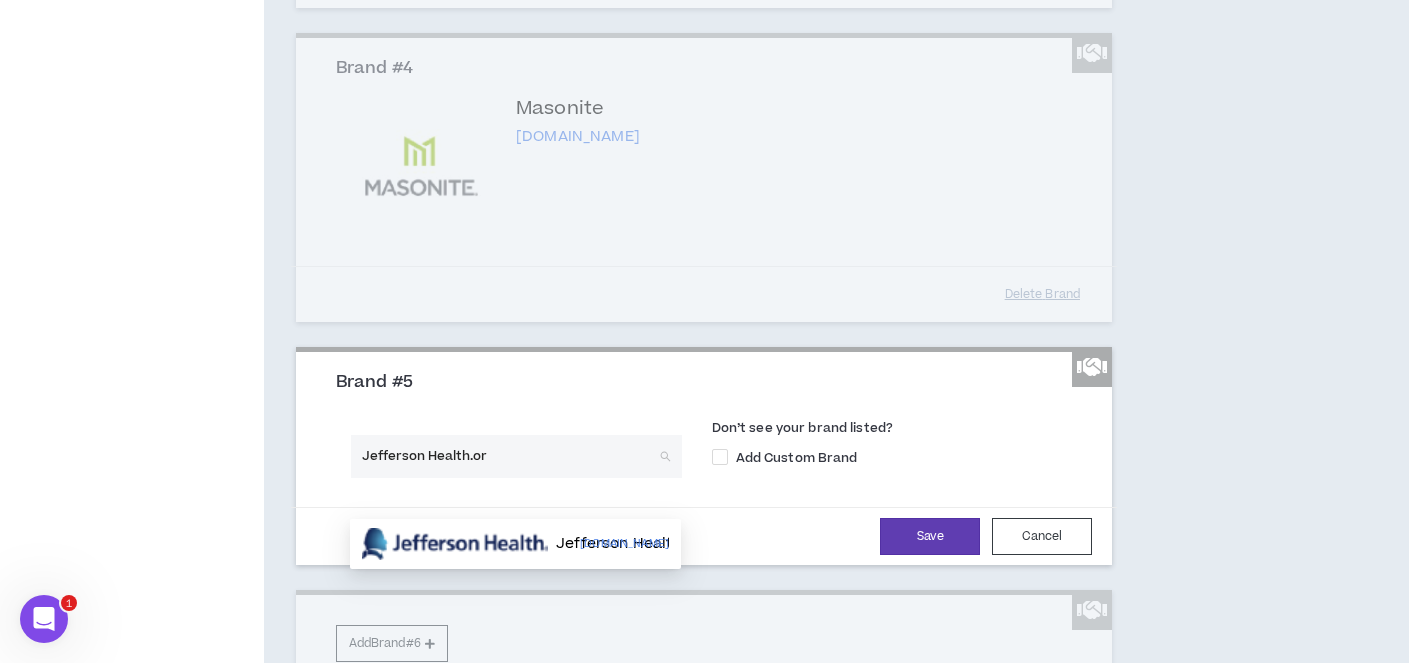 type on "Jefferson [DOMAIN_NAME]" 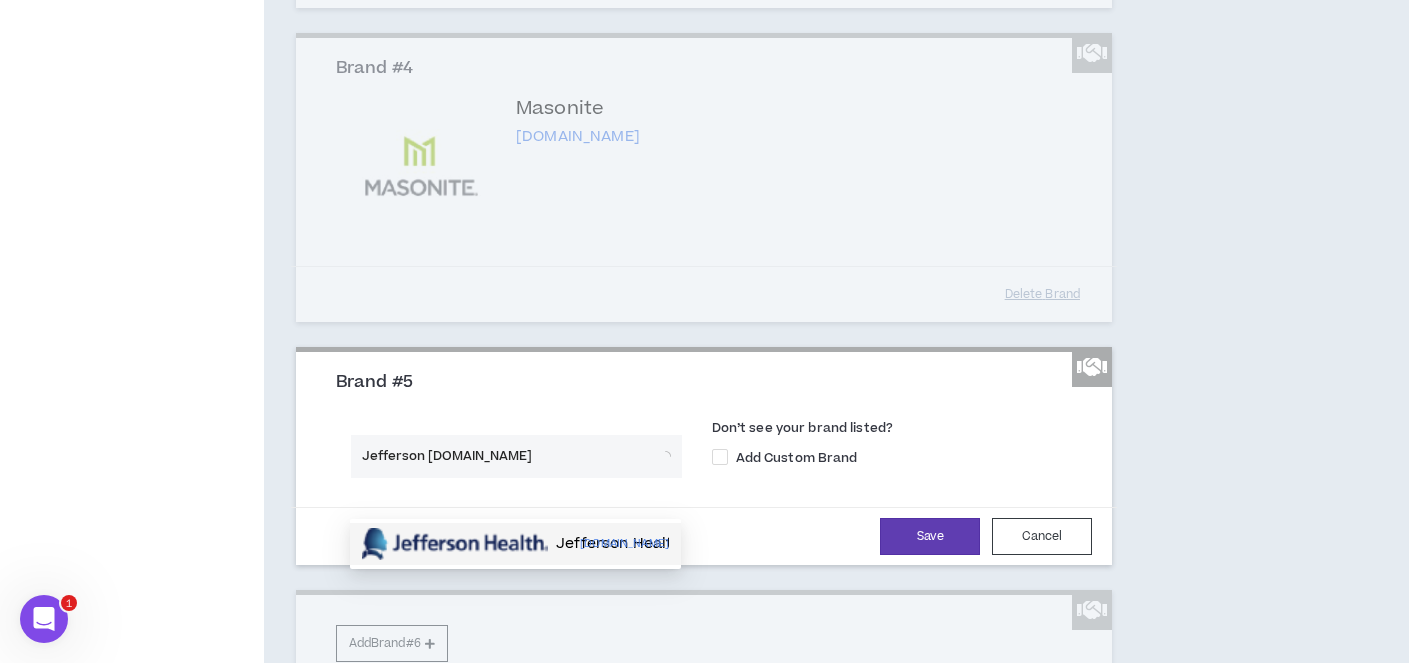 click on "Jefferson Health" at bounding box center [618, 544] 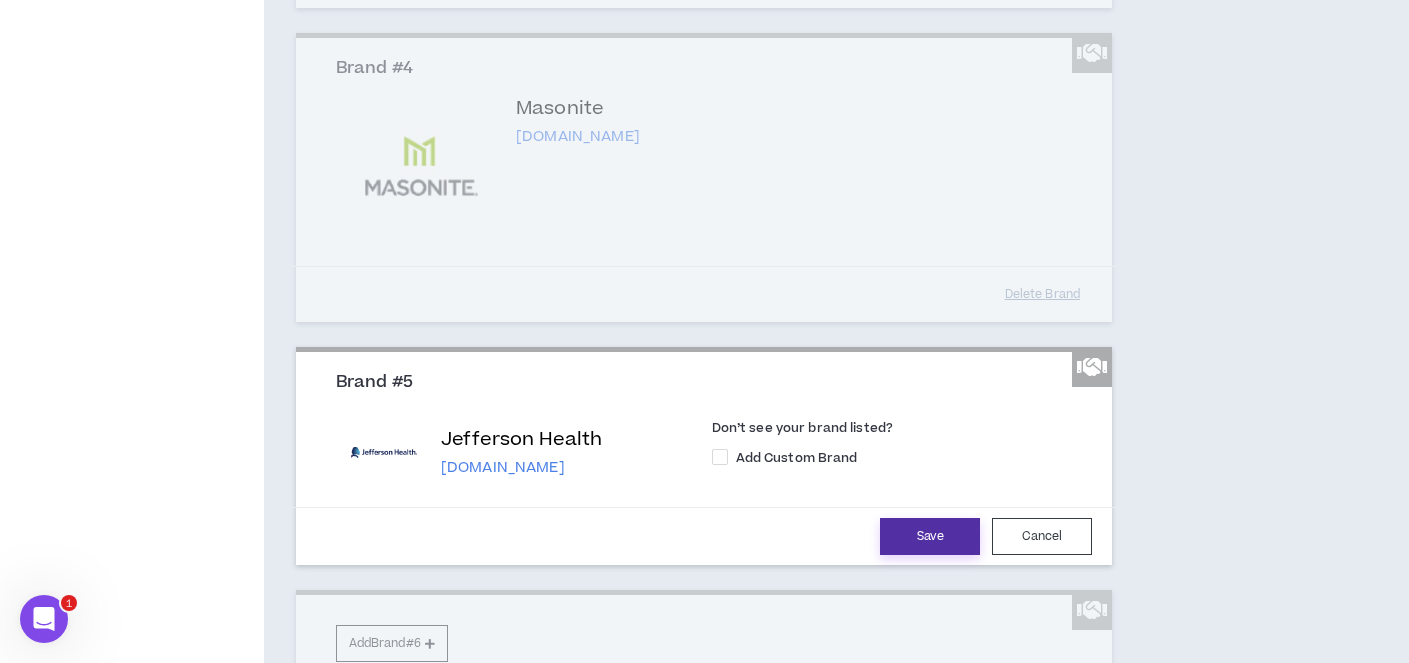 click on "Save" at bounding box center (930, 536) 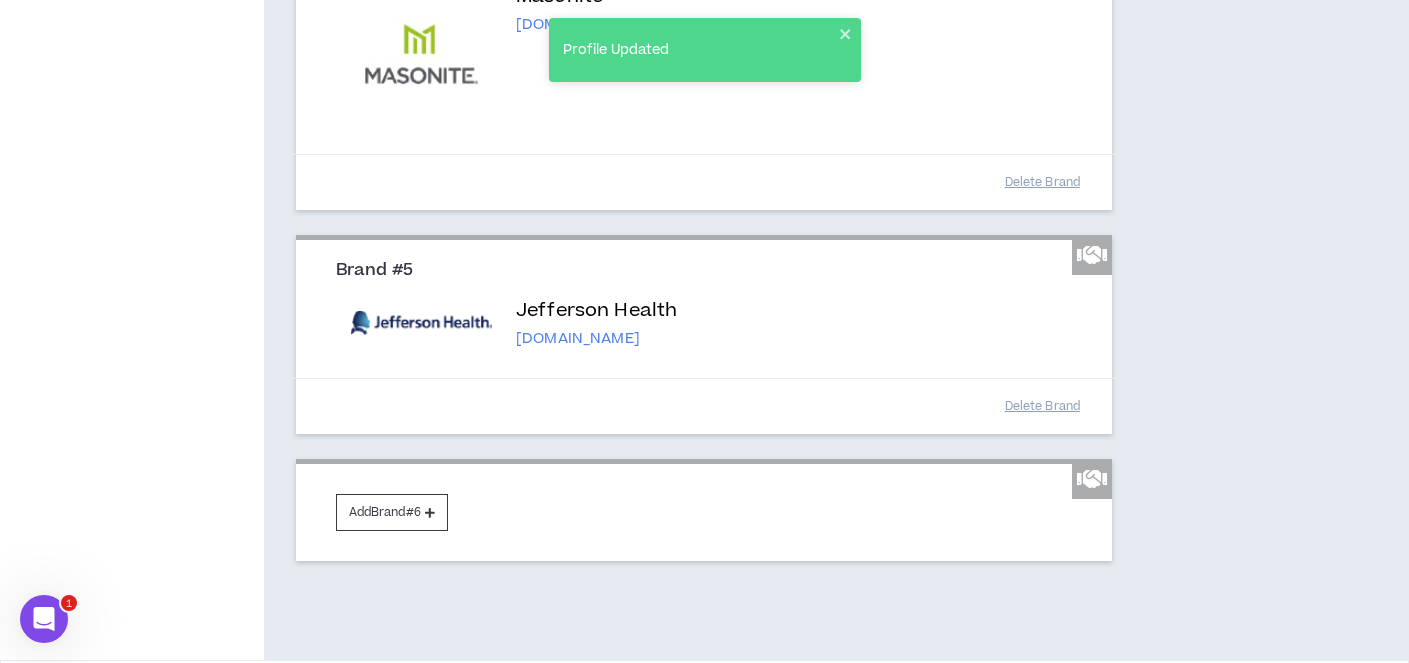 scroll, scrollTop: 1289, scrollLeft: 0, axis: vertical 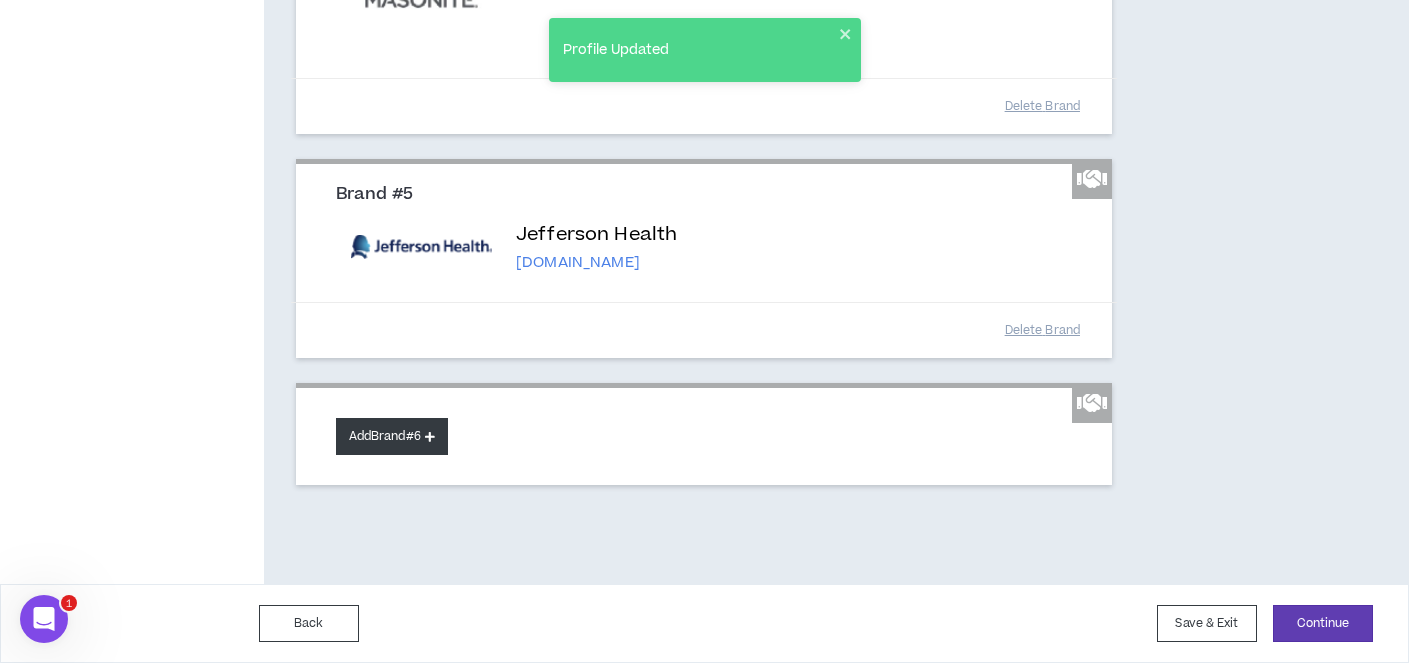 click on "Add  Brand  #6" at bounding box center (392, 436) 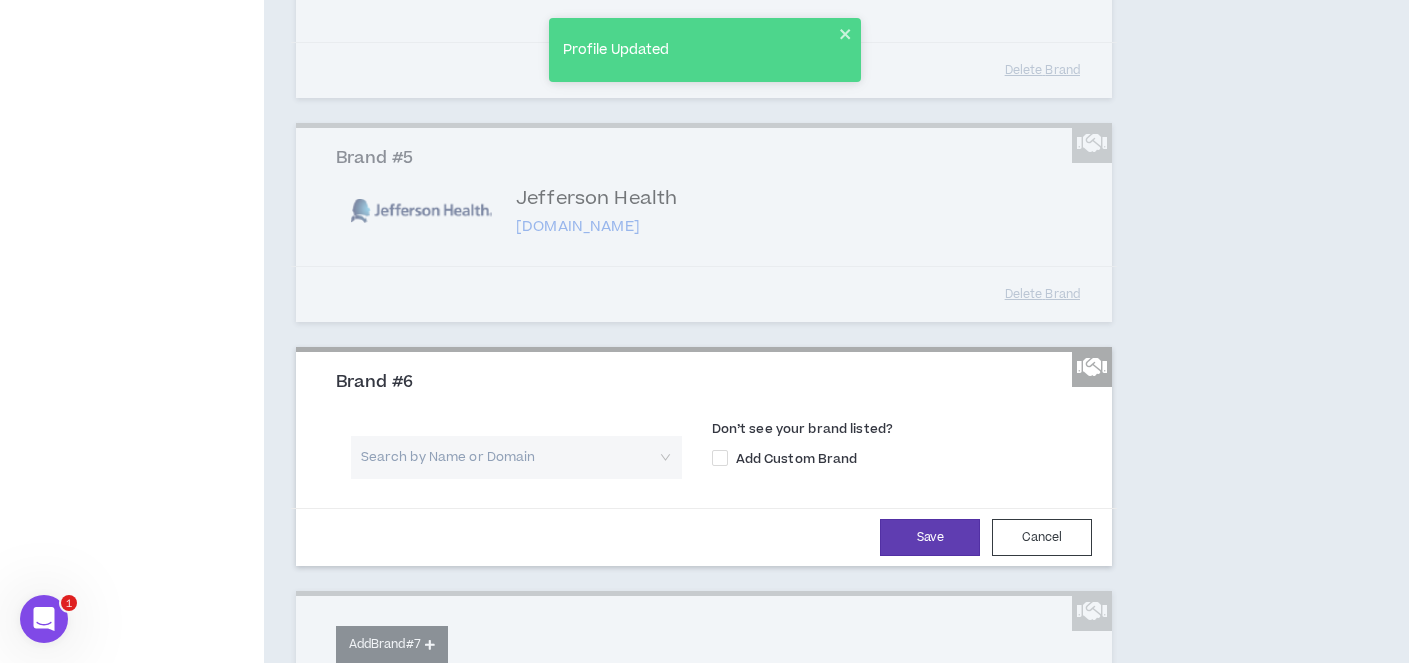 scroll, scrollTop: 1288, scrollLeft: 0, axis: vertical 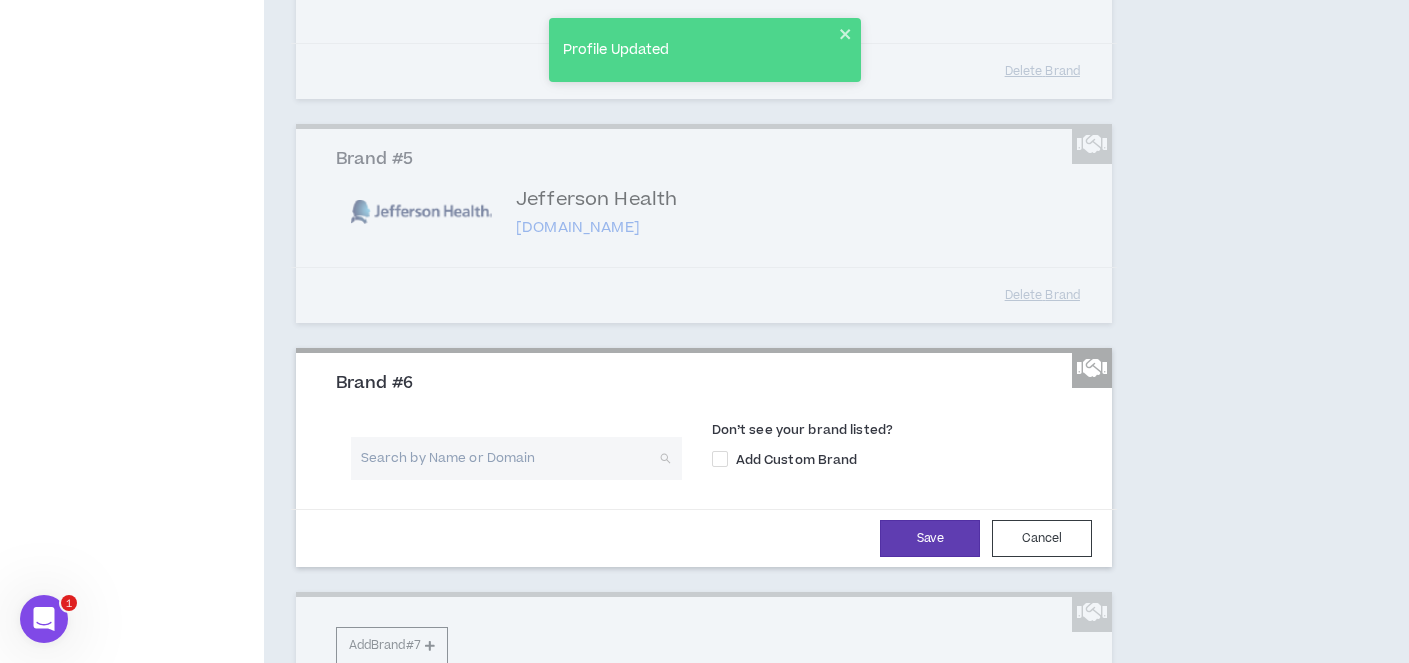 click at bounding box center (509, 458) 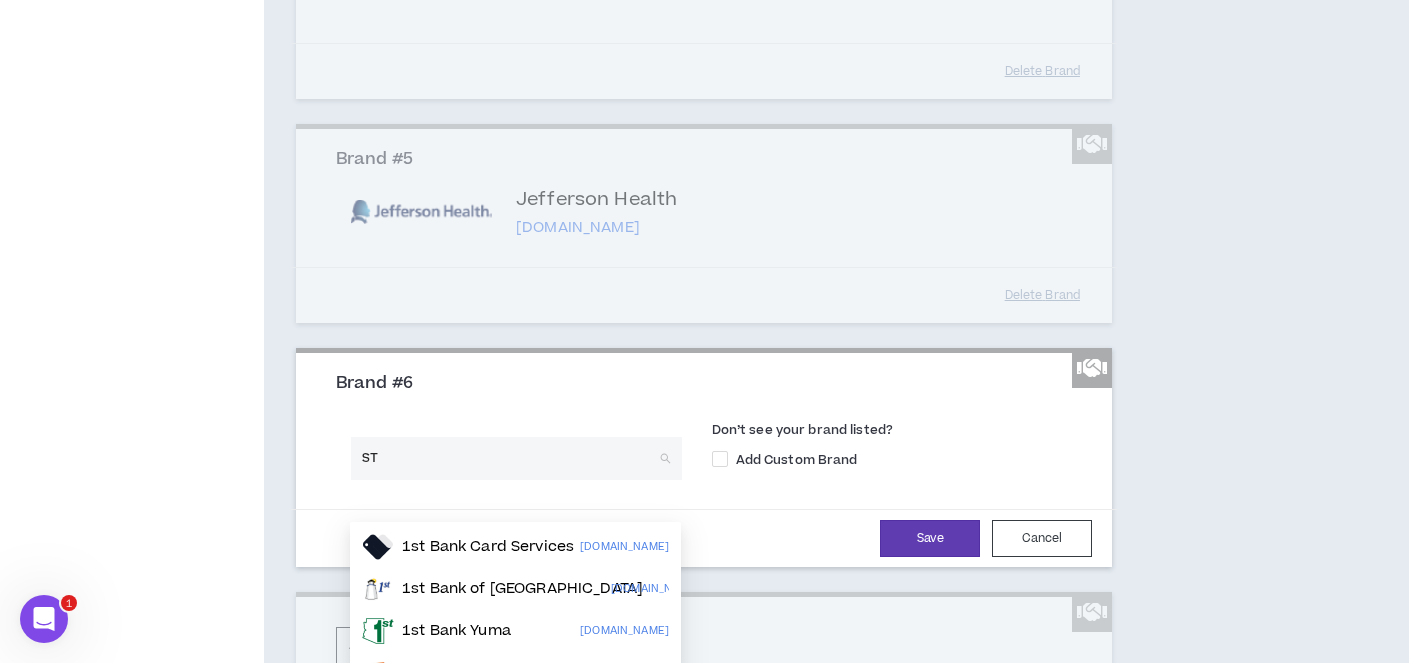 type on "S" 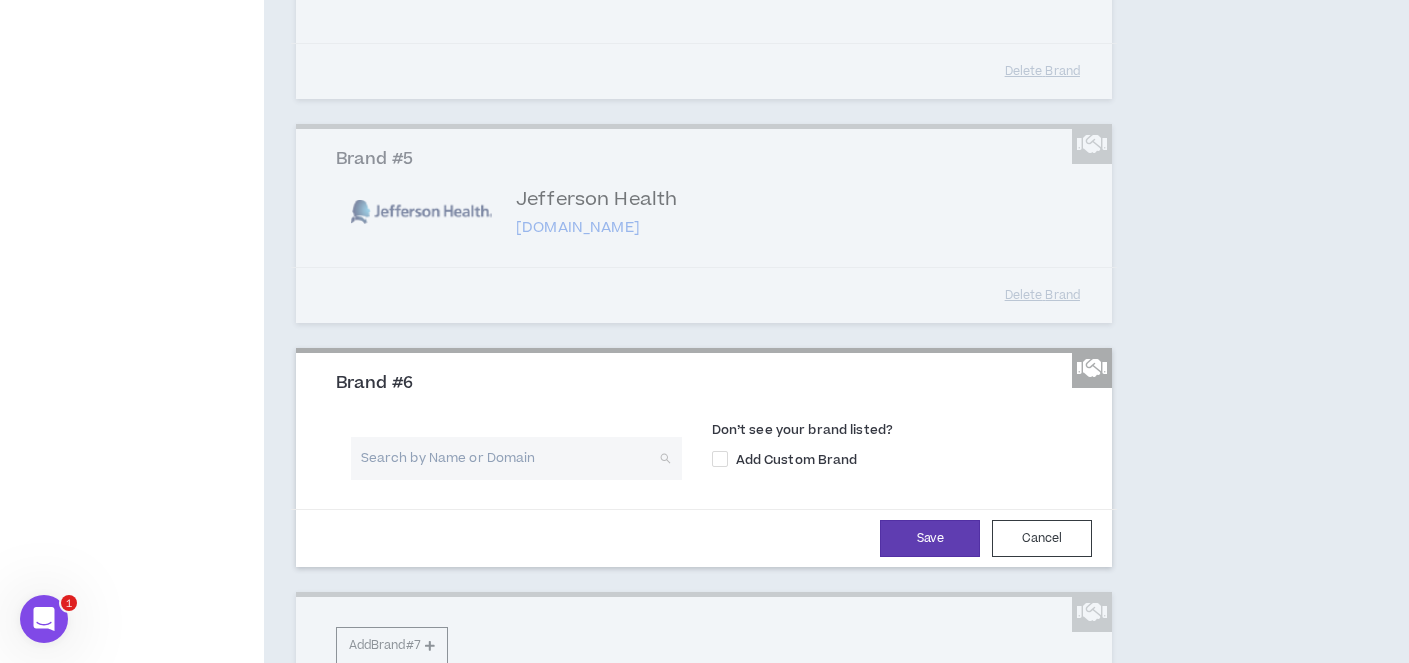 click at bounding box center [509, 458] 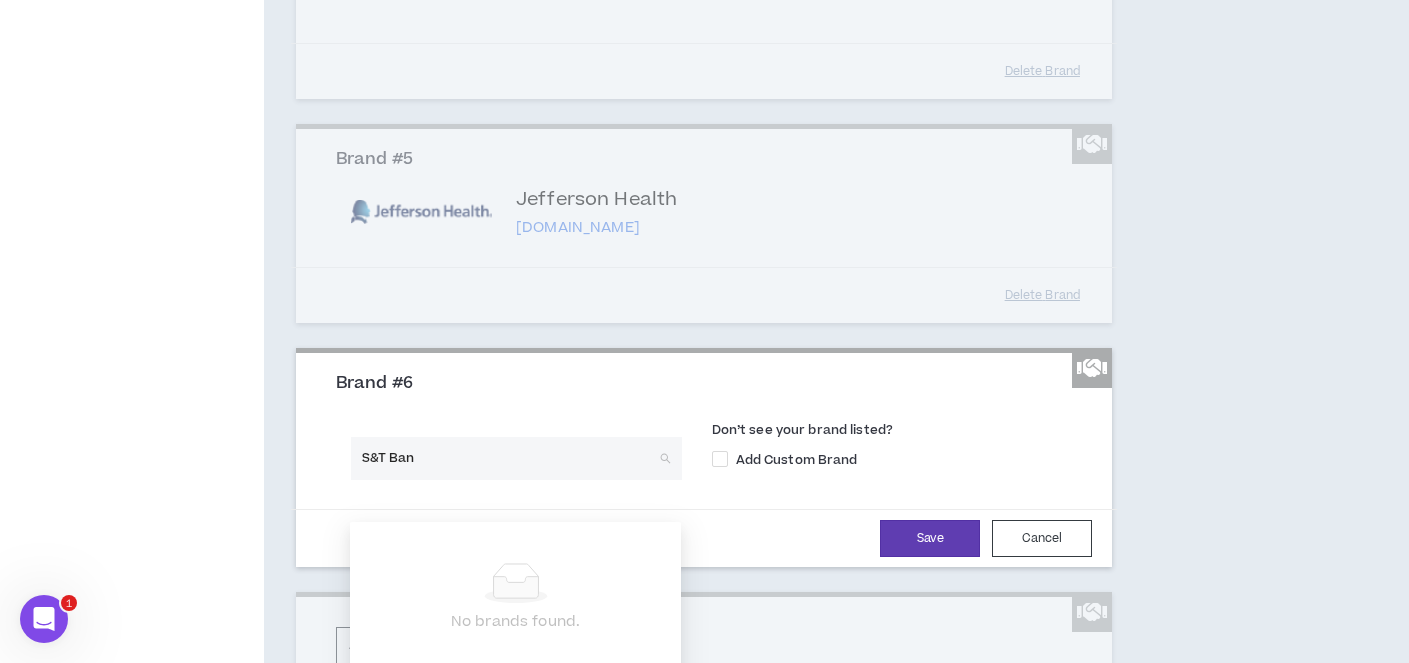 type on "S&T Bank" 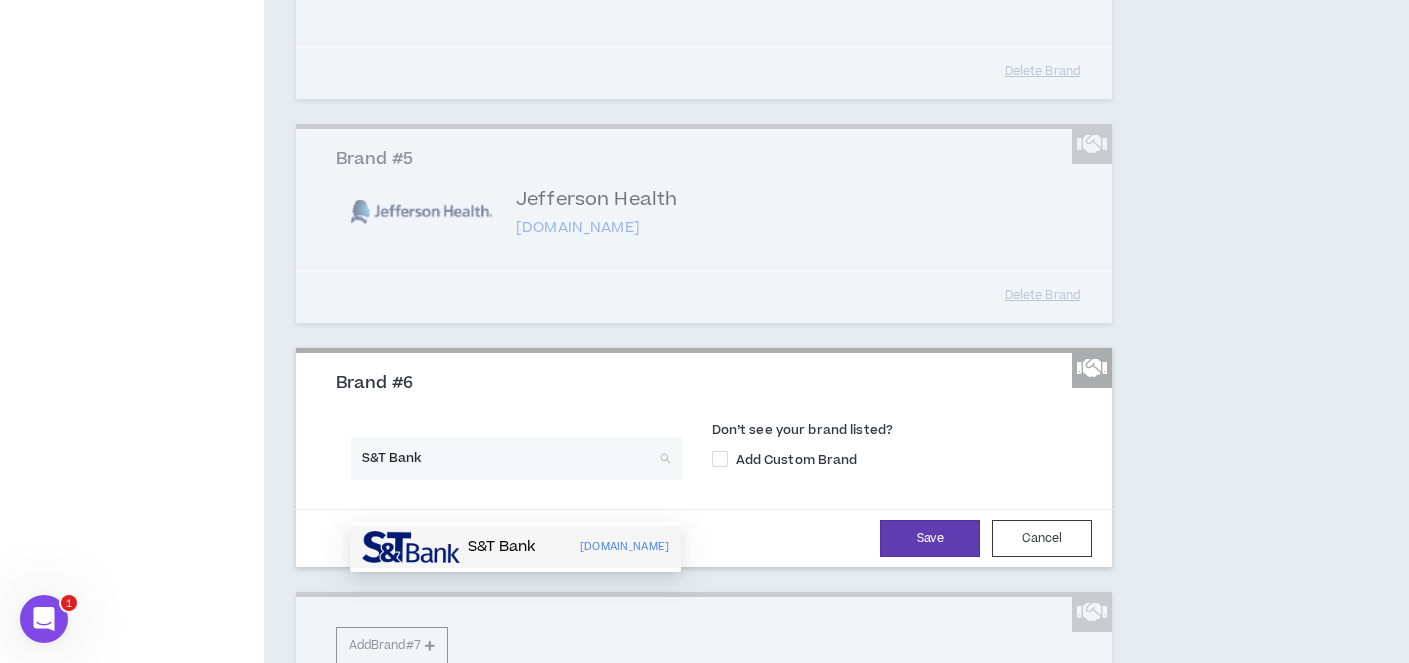 click on "[DOMAIN_NAME]" at bounding box center [624, 547] 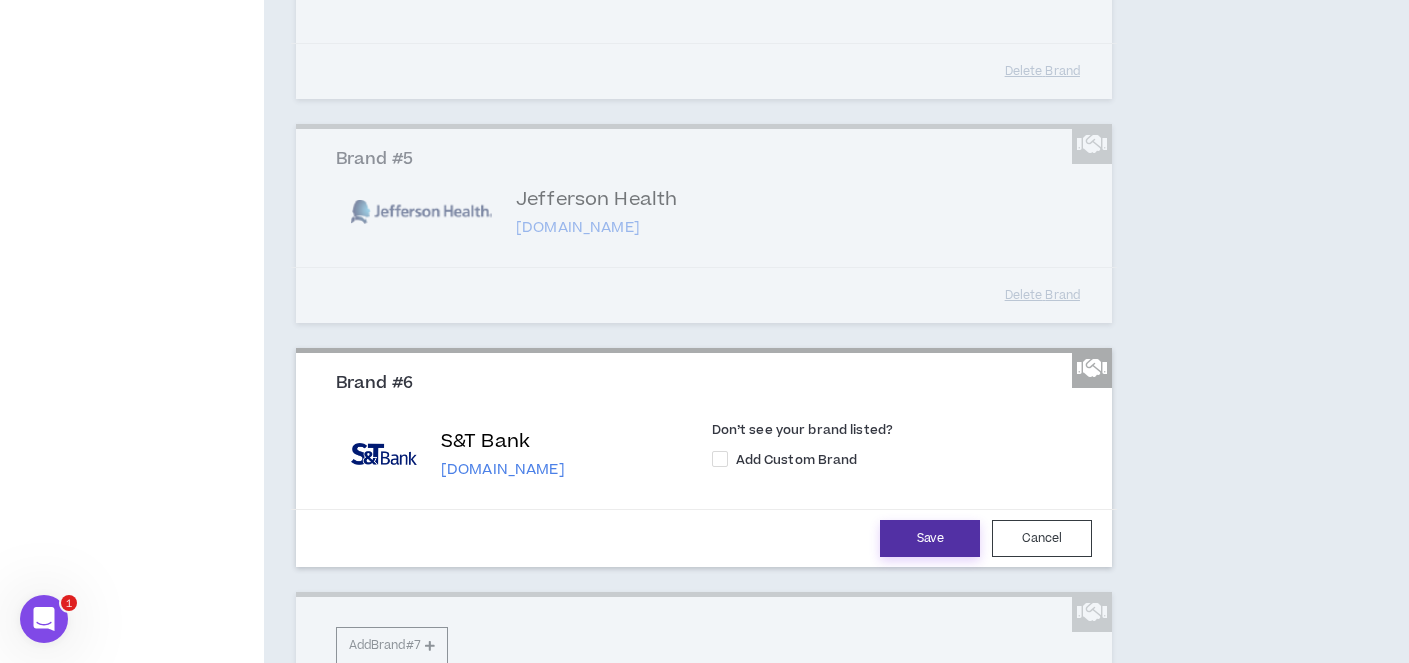 click on "Save" at bounding box center (930, 538) 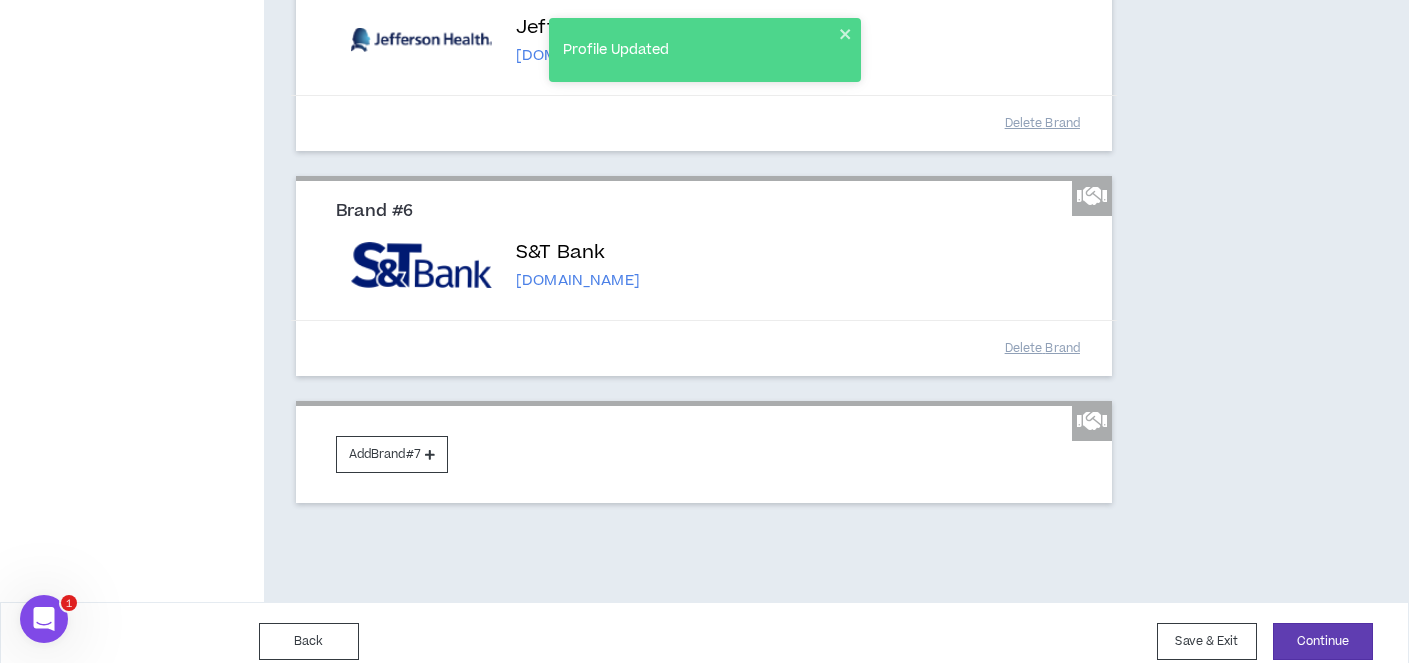 scroll, scrollTop: 1514, scrollLeft: 0, axis: vertical 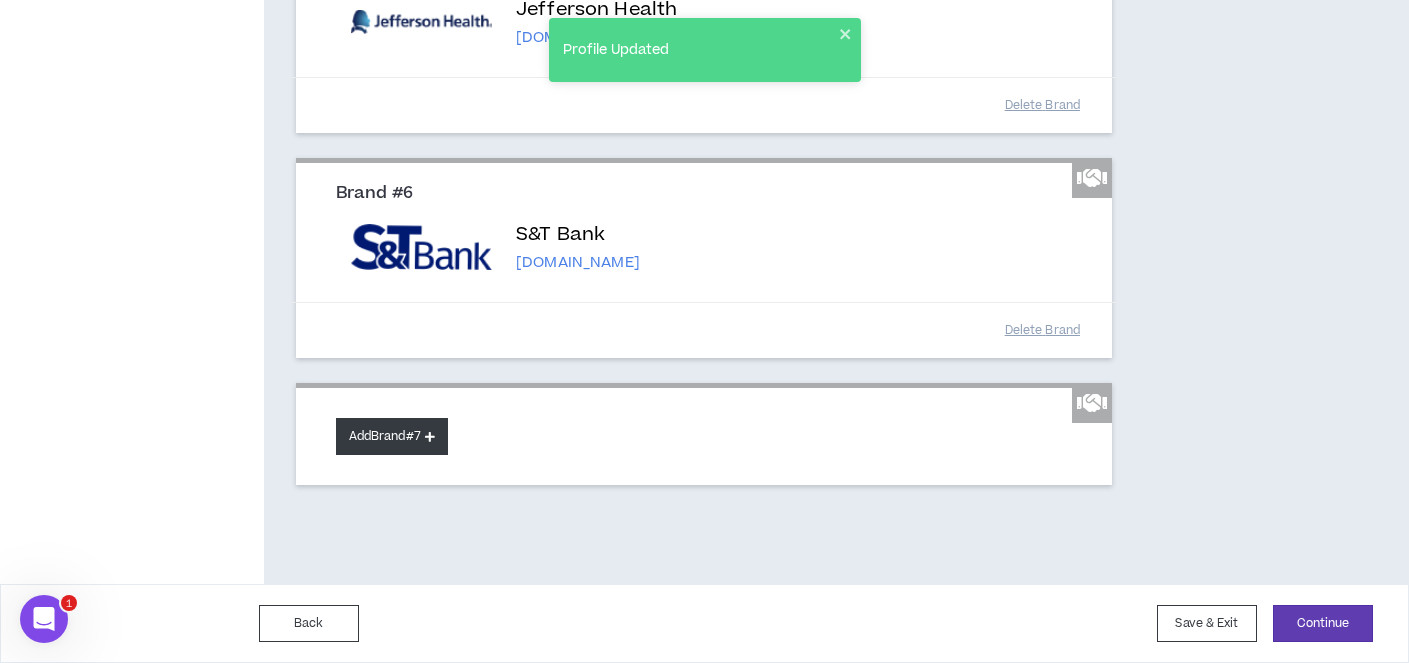 click on "Add  Brand  #7" at bounding box center (392, 436) 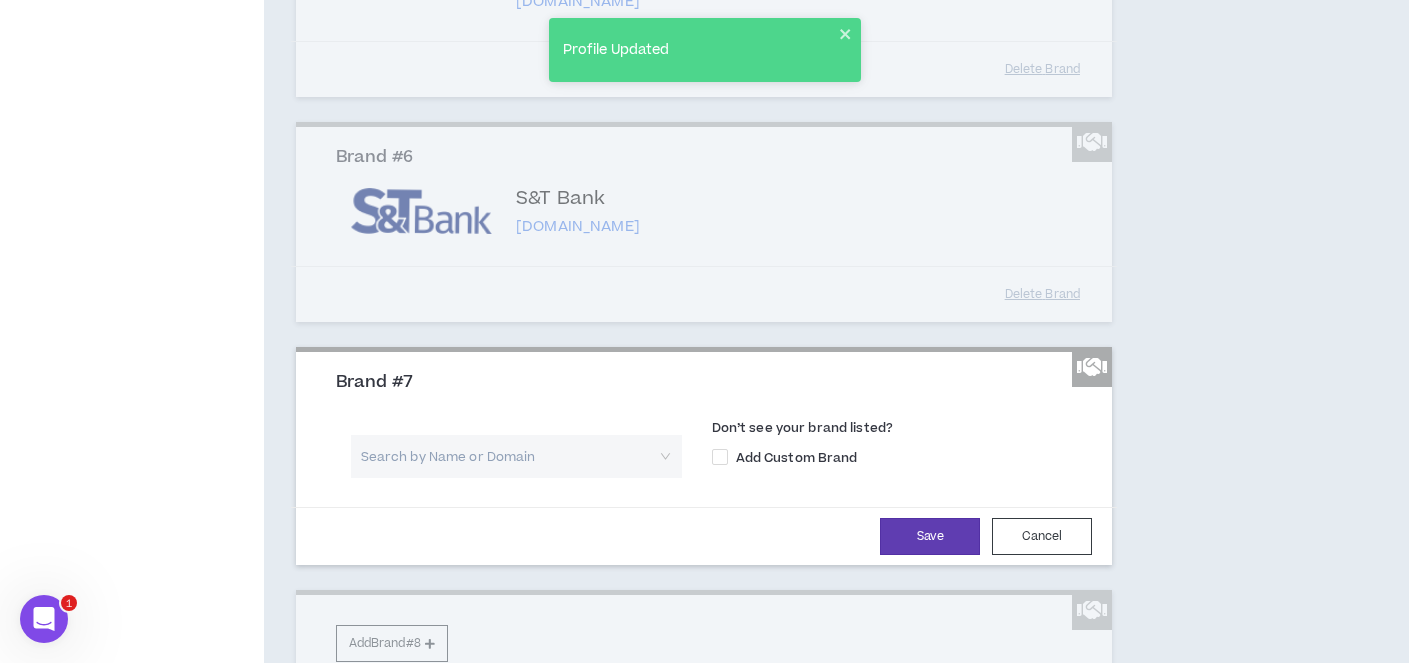 click at bounding box center [509, 456] 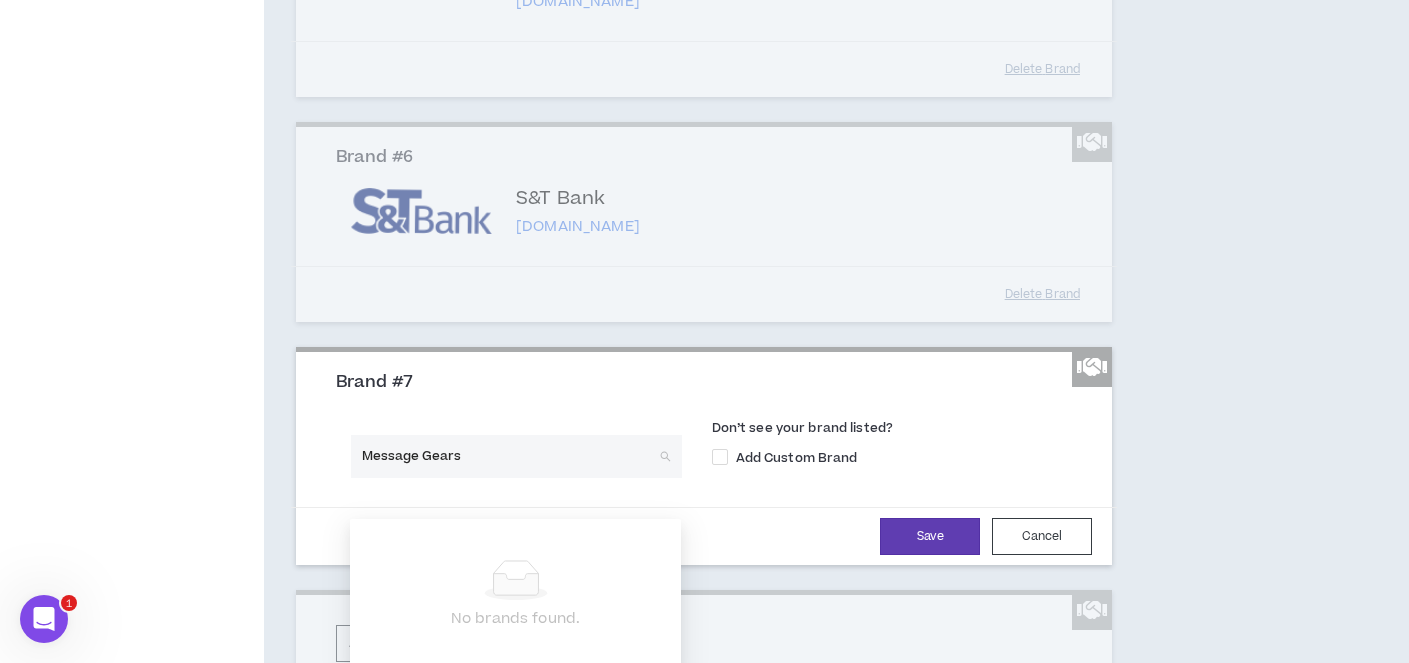 click on "Message Gears" at bounding box center (509, 456) 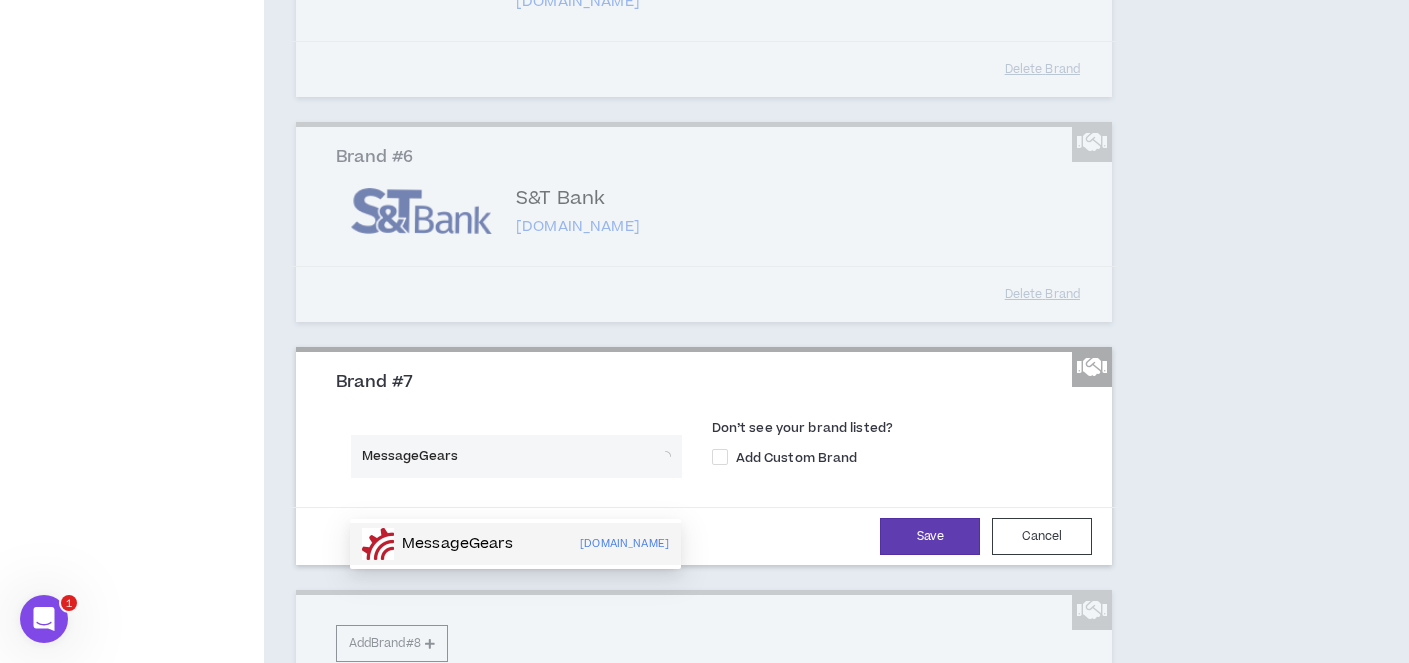 click on "MessageGears" at bounding box center [457, 544] 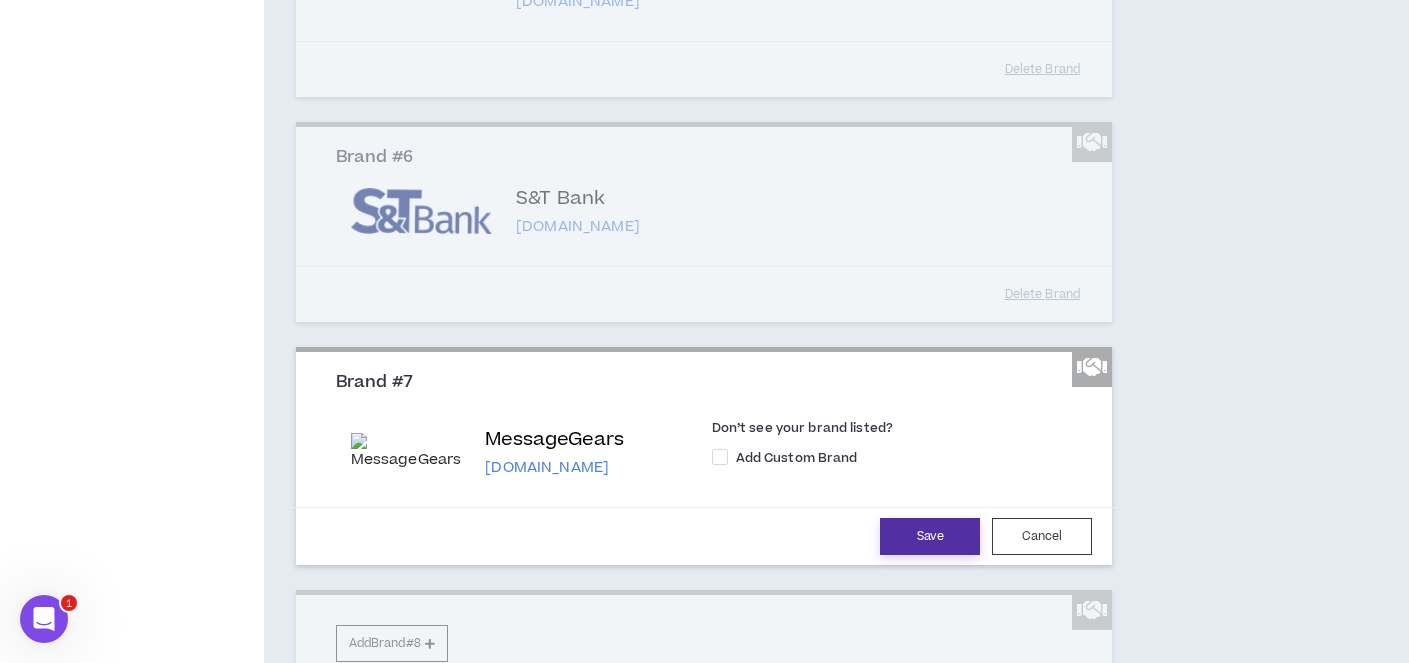 click on "Save" at bounding box center (930, 536) 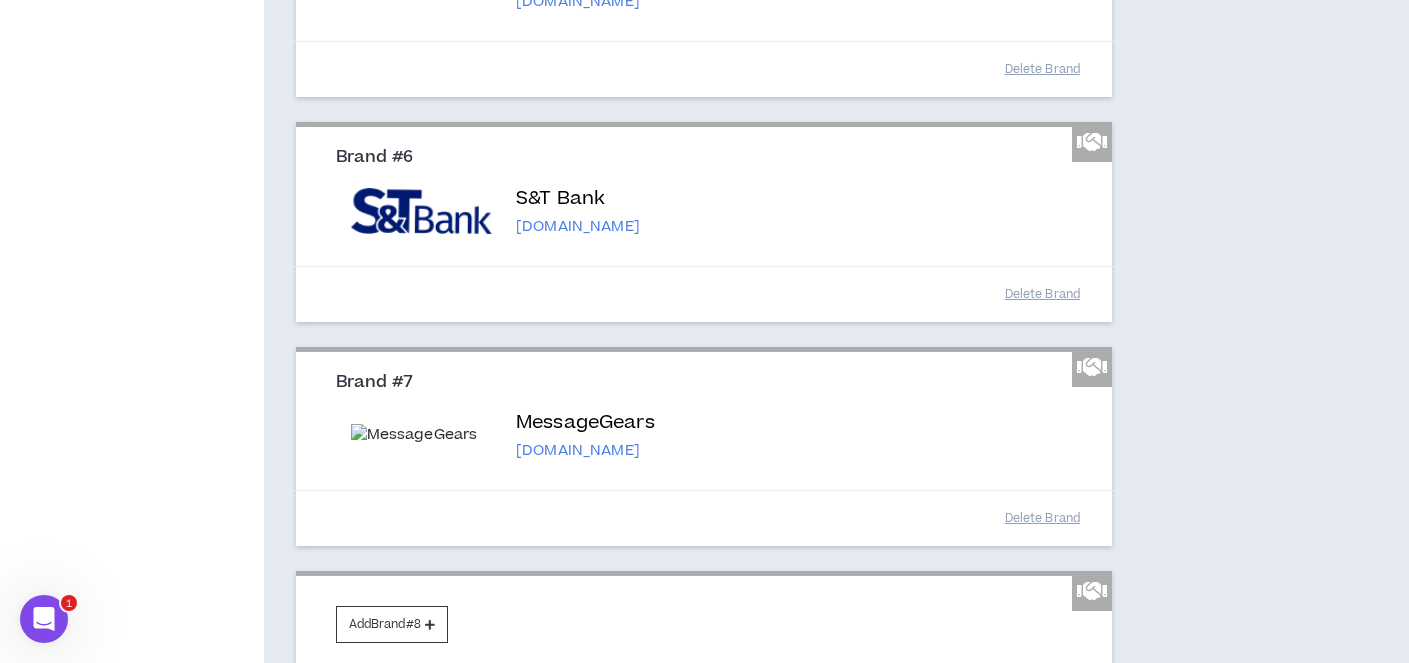 click on "[DOMAIN_NAME]" at bounding box center (585, 451) 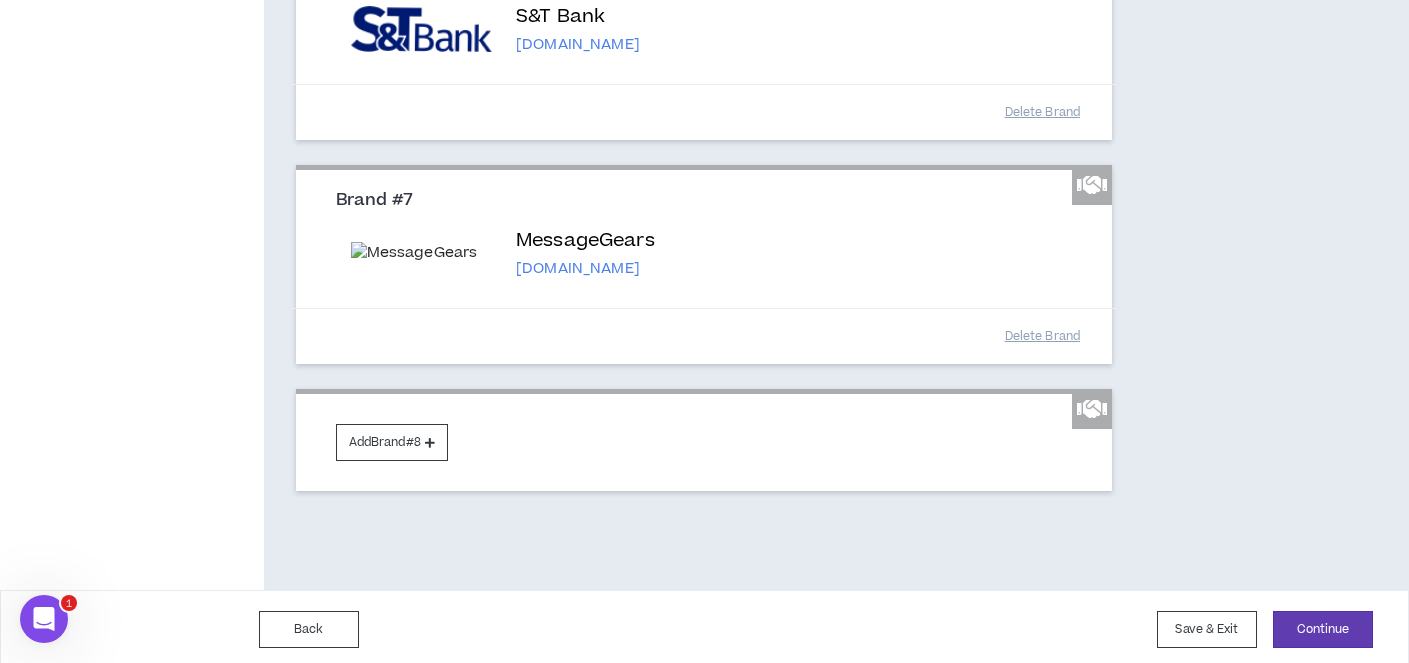 scroll, scrollTop: 1739, scrollLeft: 0, axis: vertical 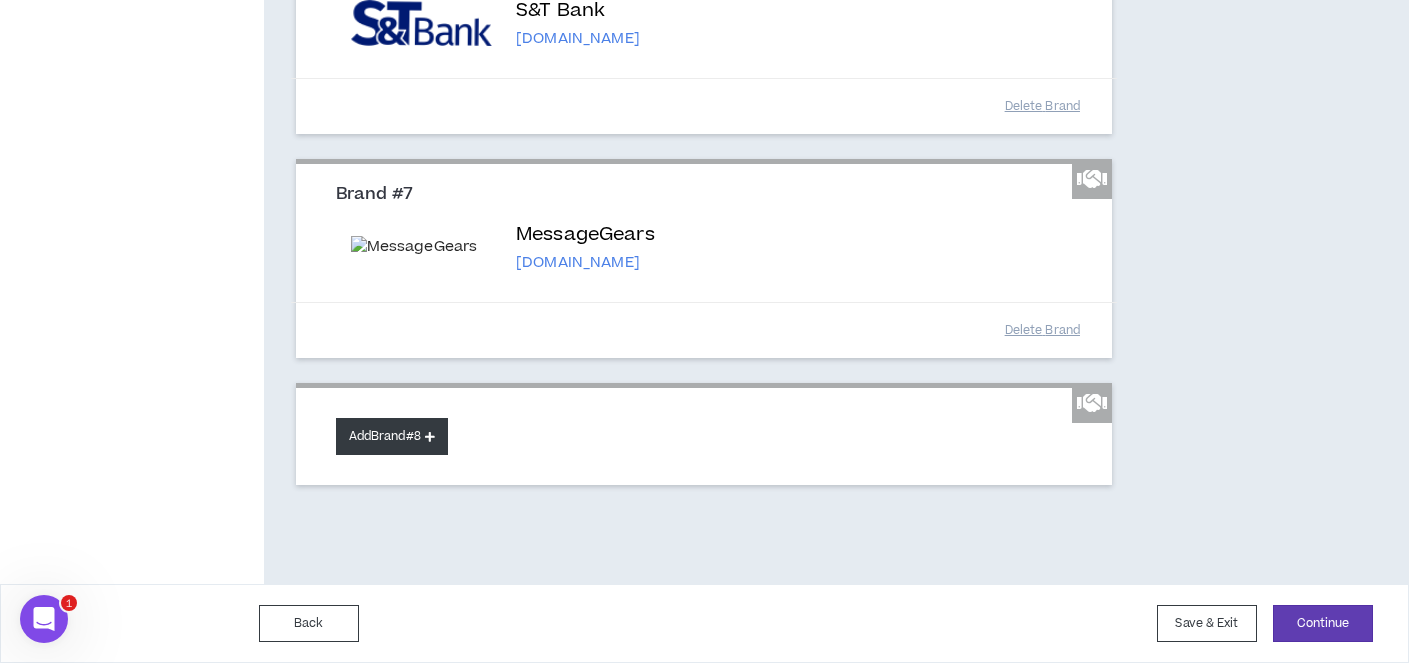 click on "Add  Brand  #8" at bounding box center [392, 436] 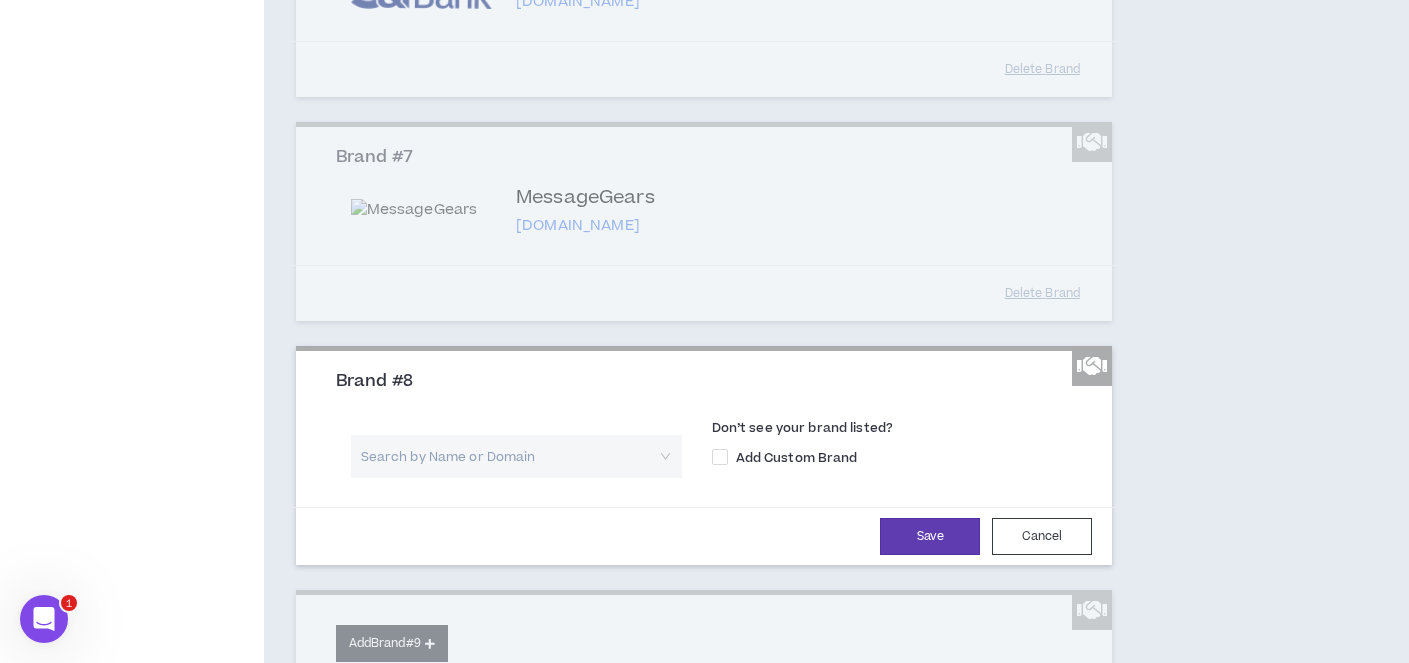 type 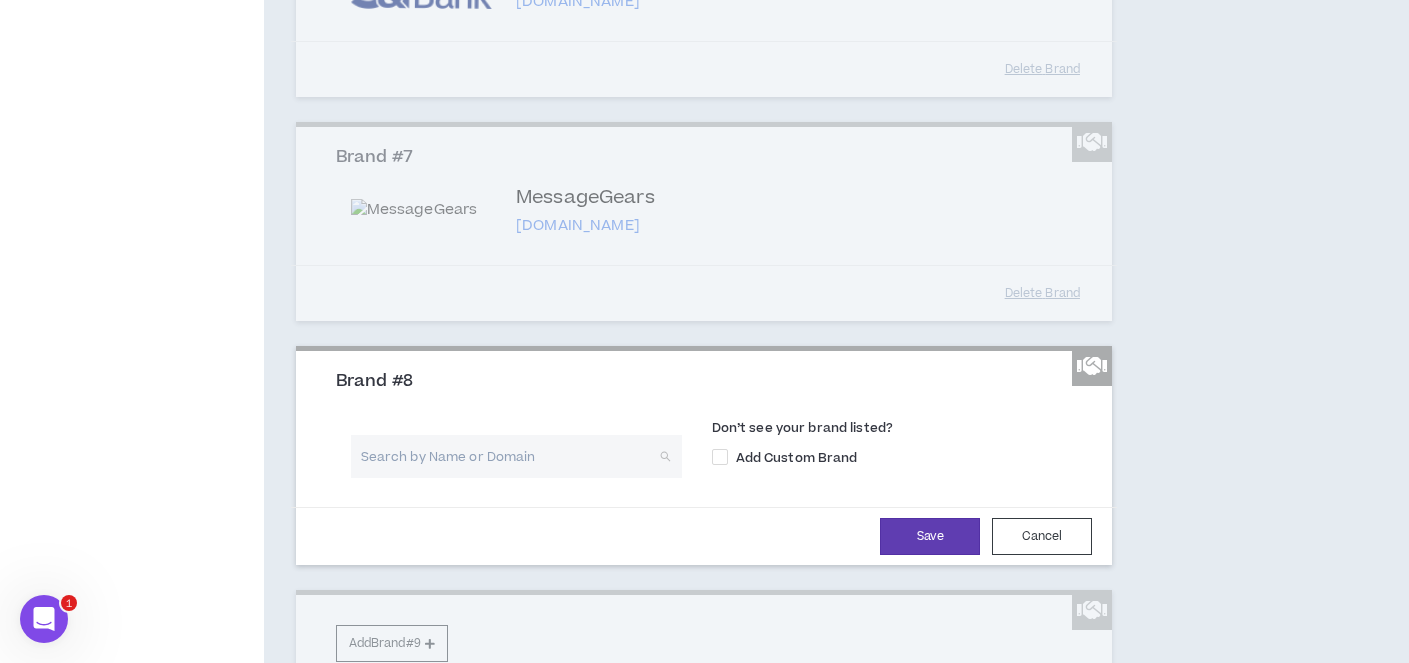 click at bounding box center (509, 456) 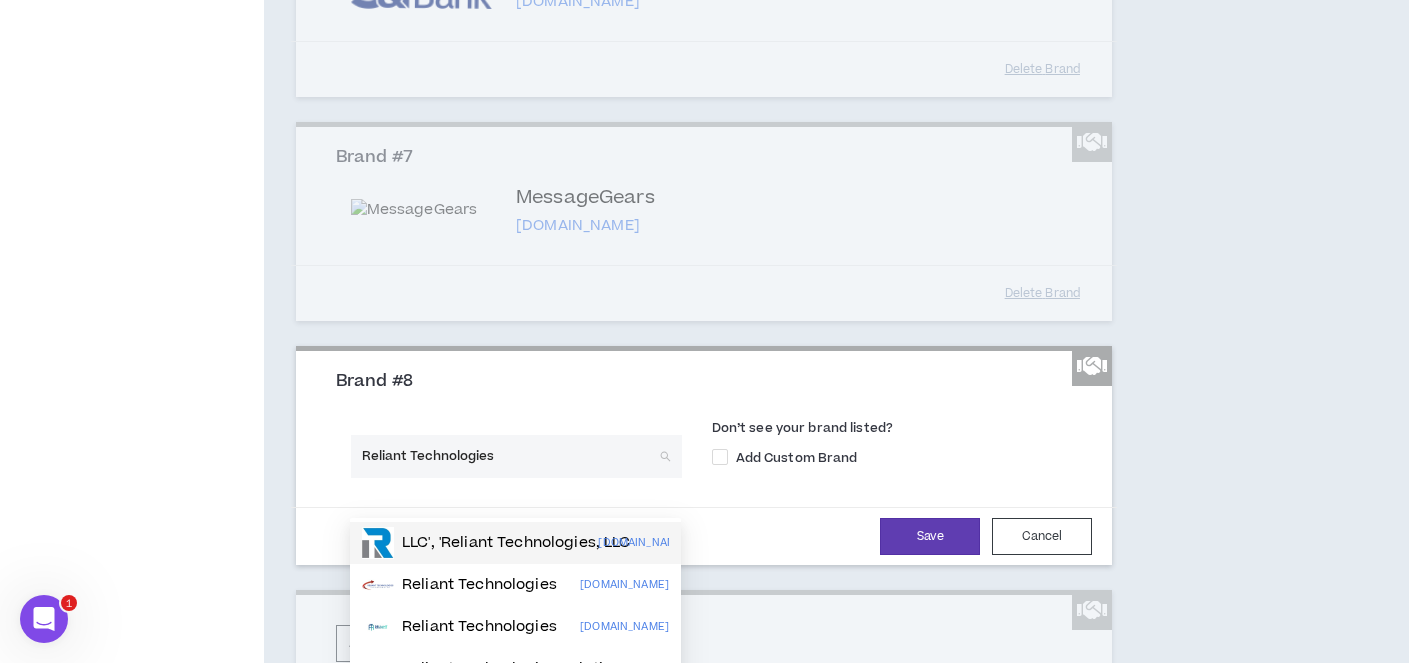 type on "Reliant Technologies" 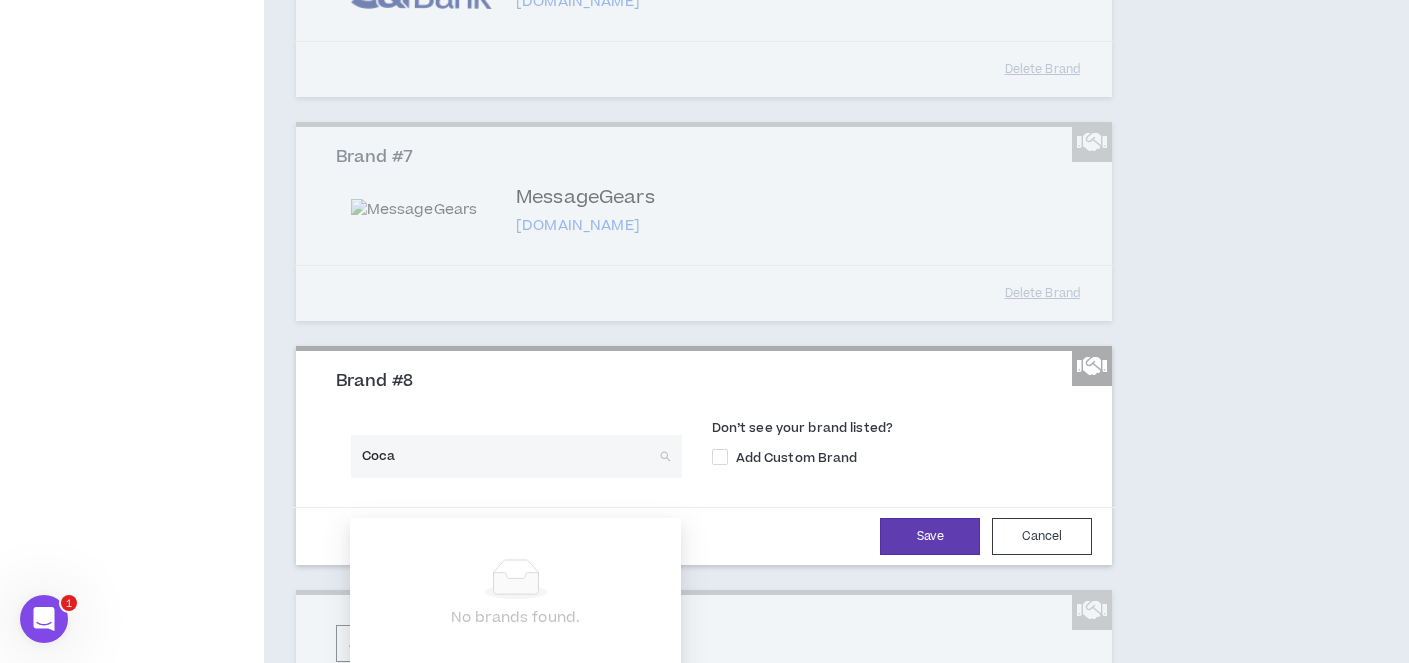 type on "Coca" 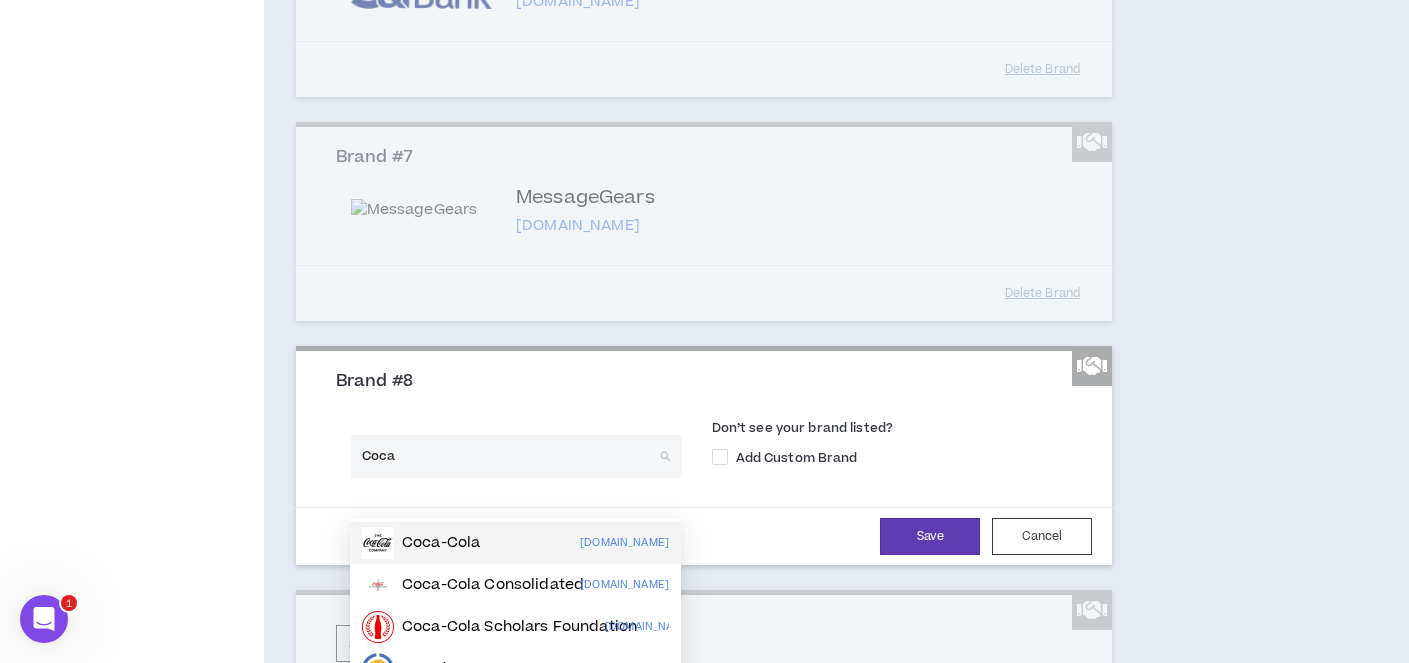 click on "Coca-Cola [DOMAIN_NAME]" at bounding box center [515, 543] 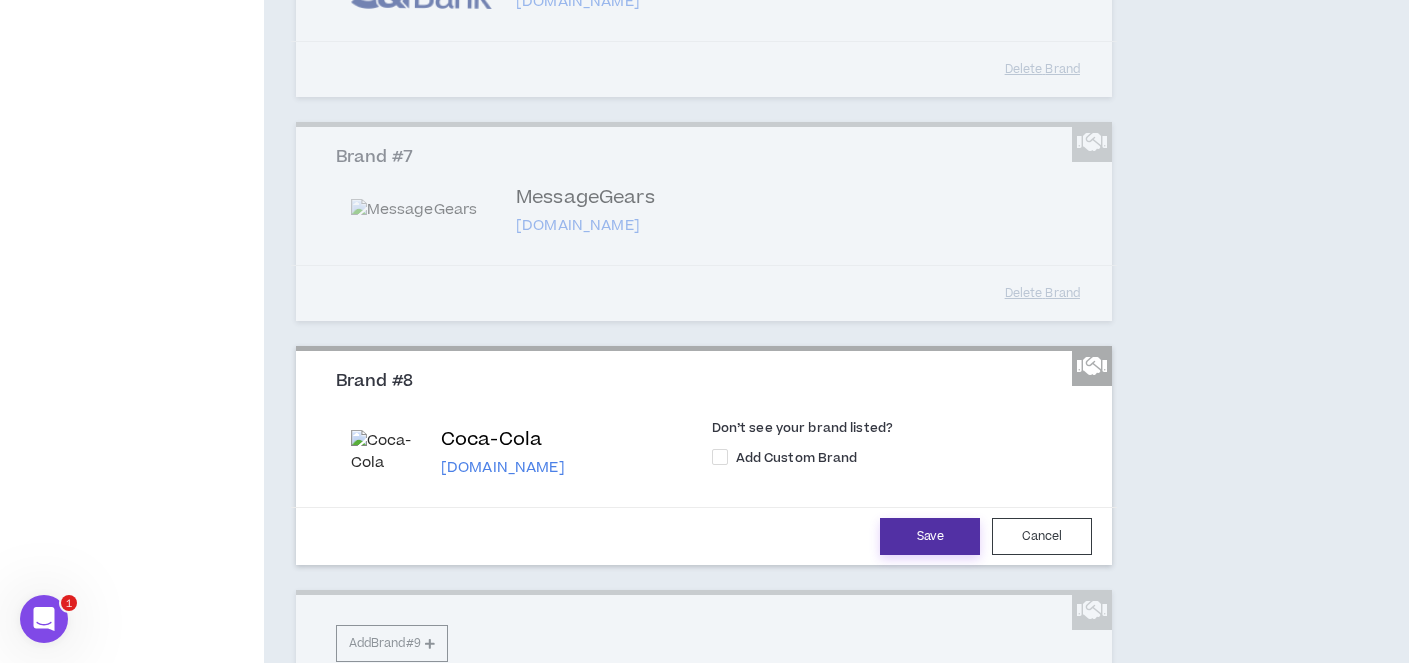 click on "Save" at bounding box center (930, 536) 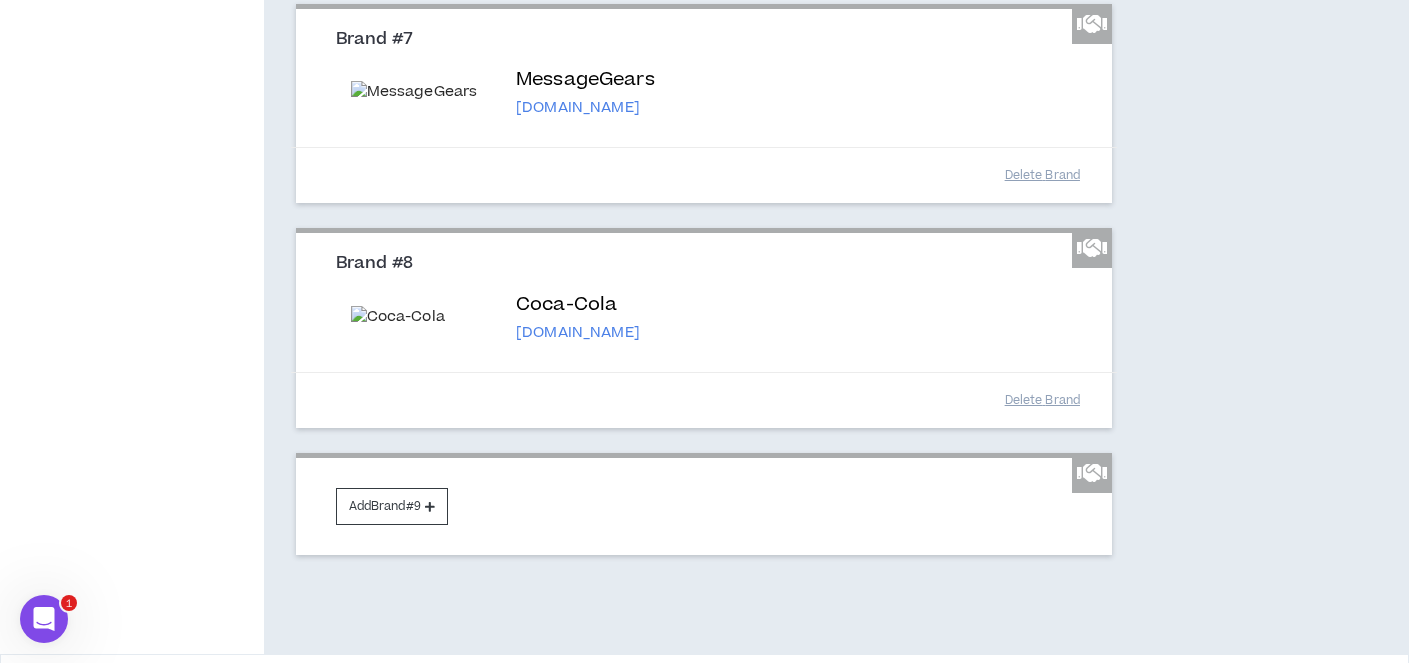scroll, scrollTop: 1963, scrollLeft: 0, axis: vertical 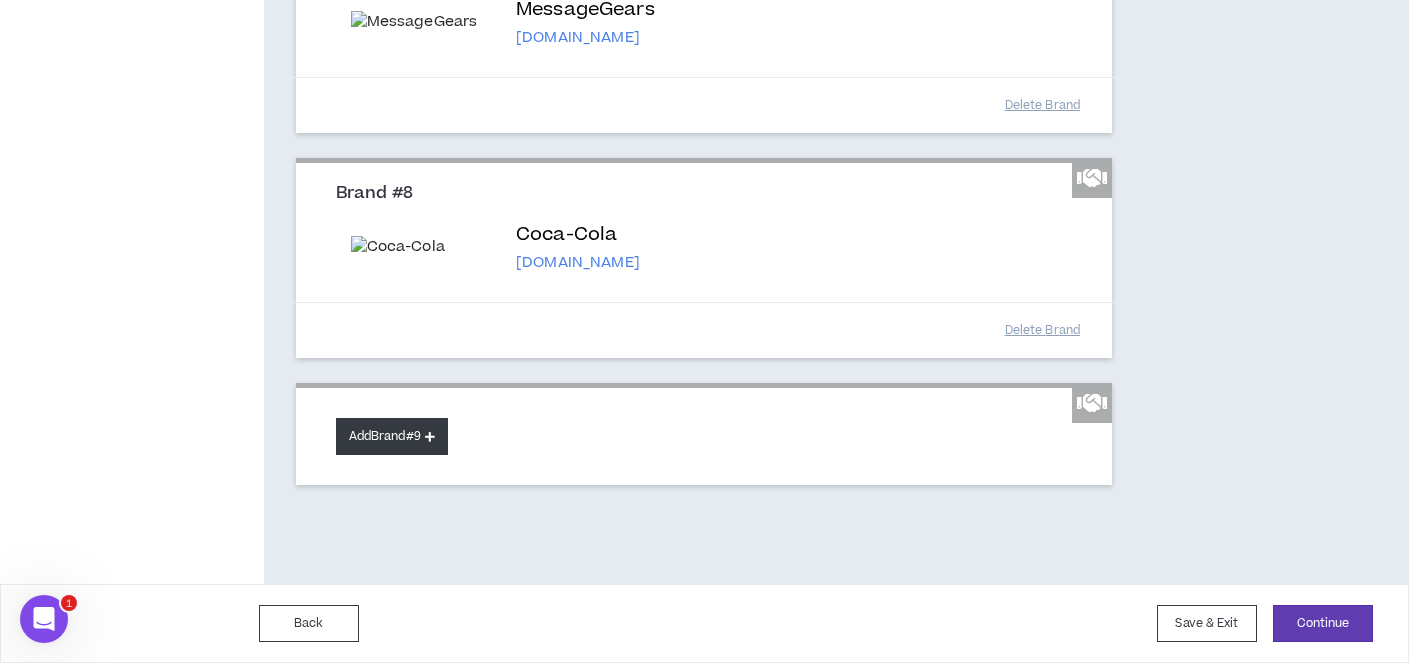 click on "Add  Brand  #9" at bounding box center [392, 436] 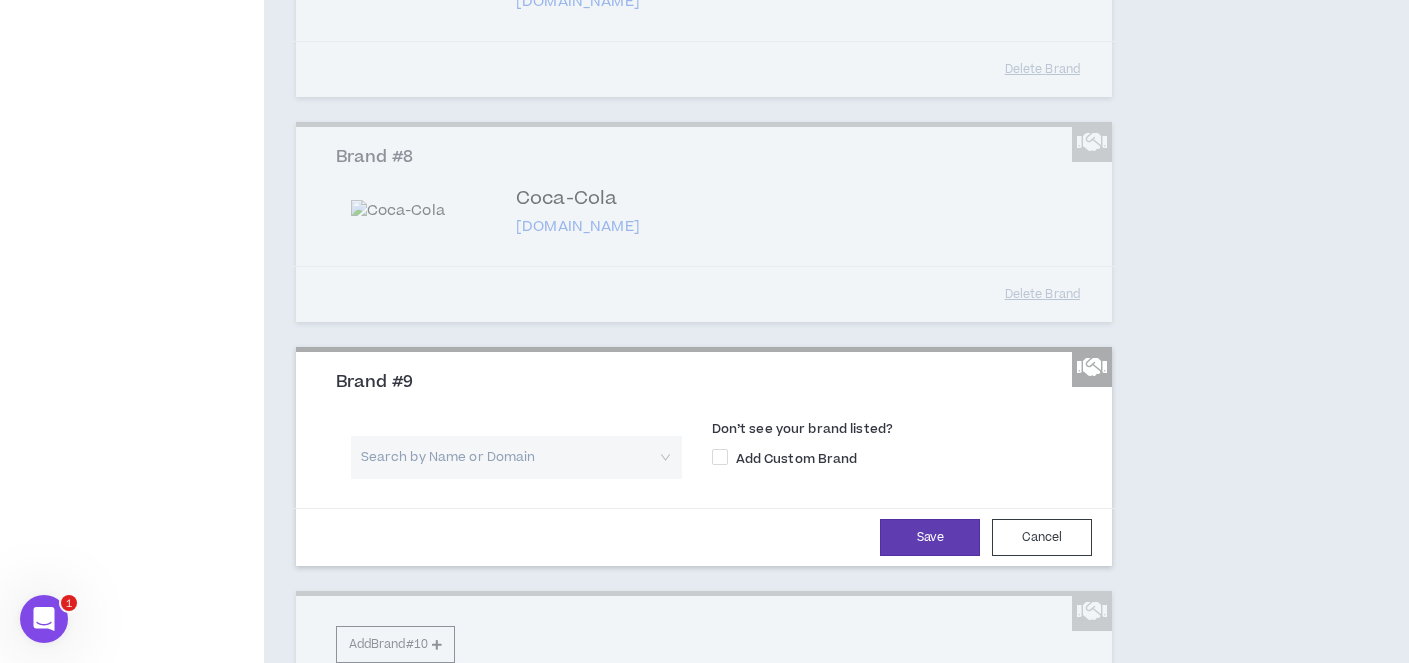 click at bounding box center (509, 457) 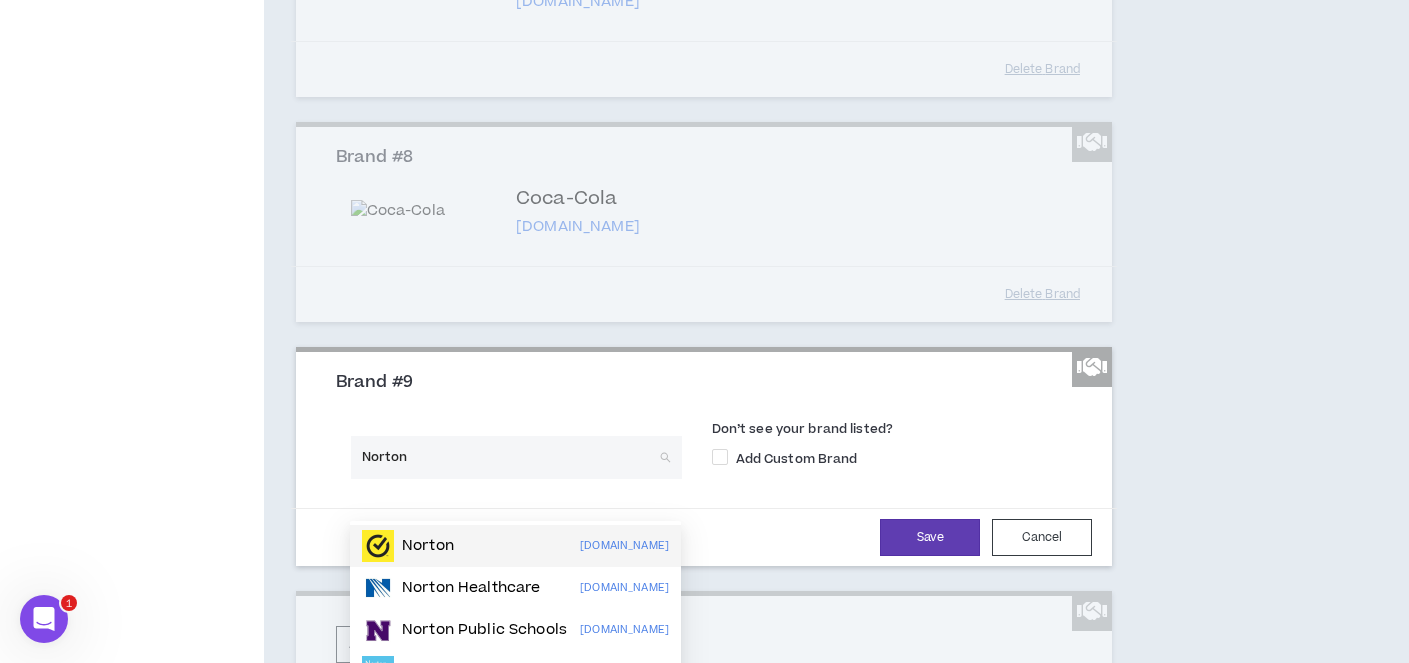 type on "Norton" 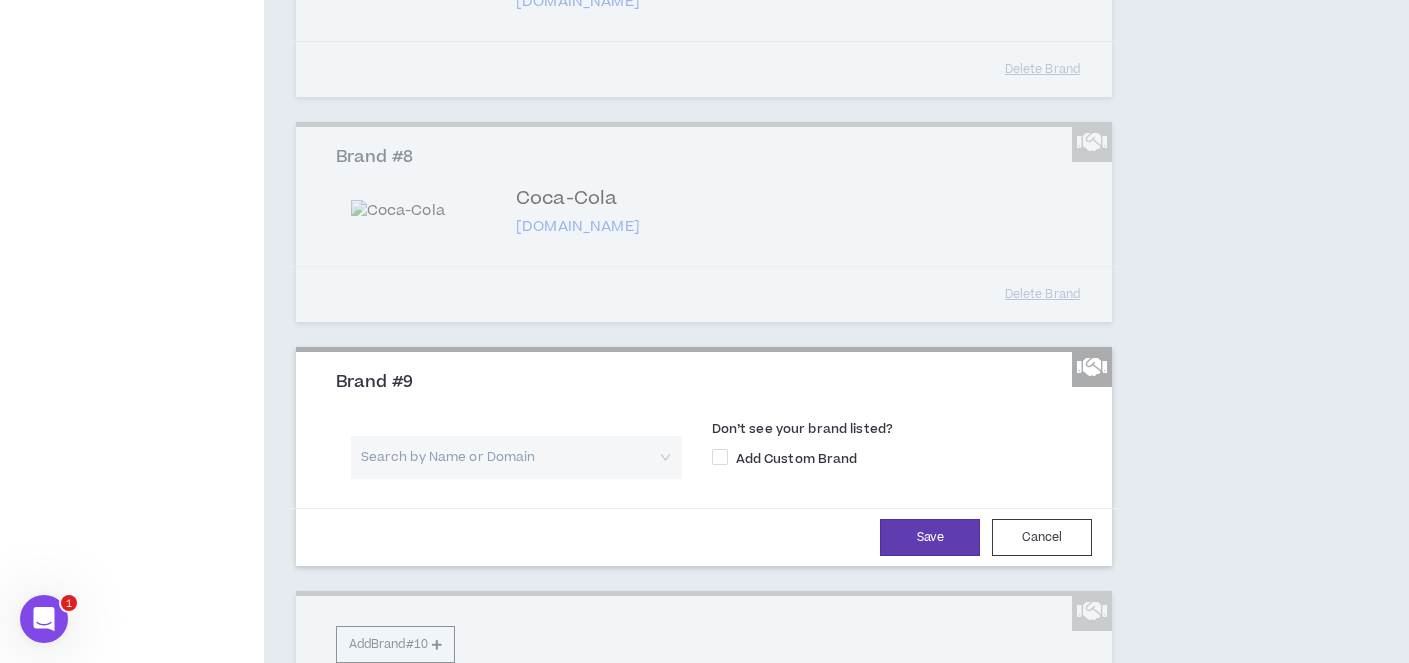 scroll, scrollTop: 1969, scrollLeft: 0, axis: vertical 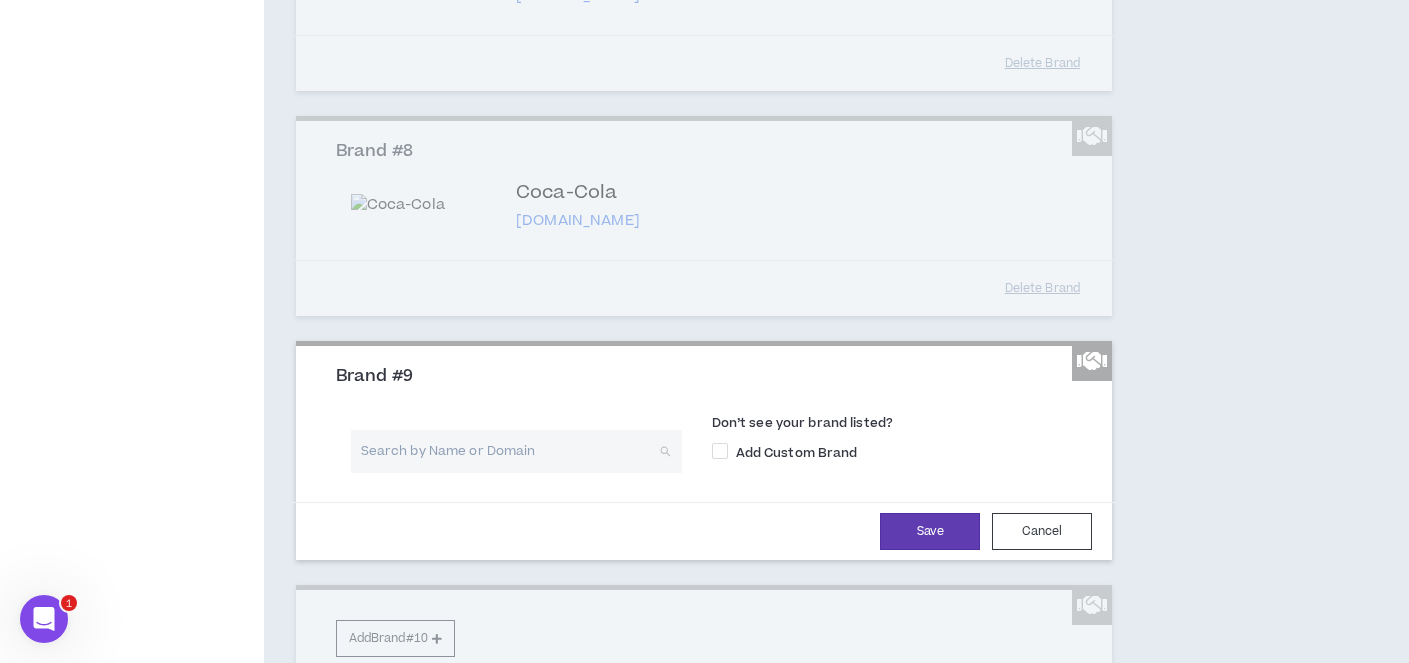 click at bounding box center [509, 451] 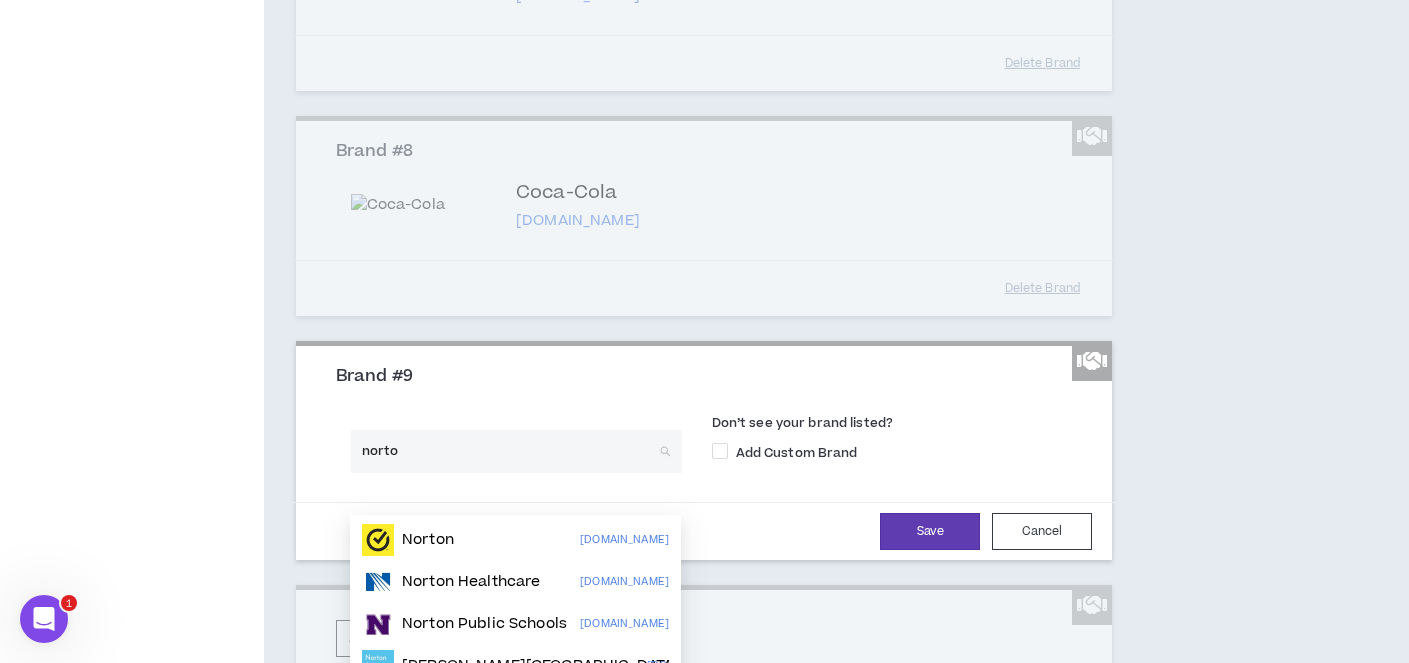 type on "norton" 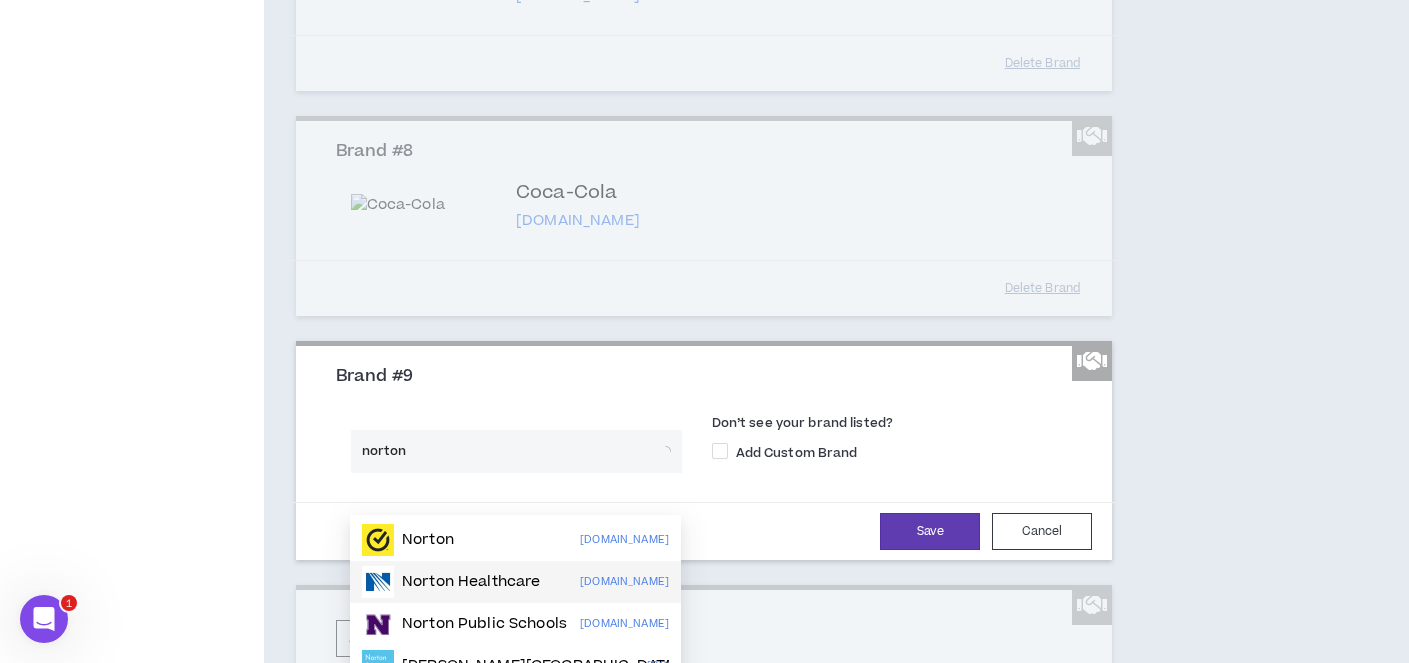 click on "Norton Healthcare [DOMAIN_NAME]" at bounding box center (515, 582) 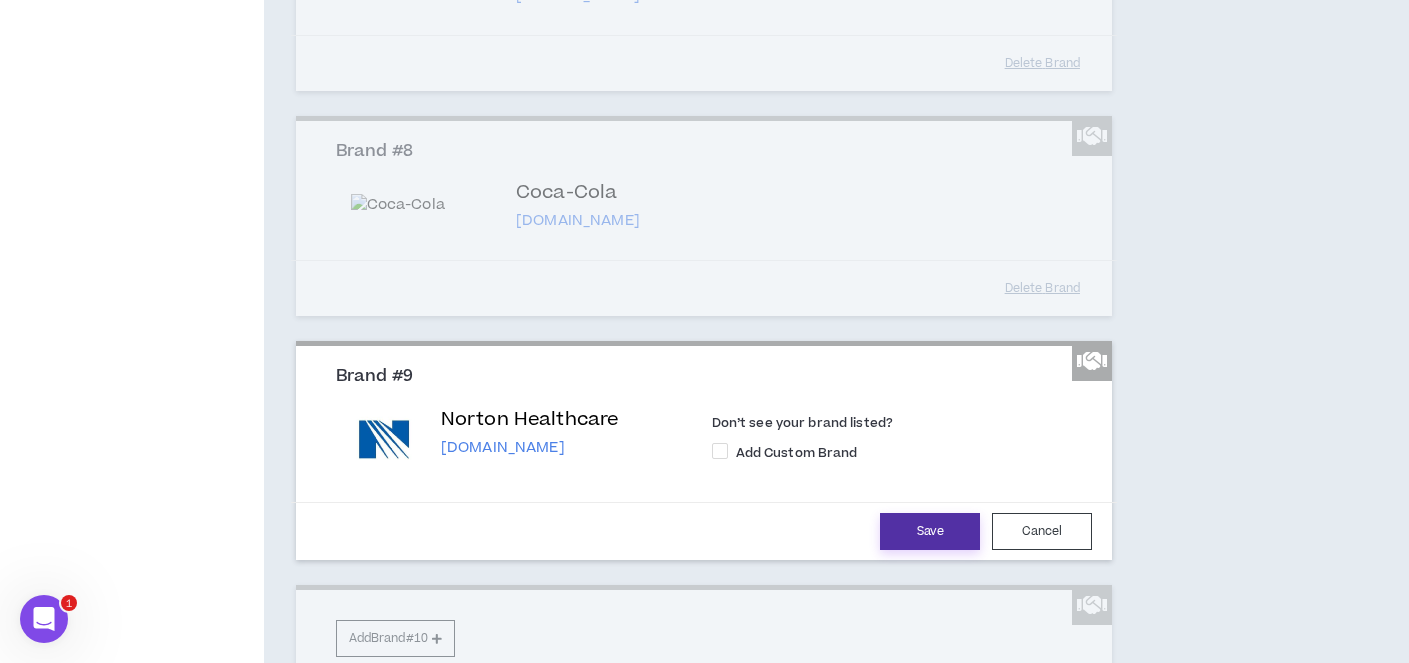 click on "Save" at bounding box center [930, 531] 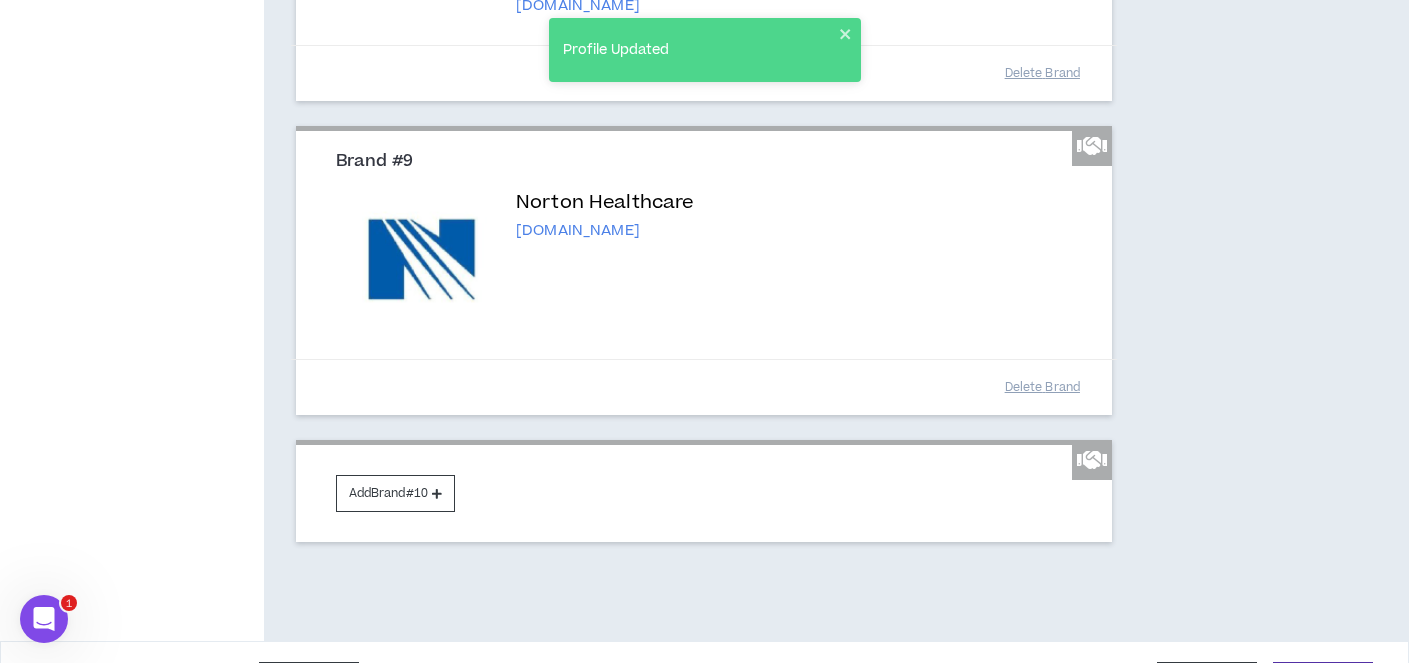 scroll, scrollTop: 2277, scrollLeft: 0, axis: vertical 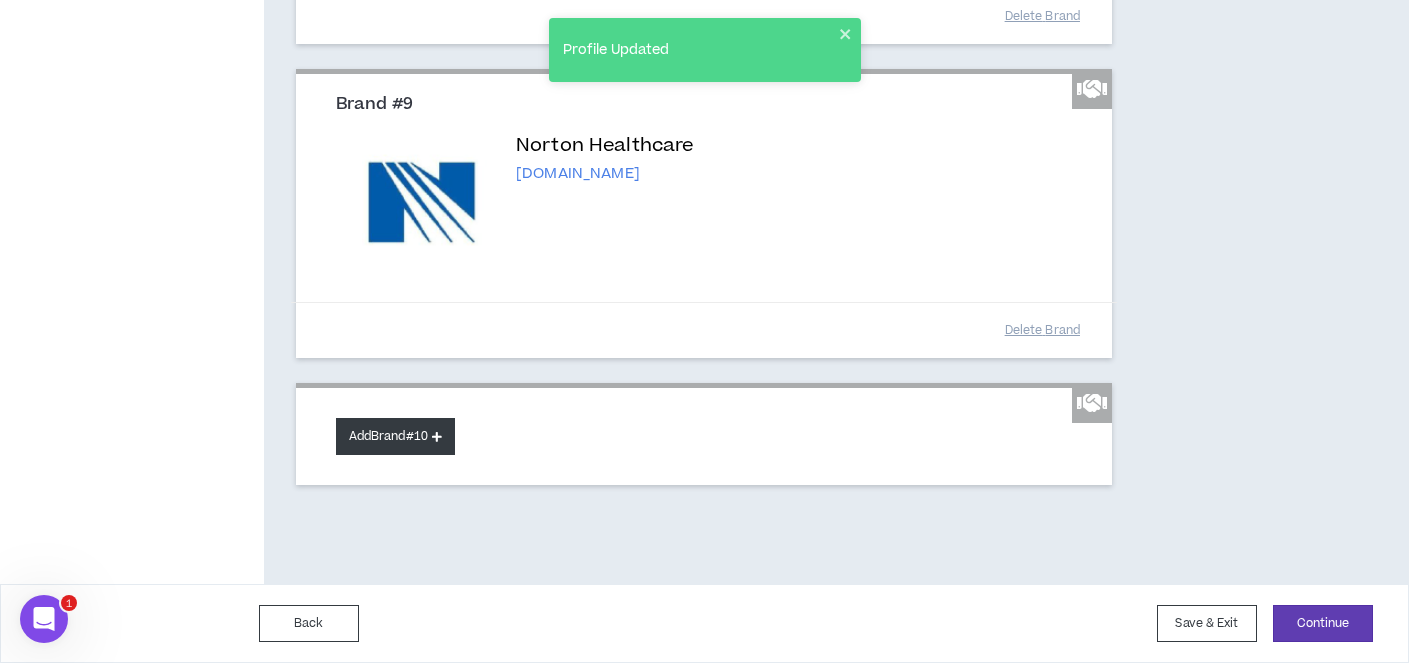 click on "Add  Brand  #10" at bounding box center [395, 436] 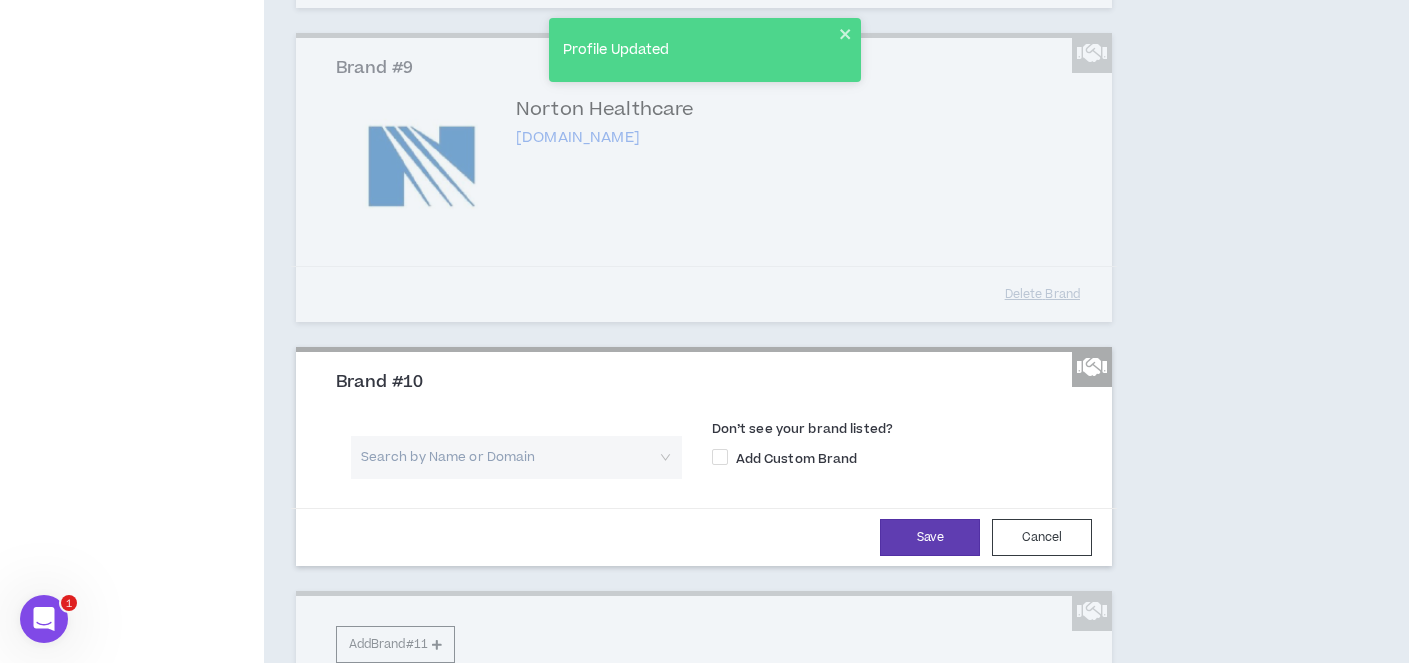 scroll, scrollTop: 2281, scrollLeft: 0, axis: vertical 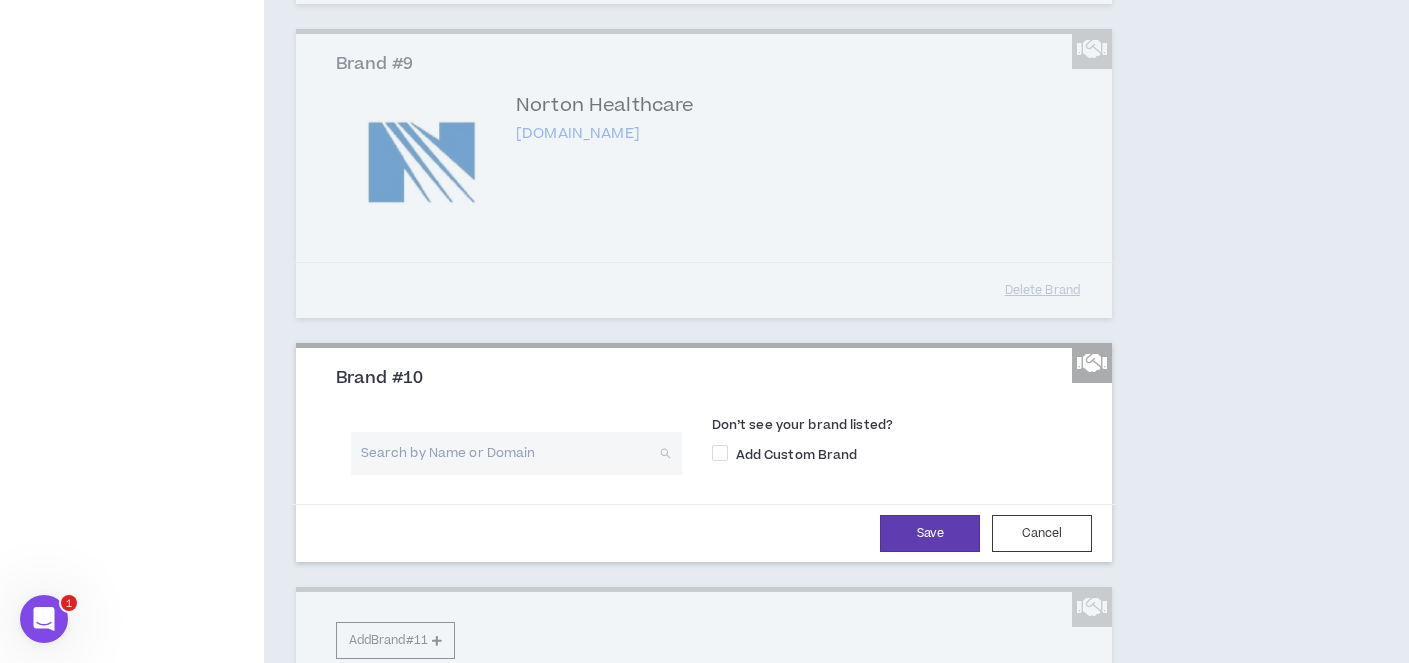 click at bounding box center (509, 453) 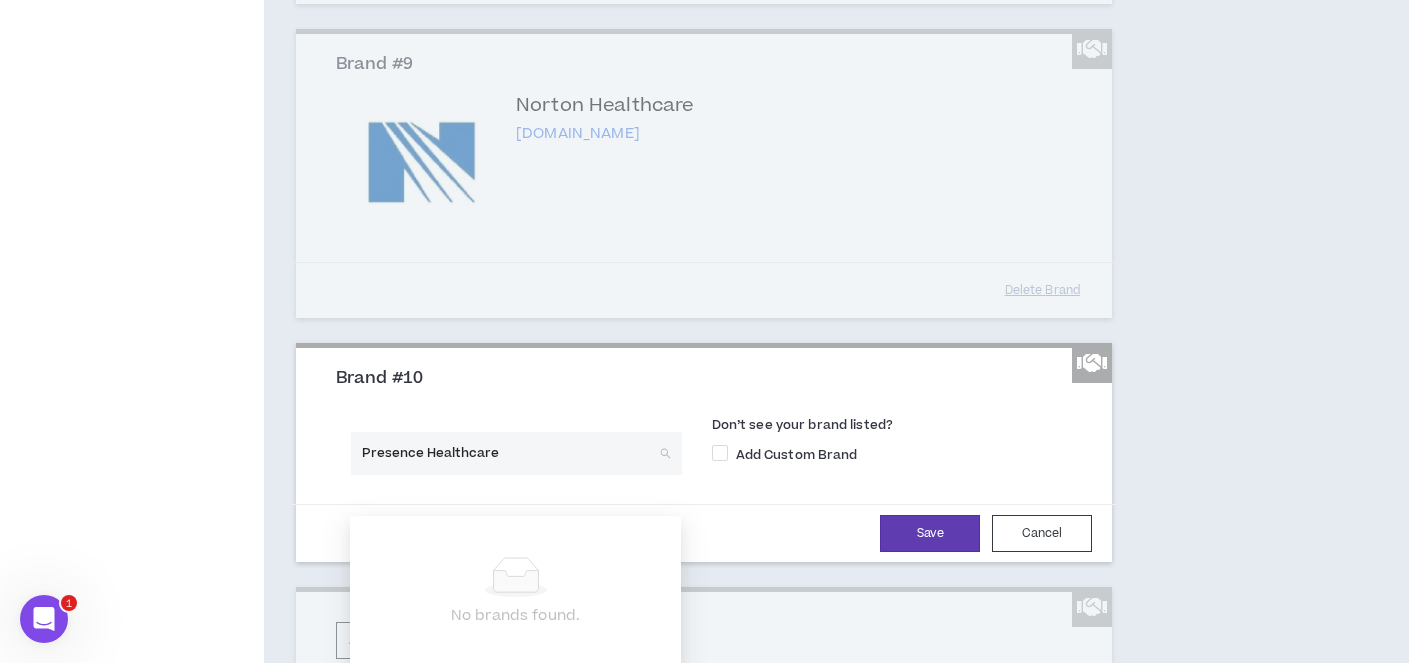 type on "Presence Healthcare" 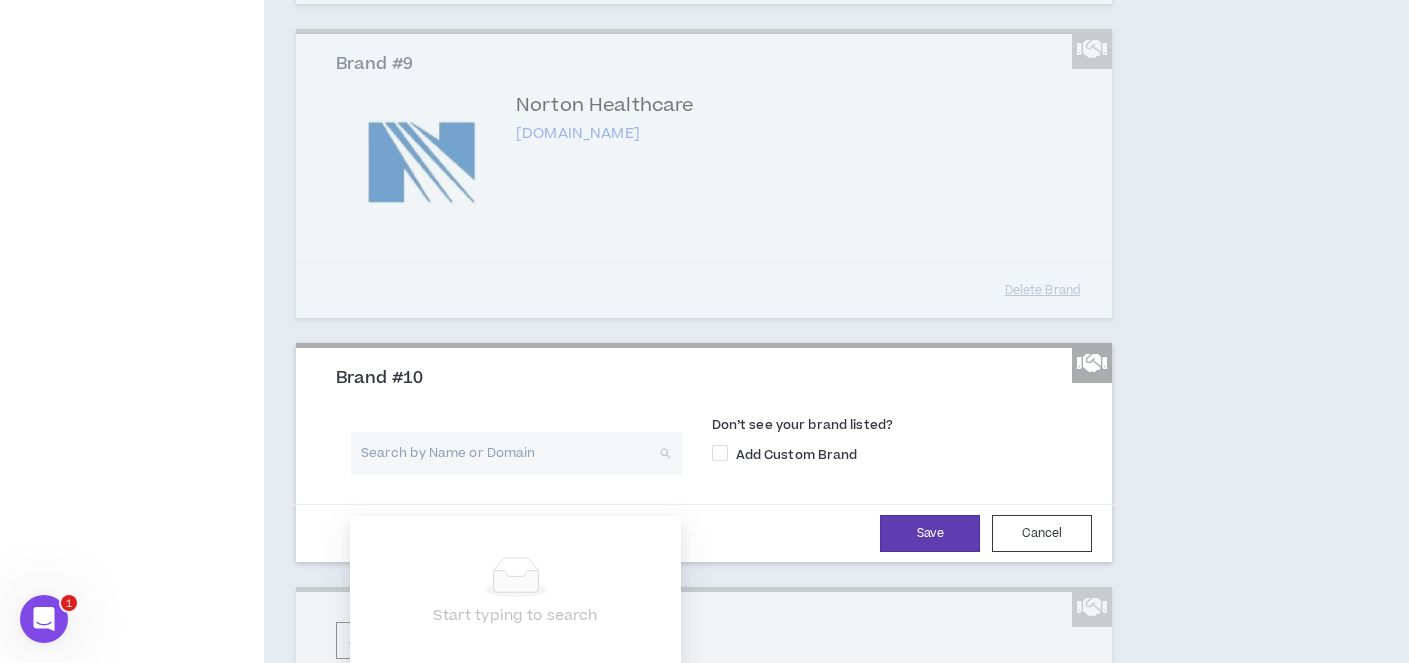 click at bounding box center [509, 453] 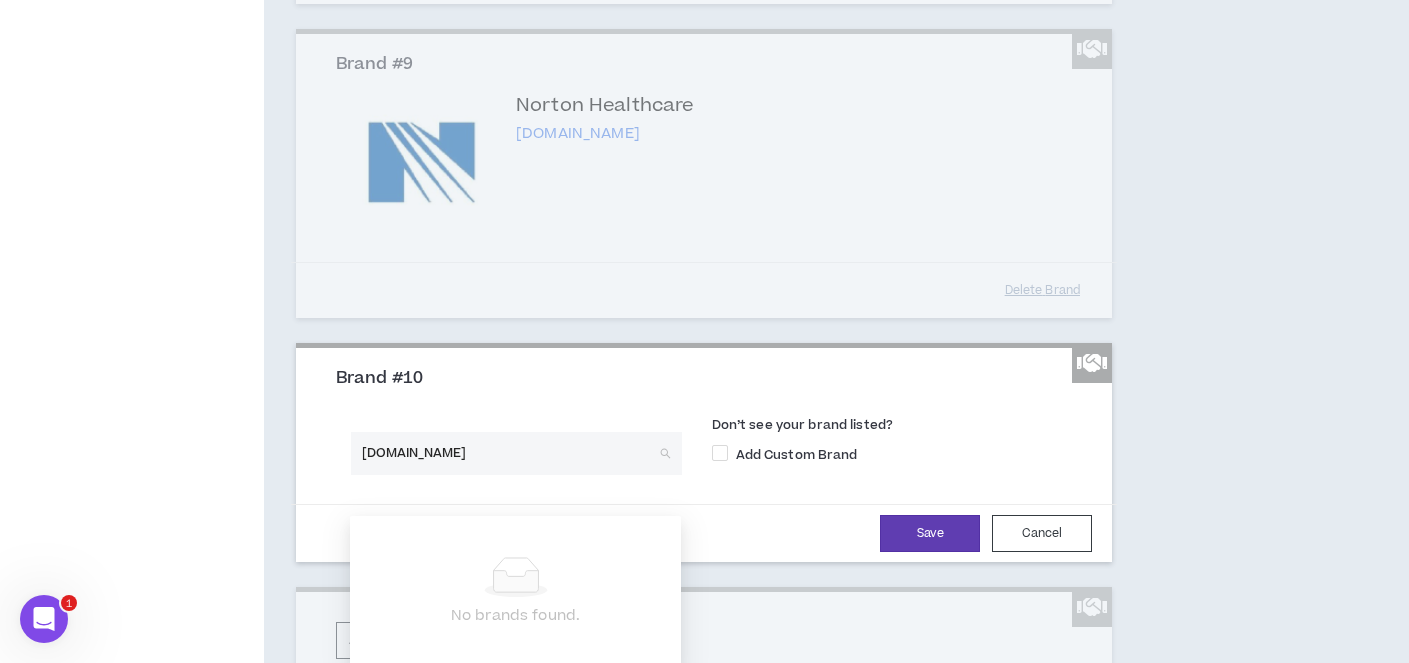 type on "[DOMAIN_NAME]" 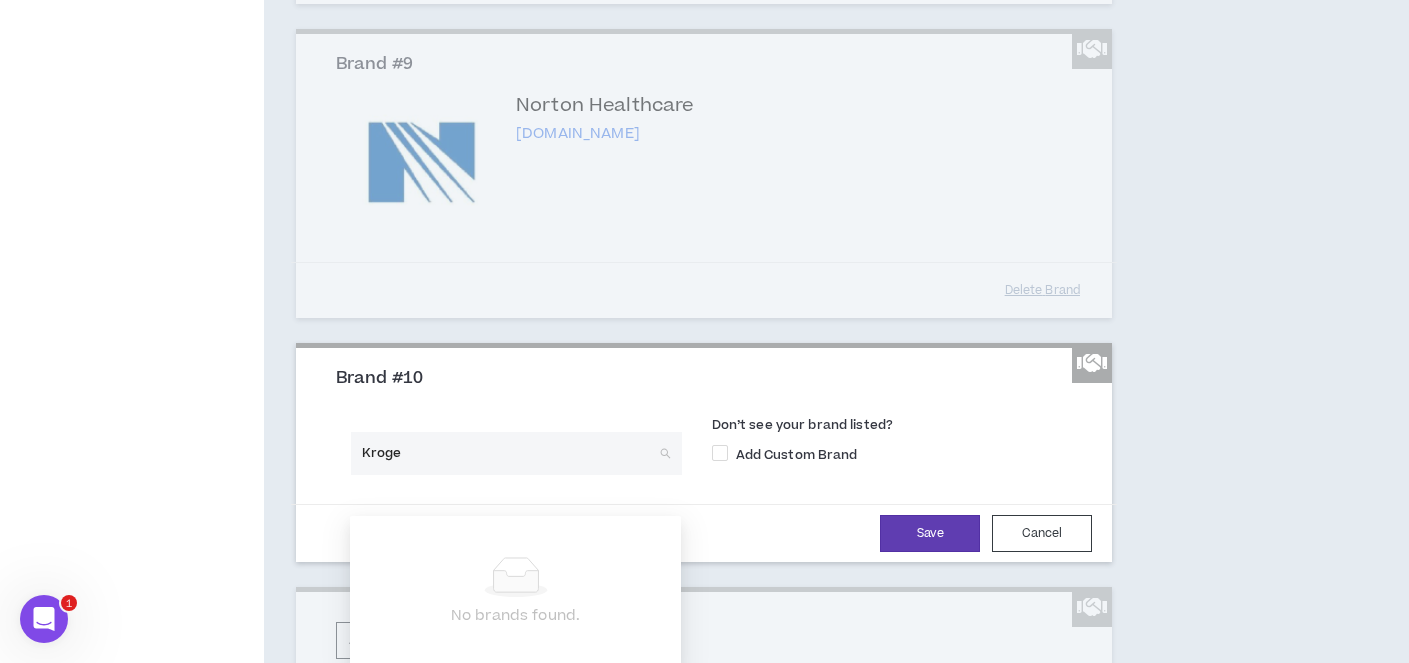 type on "Kroger" 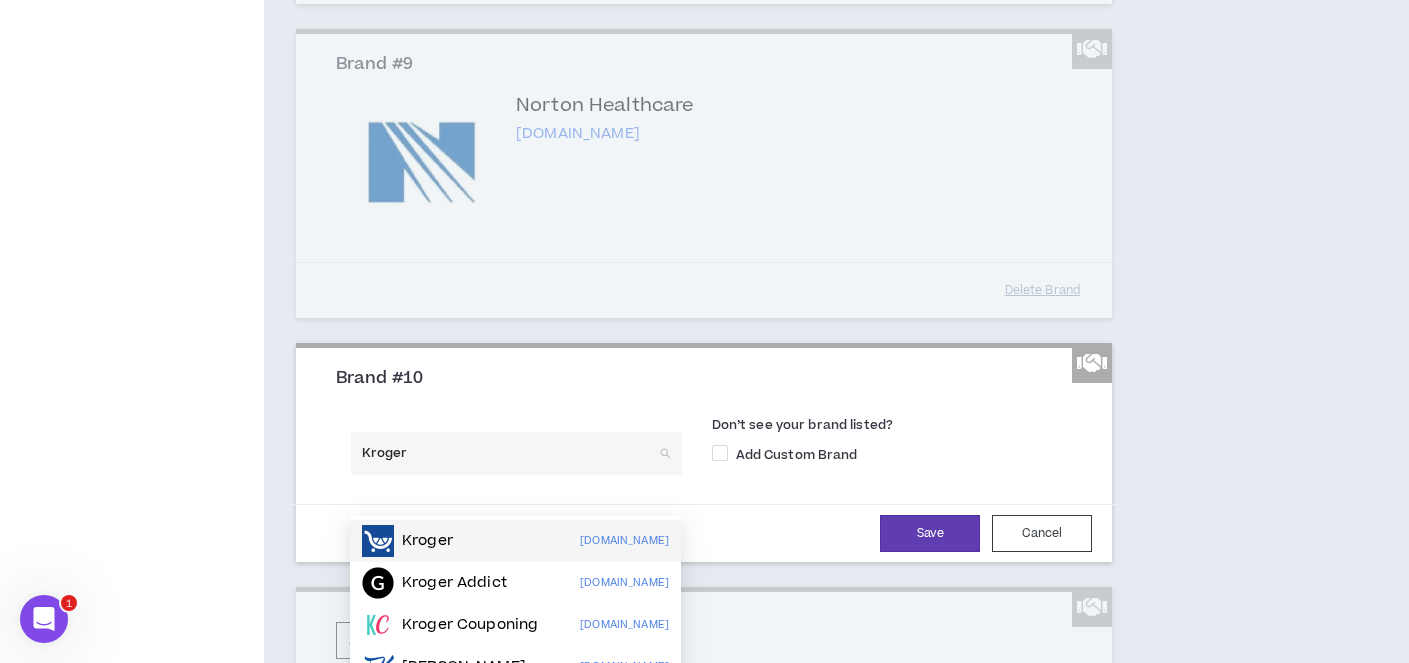 click on "Kroger" at bounding box center [427, 541] 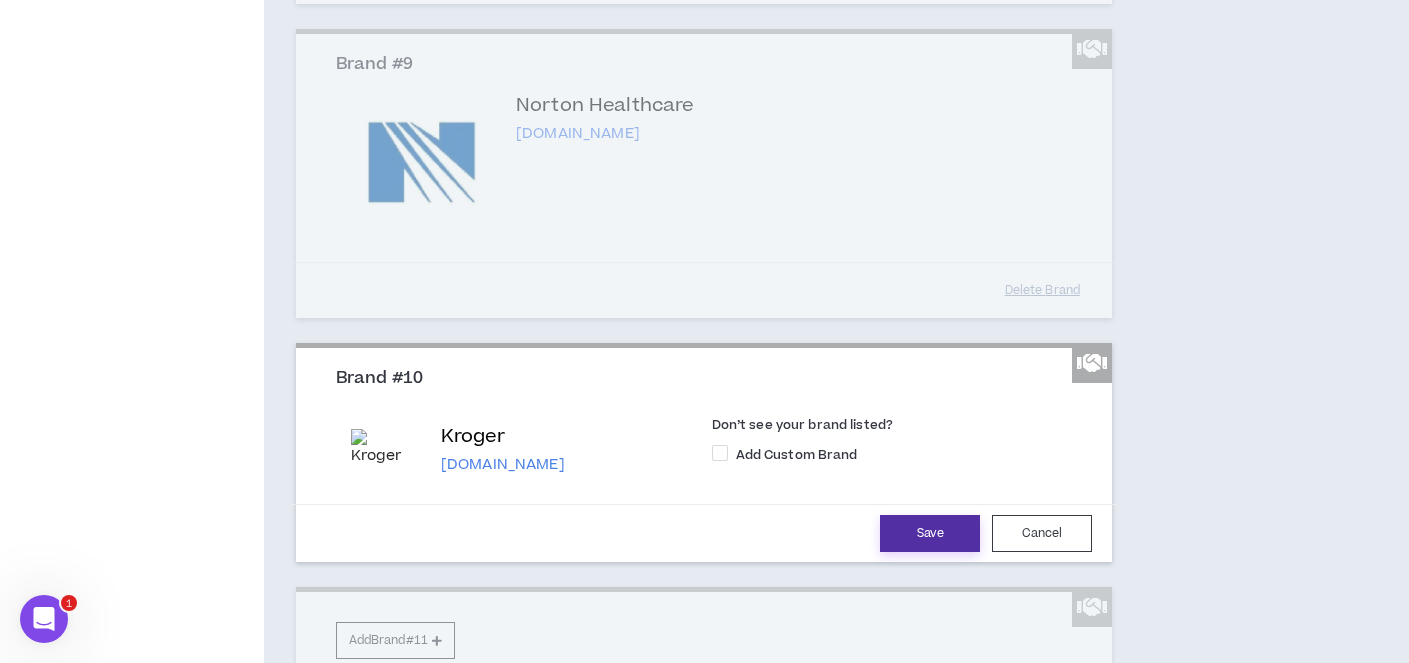 click on "Save" at bounding box center (930, 533) 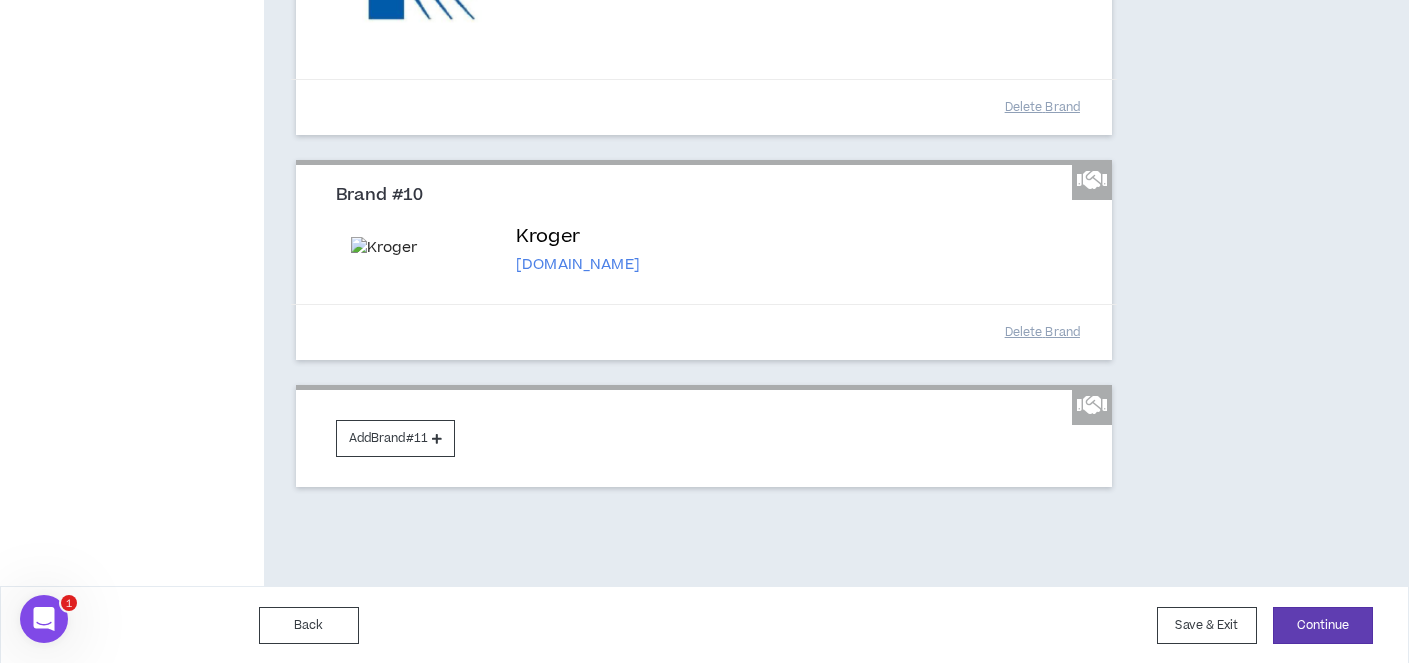 scroll, scrollTop: 2502, scrollLeft: 0, axis: vertical 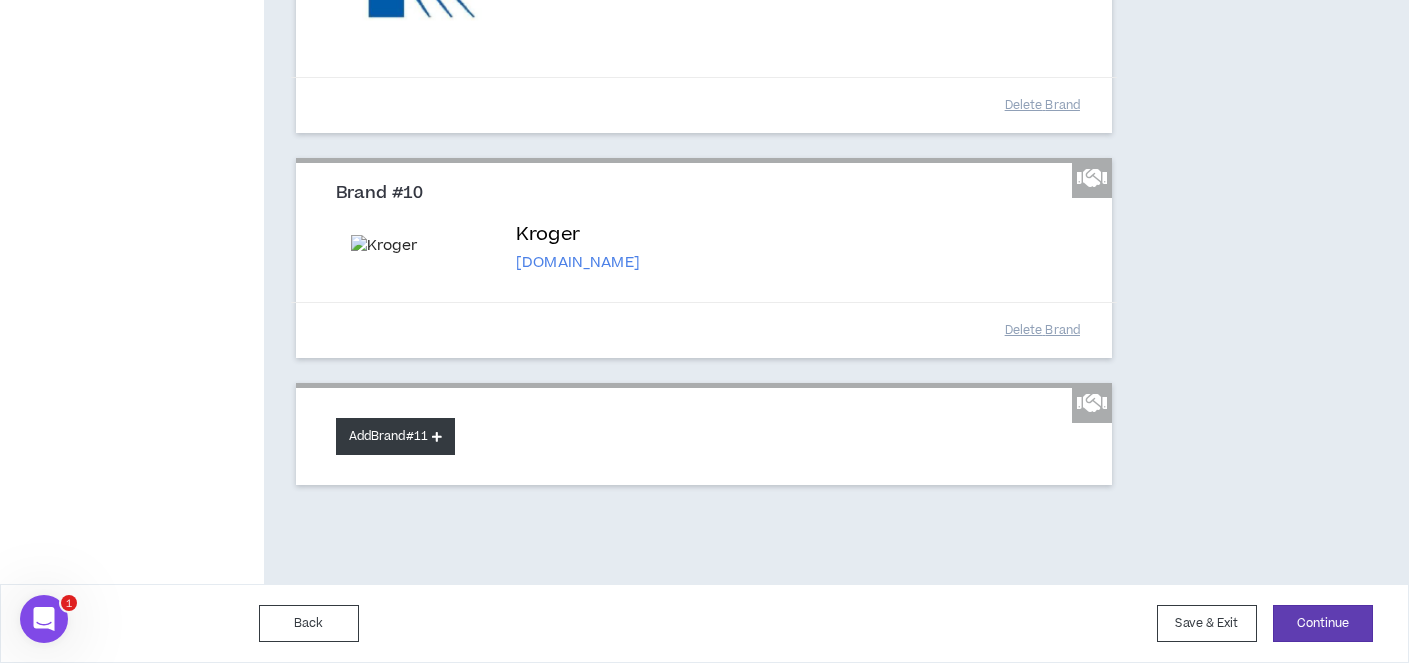 click on "Add  Brand  #11" at bounding box center (395, 436) 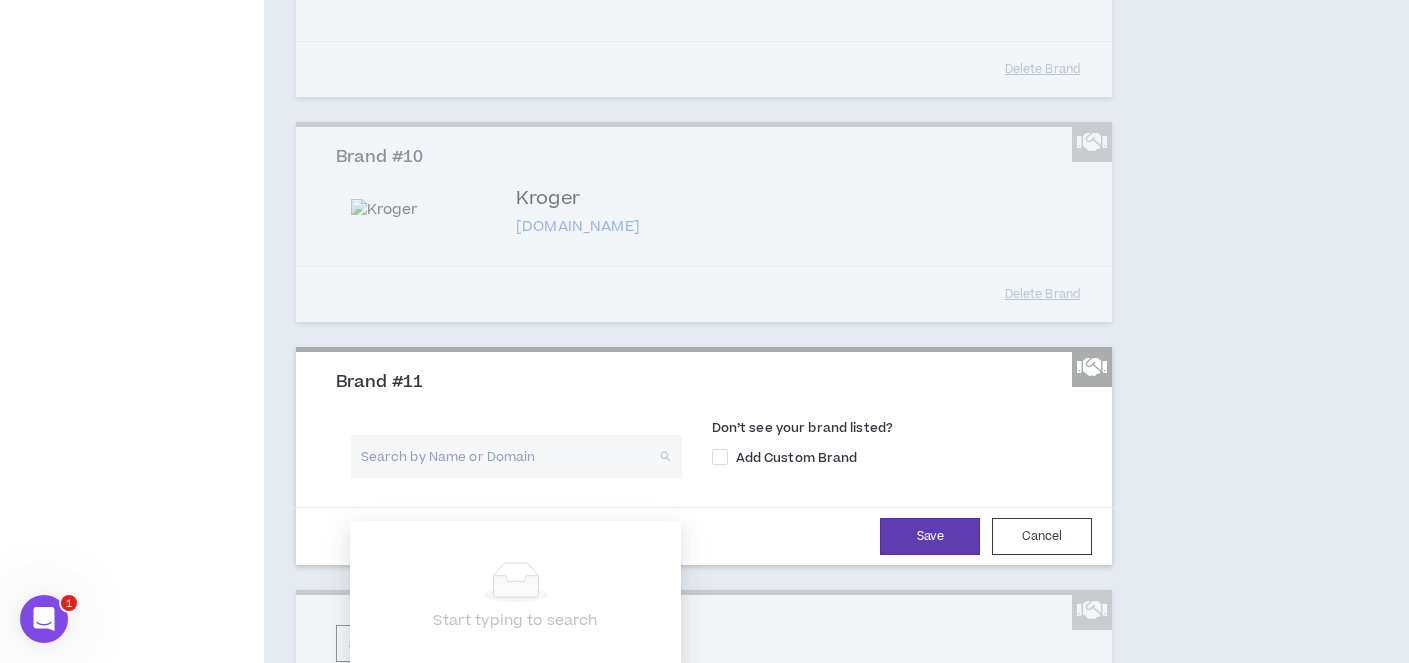 click at bounding box center (509, 456) 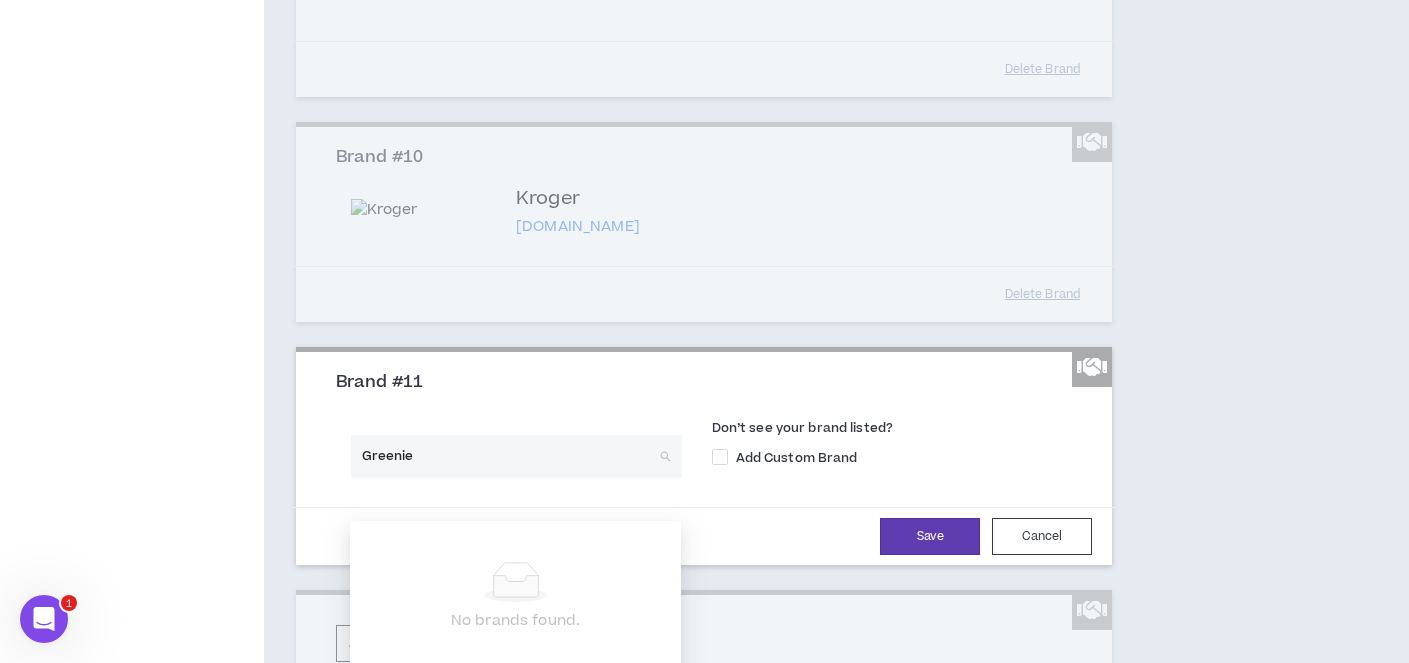 type on "Greenies" 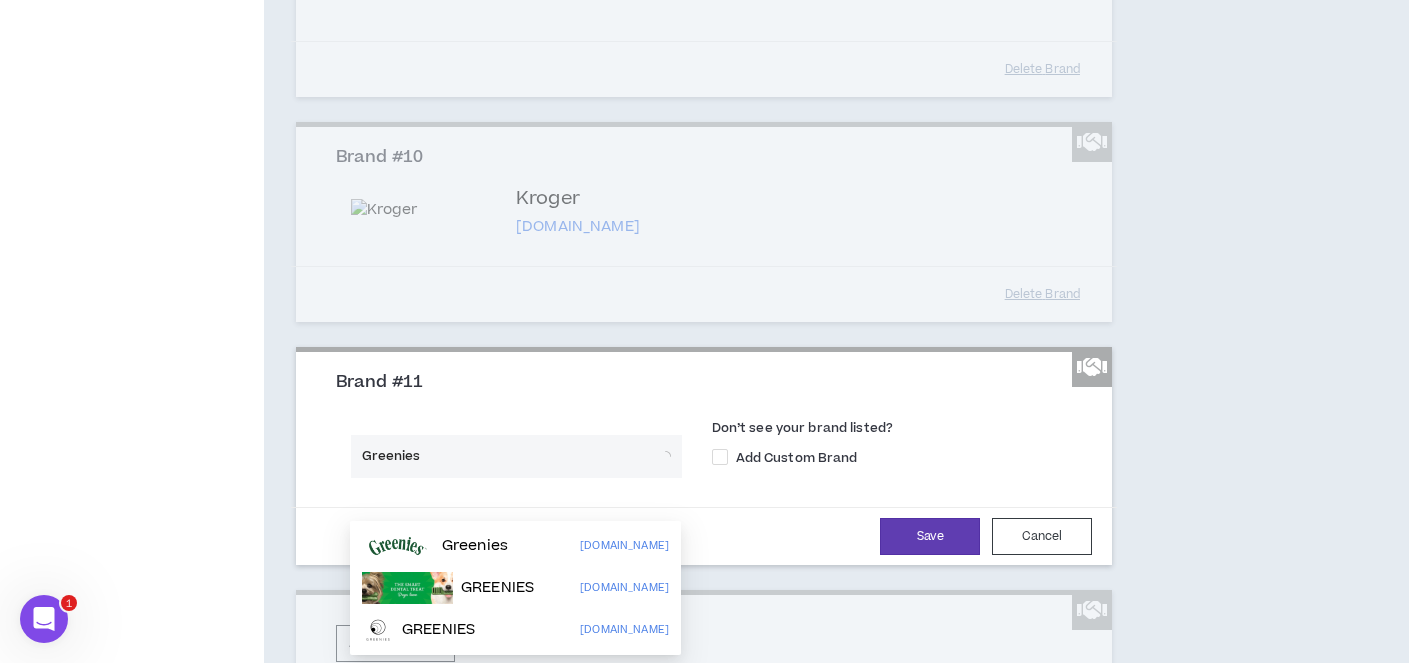 scroll, scrollTop: 2501, scrollLeft: 0, axis: vertical 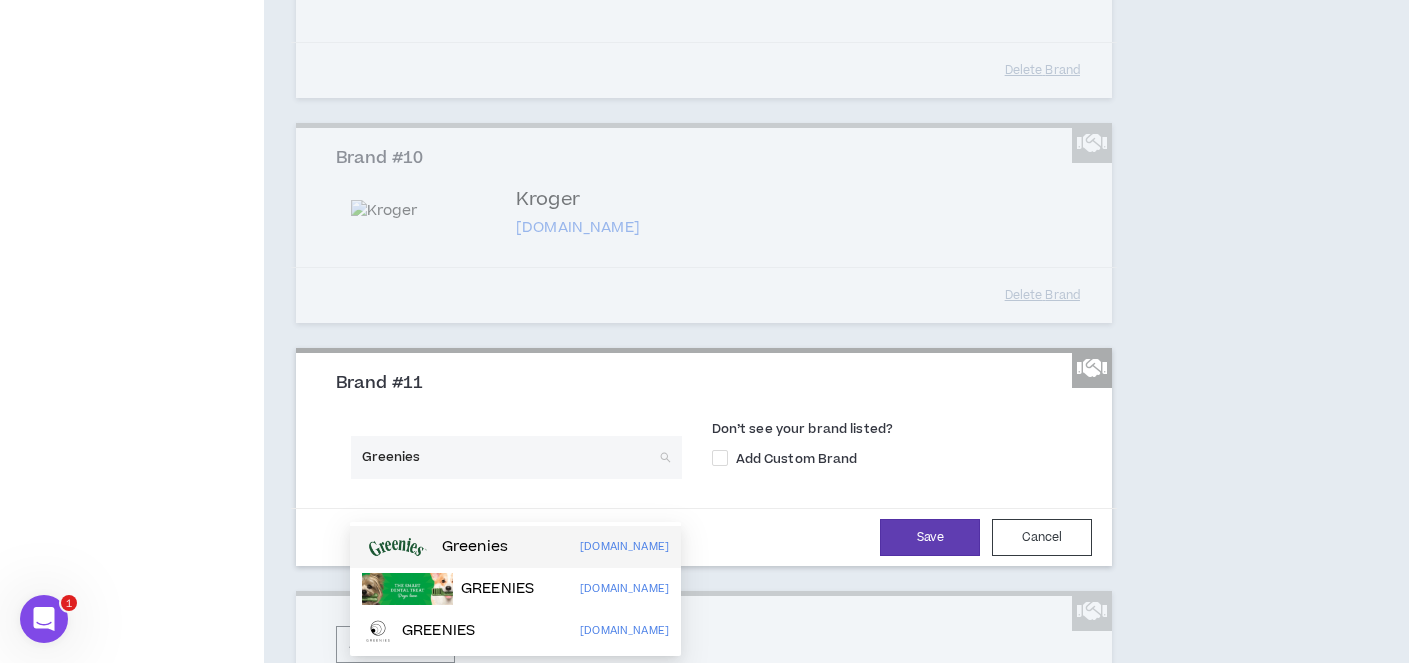 click on "Greenies [DOMAIN_NAME]" at bounding box center [515, 547] 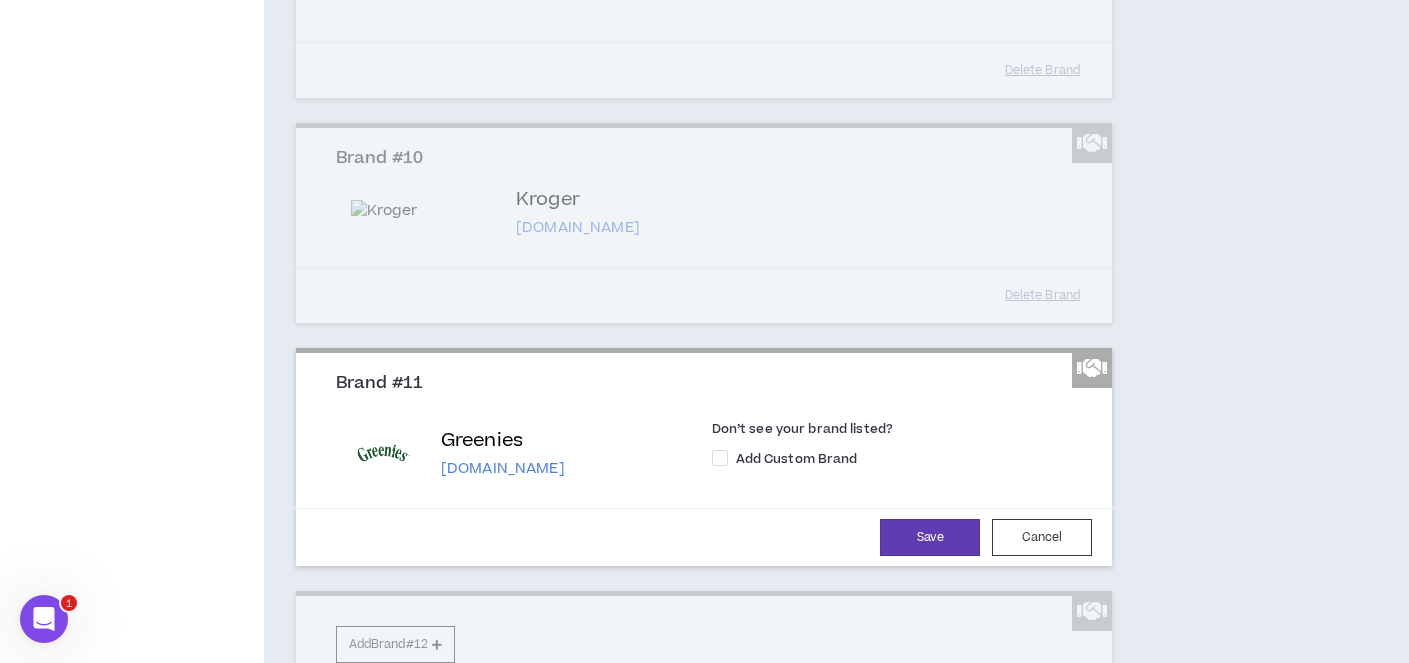 scroll, scrollTop: 2498, scrollLeft: 0, axis: vertical 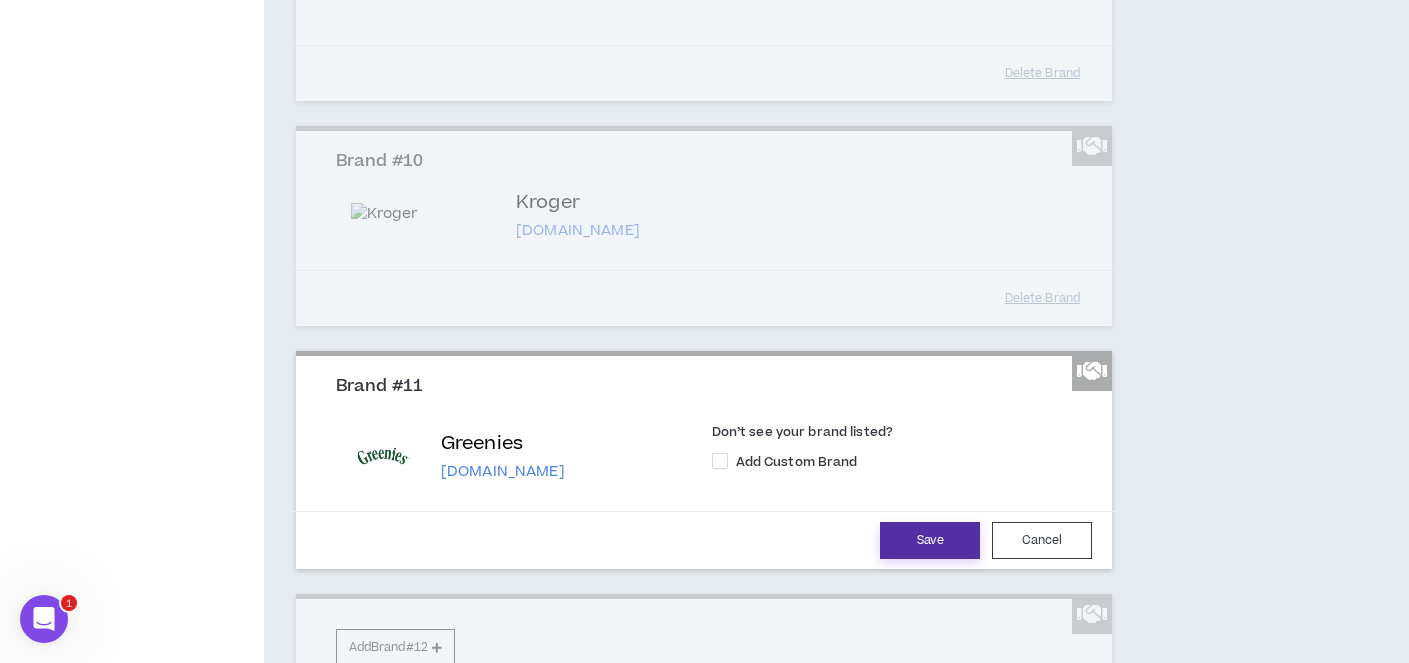 click on "Save" at bounding box center [930, 540] 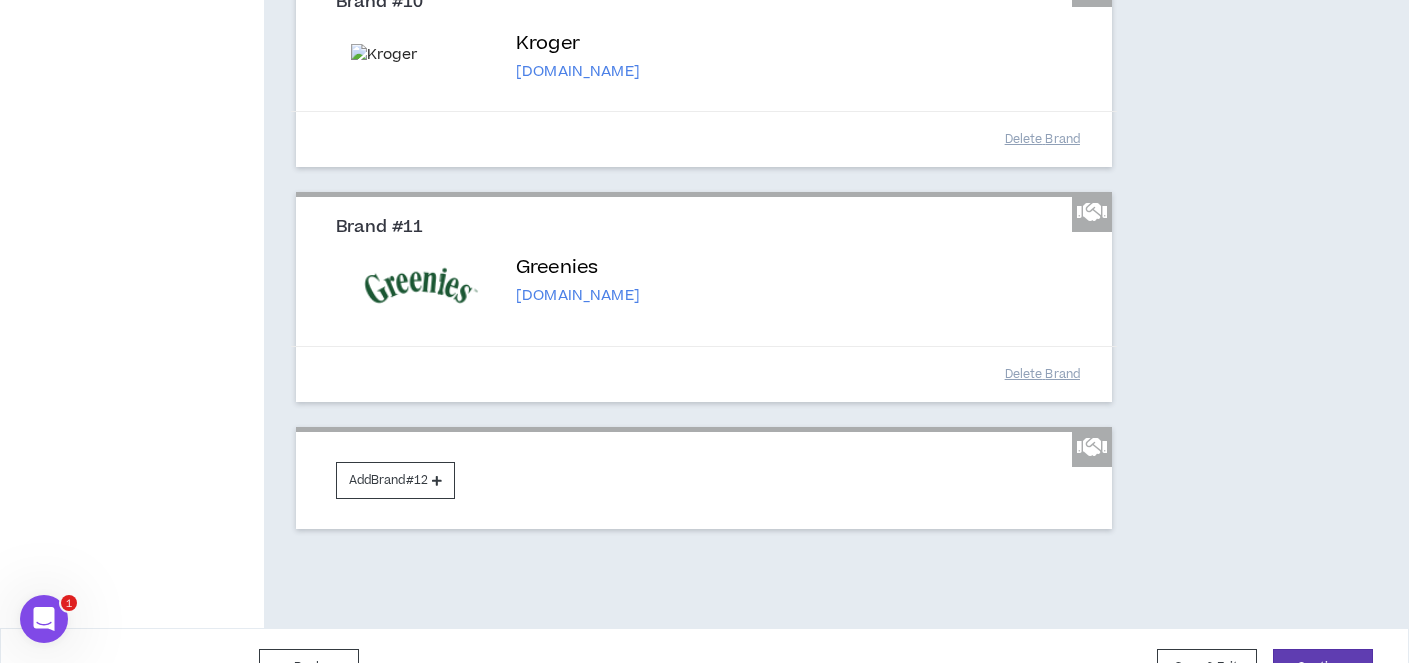 scroll, scrollTop: 2676, scrollLeft: 0, axis: vertical 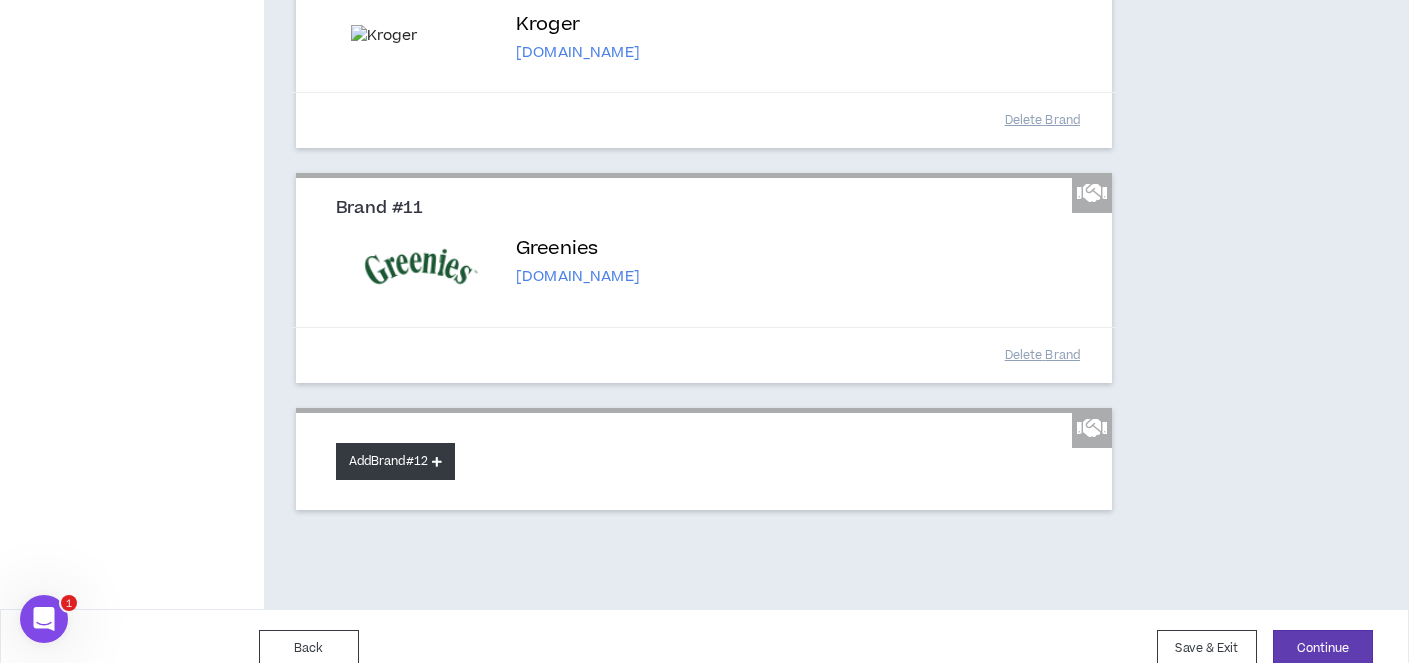 click on "Add  Brand  #12" at bounding box center (395, 461) 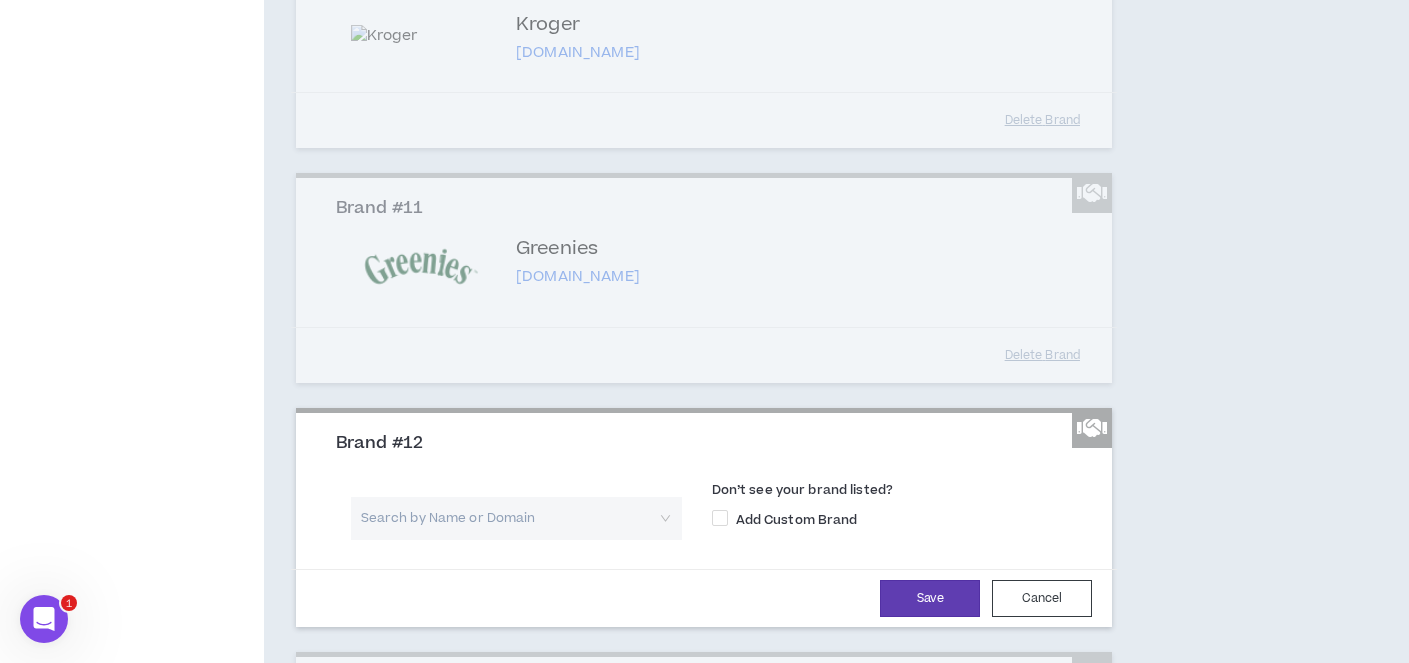 click at bounding box center [509, 518] 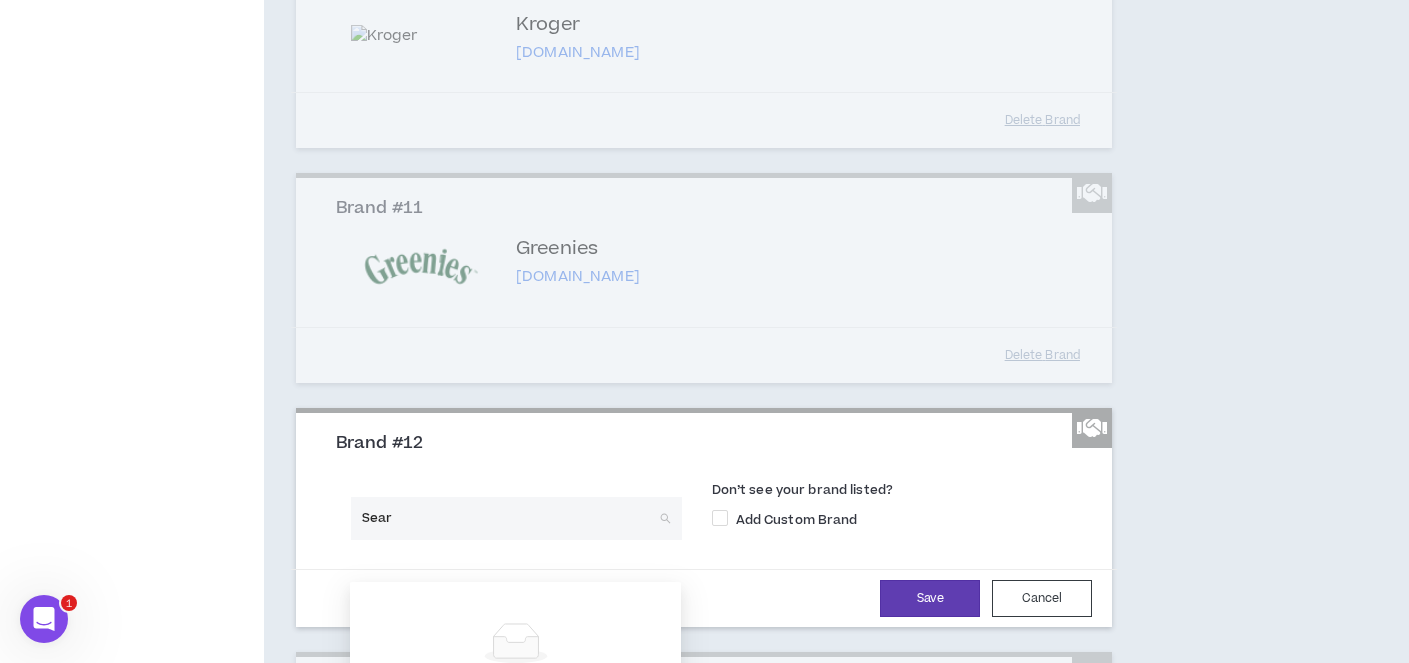 type on "Sears" 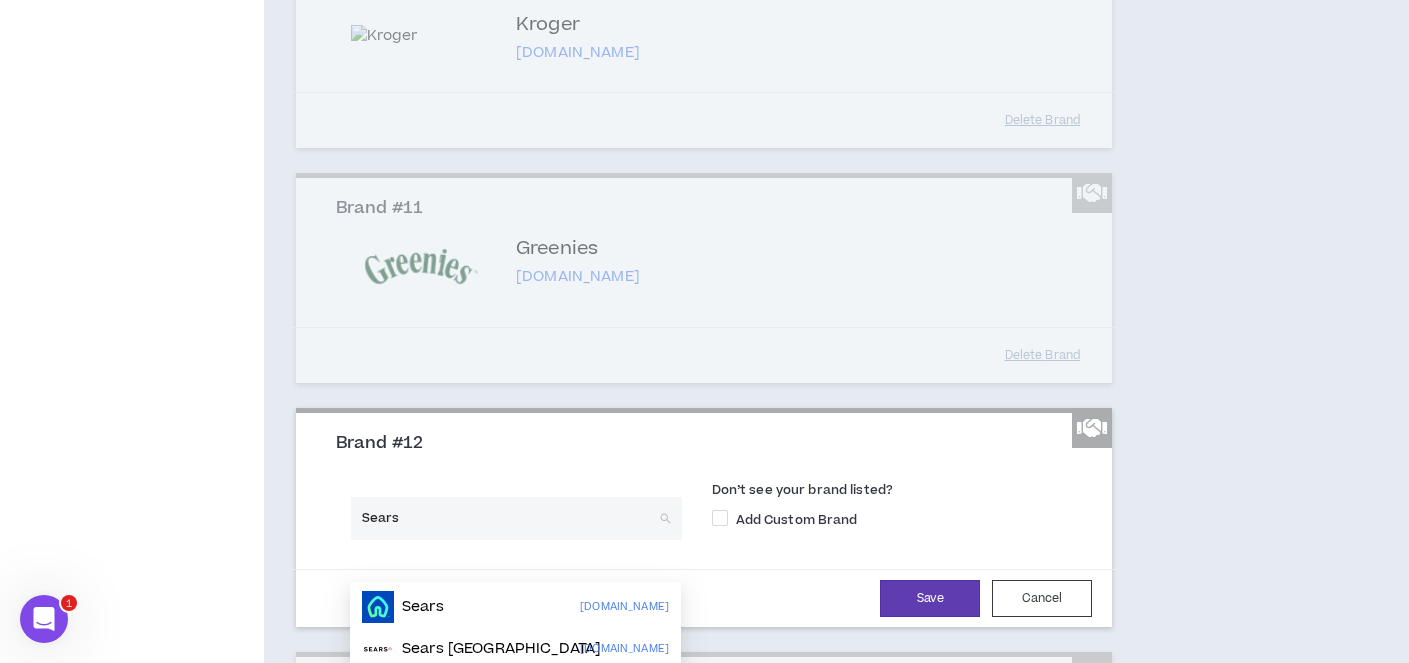 scroll, scrollTop: 2727, scrollLeft: 0, axis: vertical 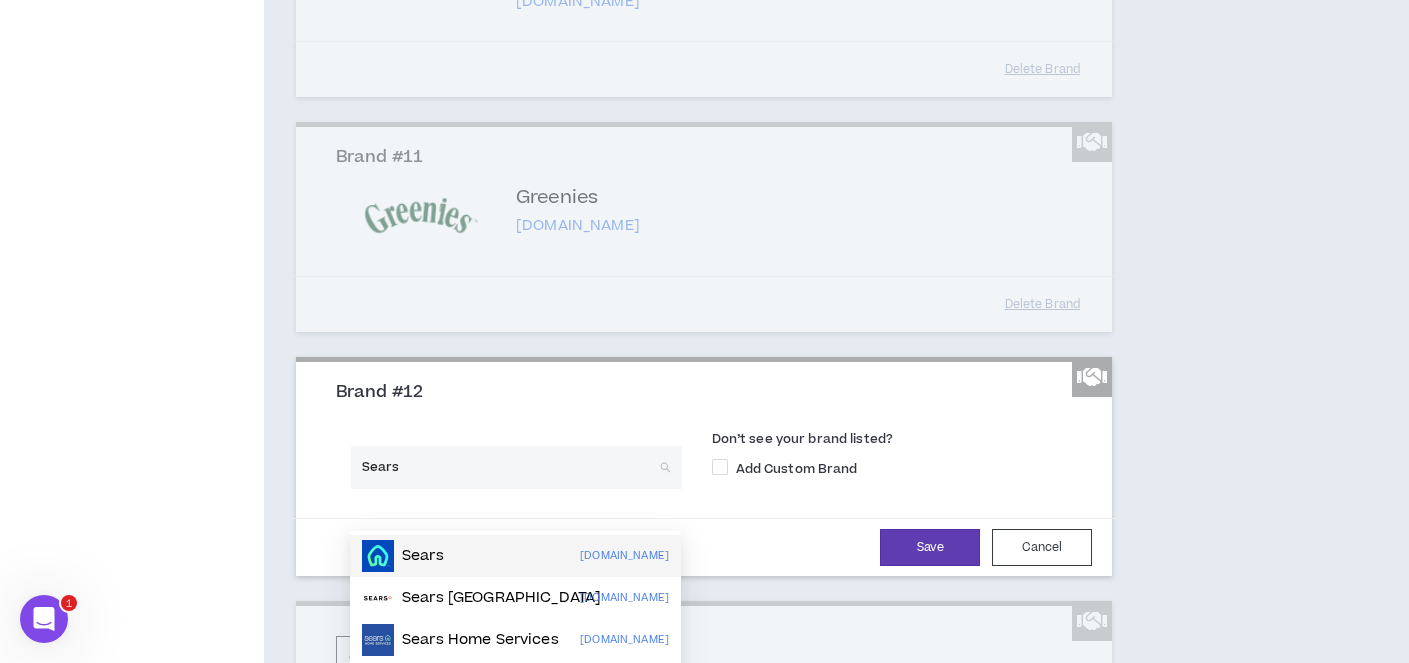 click on "Sears [DOMAIN_NAME]" at bounding box center (515, 556) 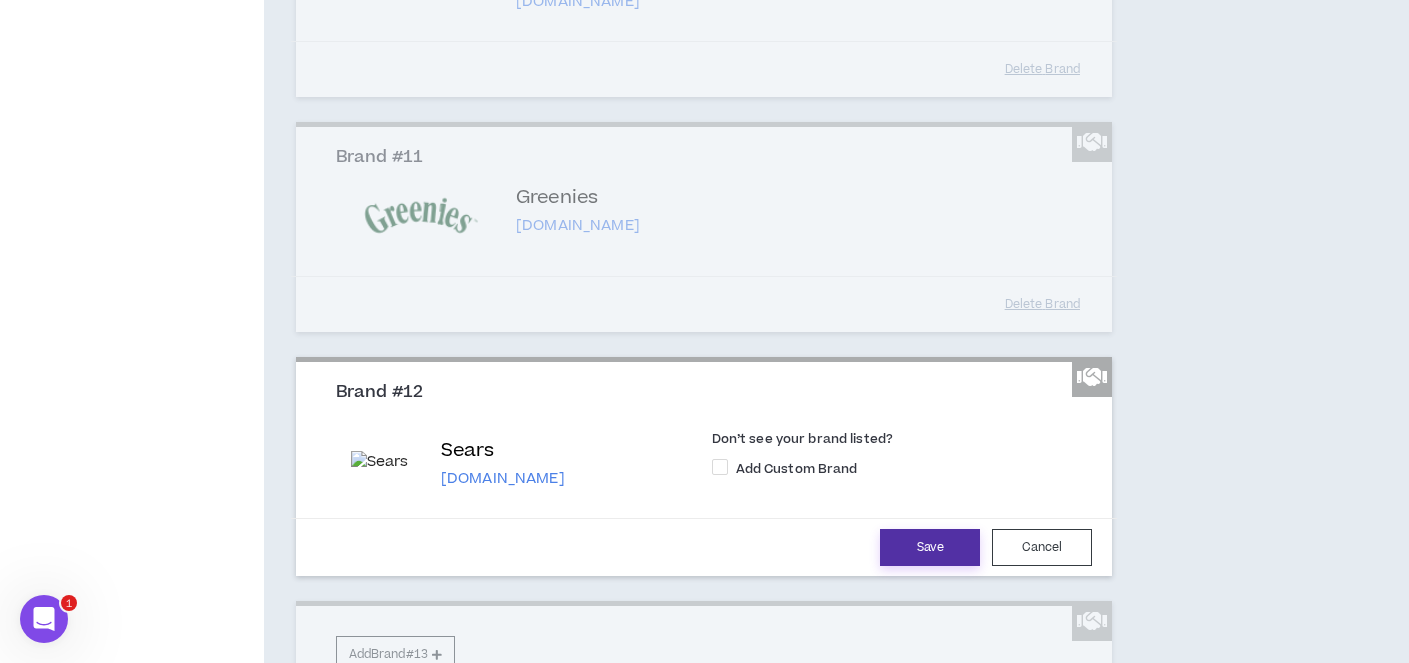 click on "Save" at bounding box center (930, 547) 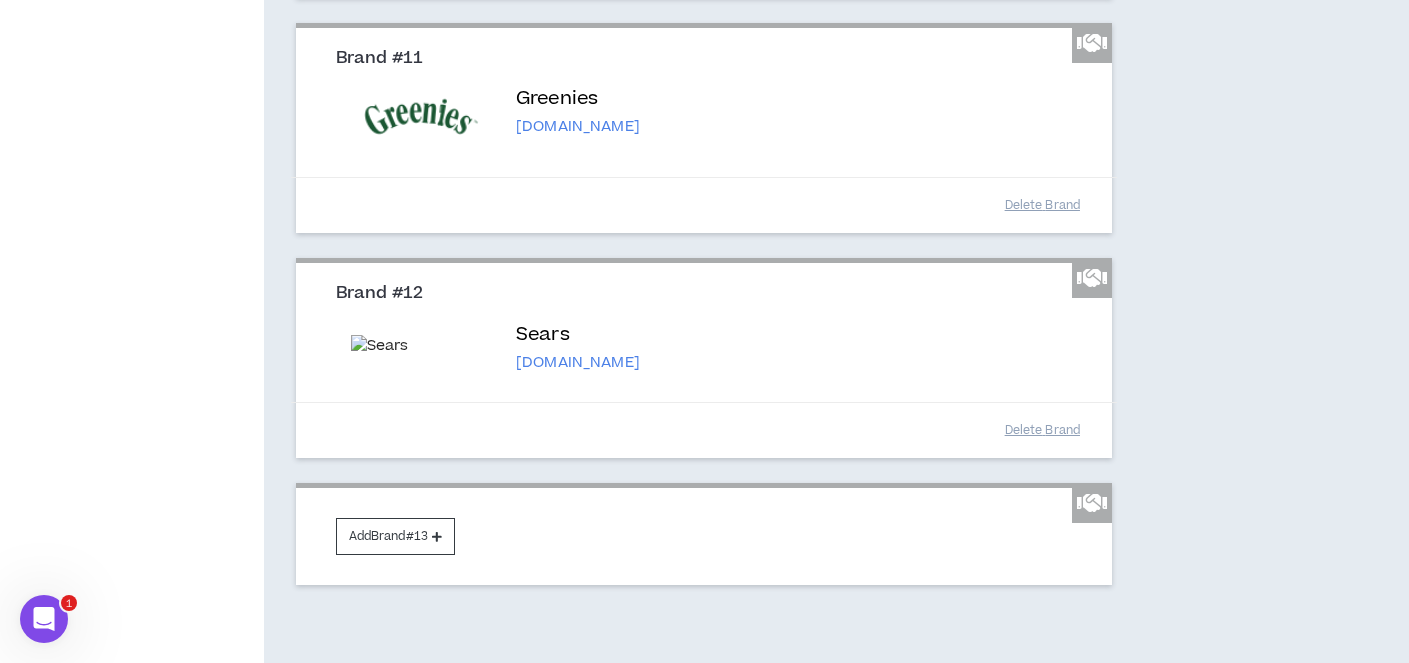 scroll, scrollTop: 2962, scrollLeft: 0, axis: vertical 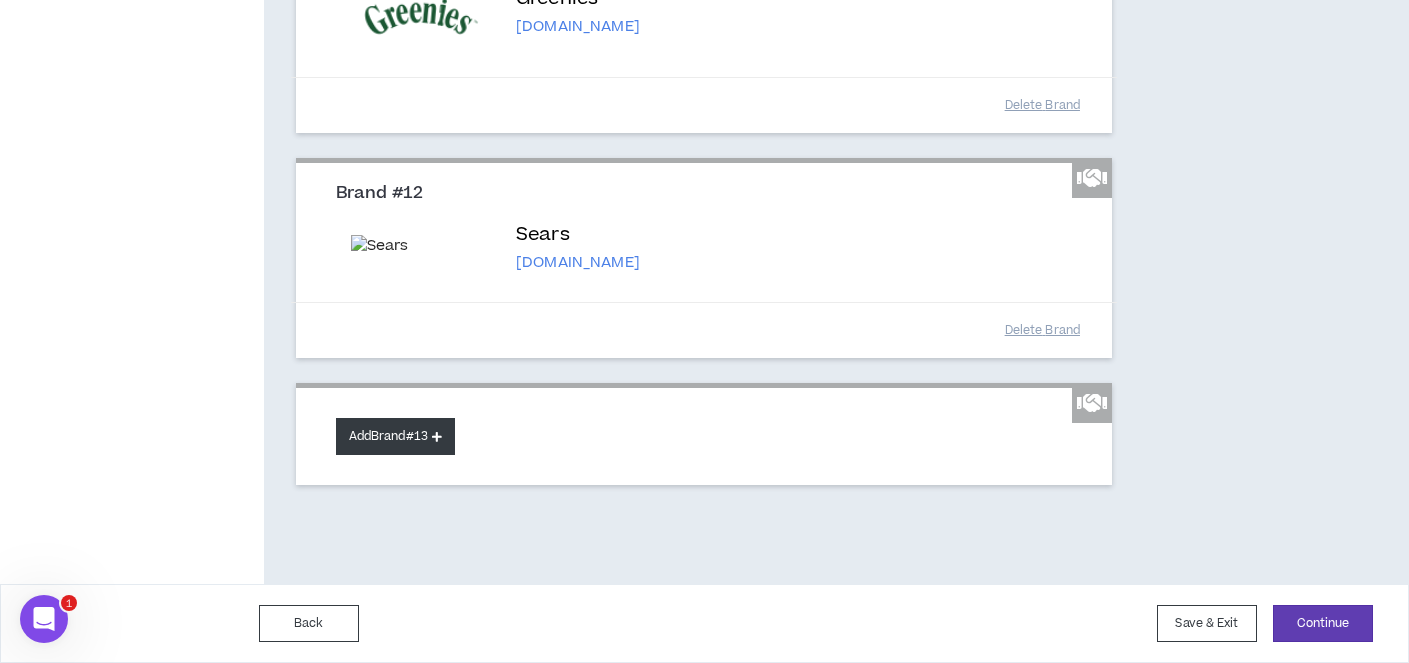 click on "Add  Brand  #13" at bounding box center [395, 436] 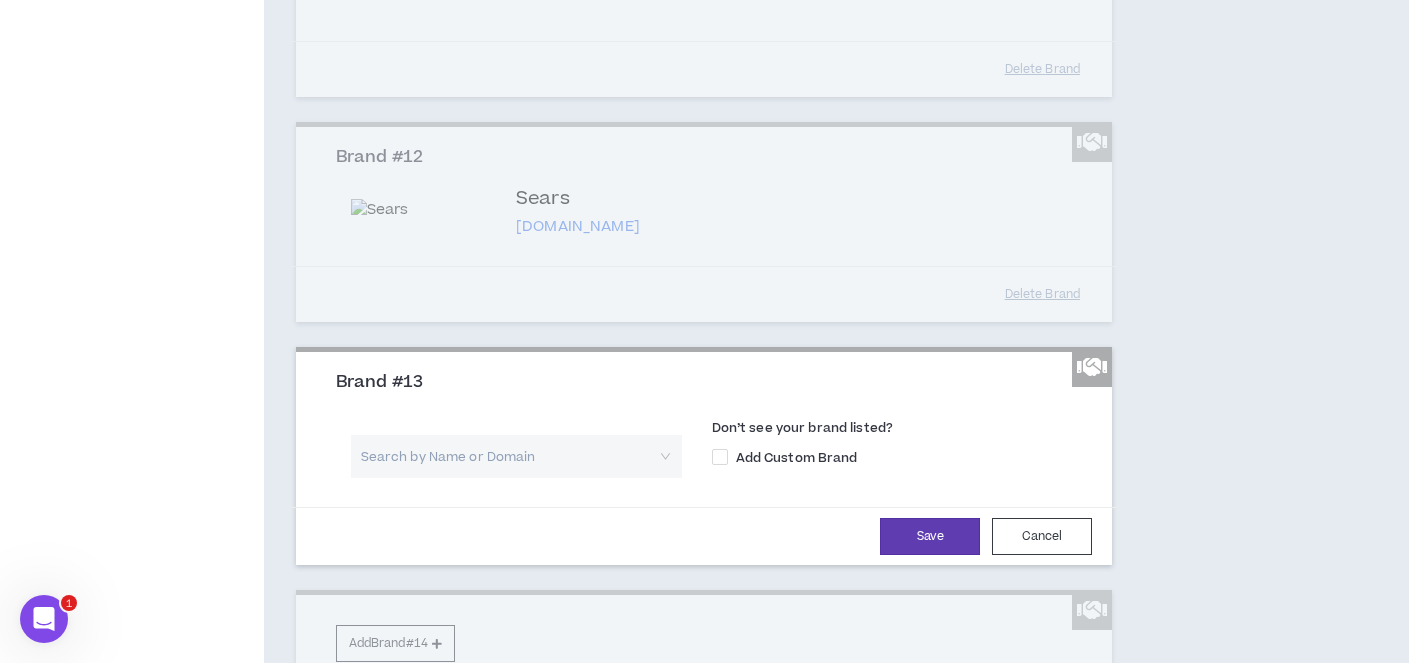 click at bounding box center [509, 456] 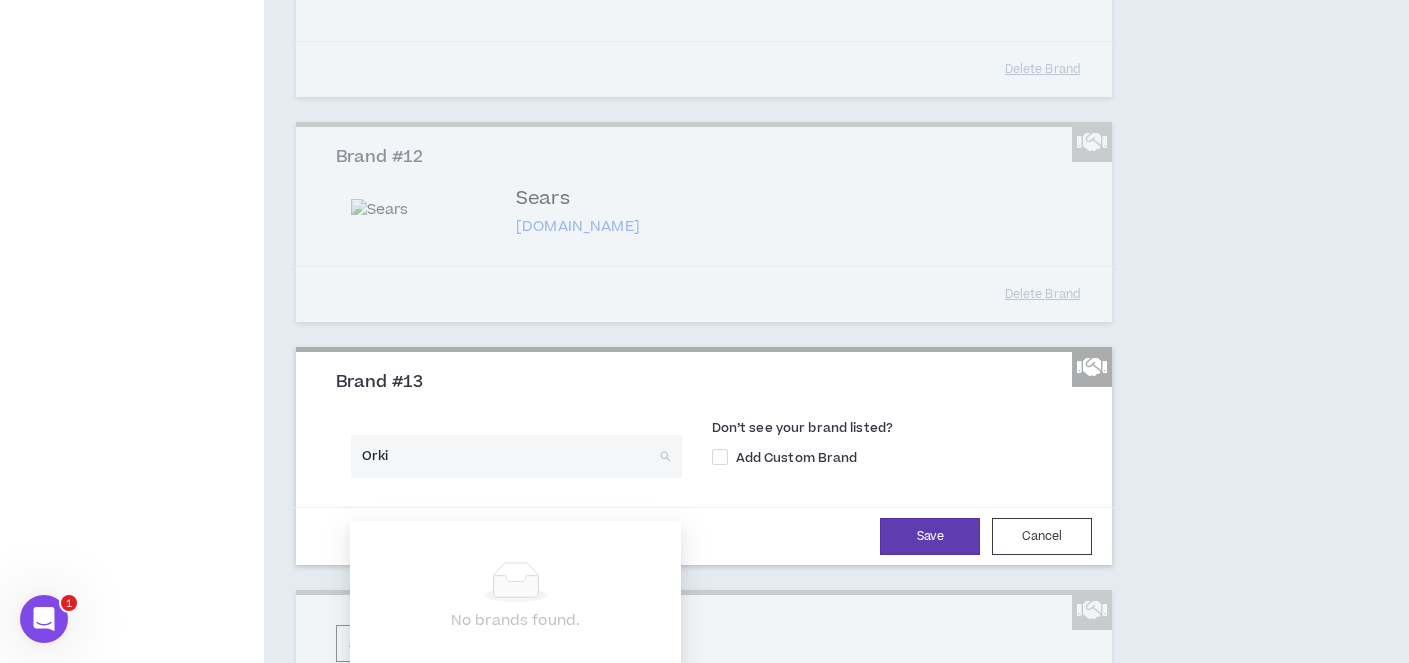 type on "Orkin" 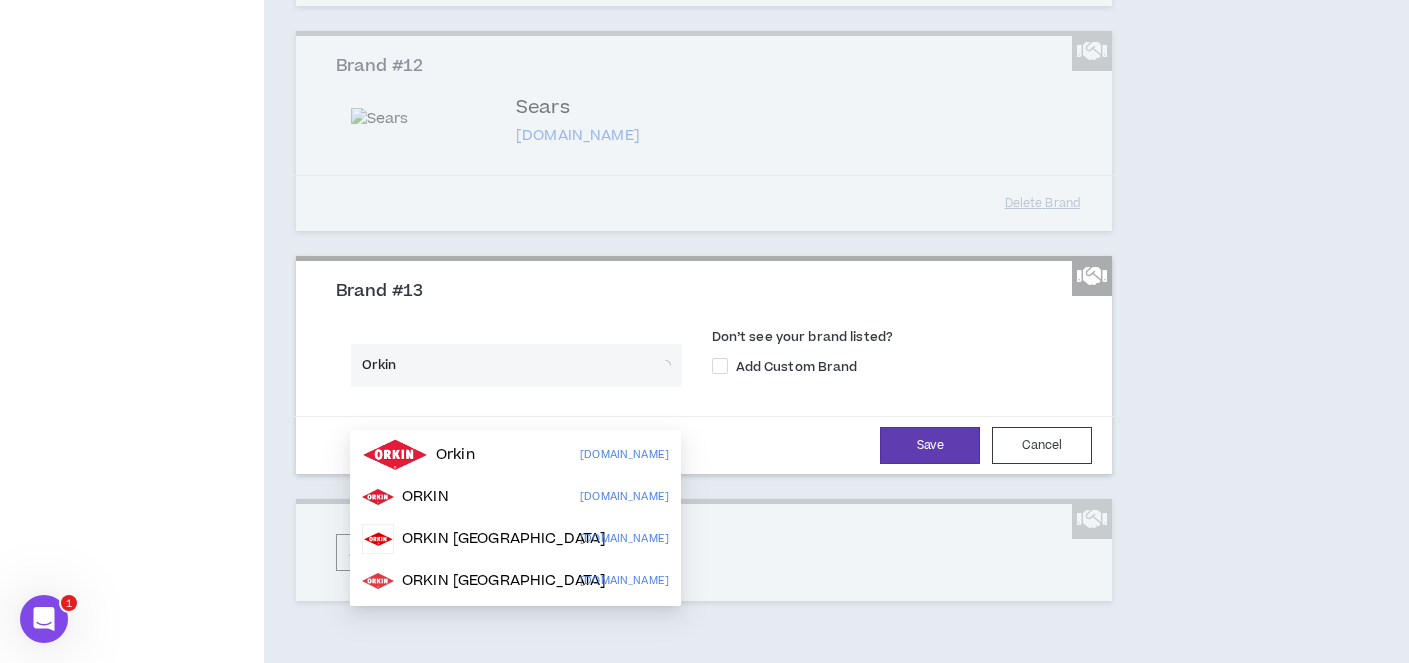 scroll, scrollTop: 3049, scrollLeft: 0, axis: vertical 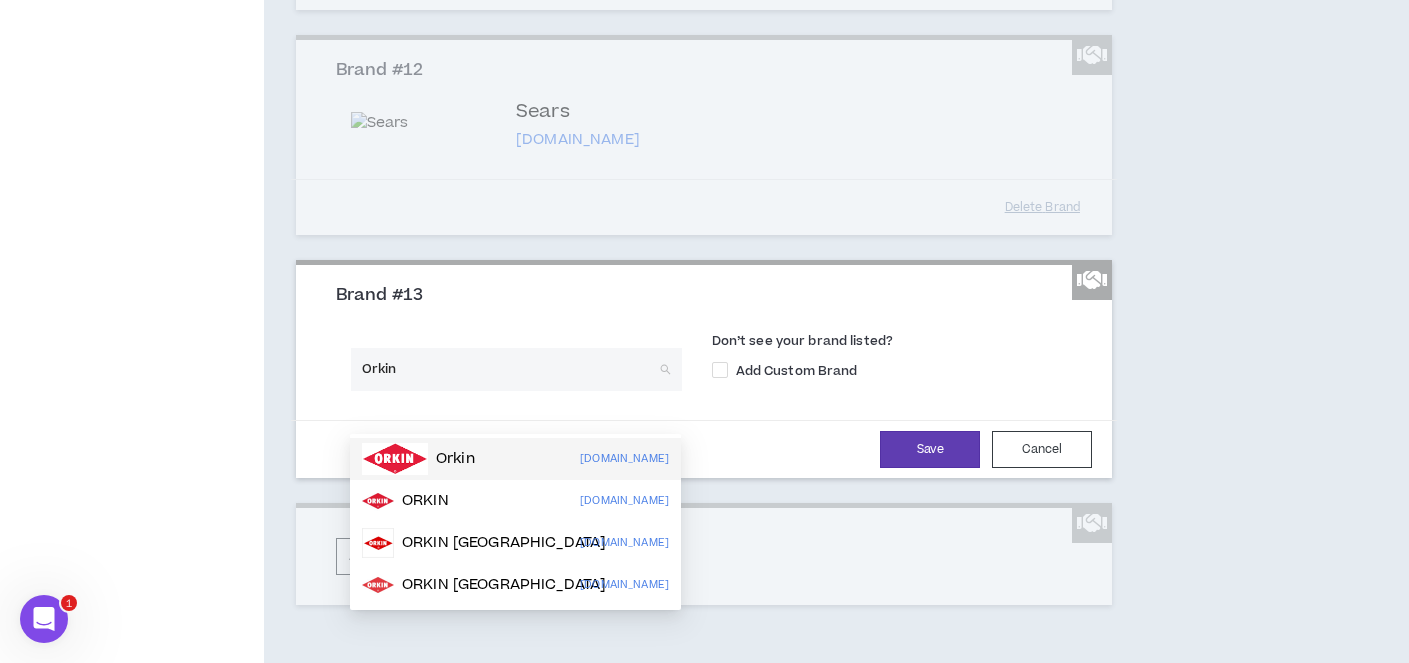 drag, startPoint x: 449, startPoint y: 453, endPoint x: 824, endPoint y: 479, distance: 375.90024 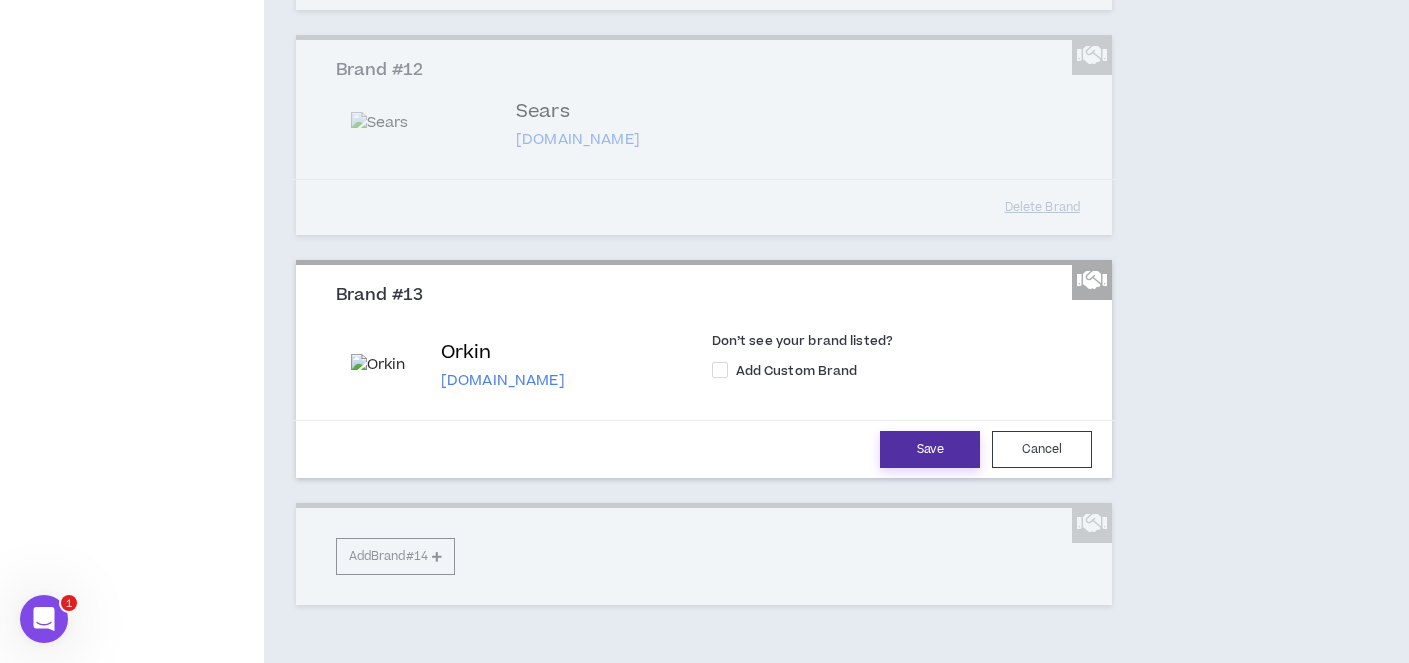 click on "Save" at bounding box center (930, 449) 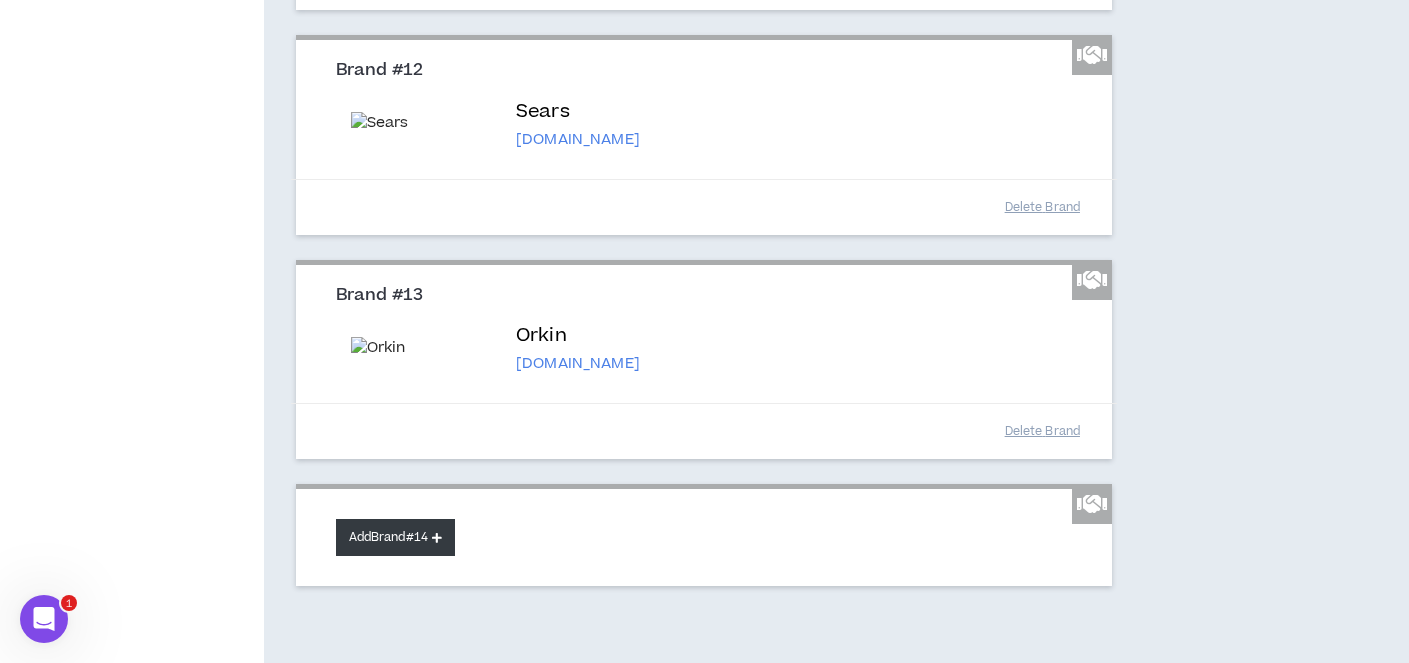 click on "Add  Brand  #14" at bounding box center [395, 537] 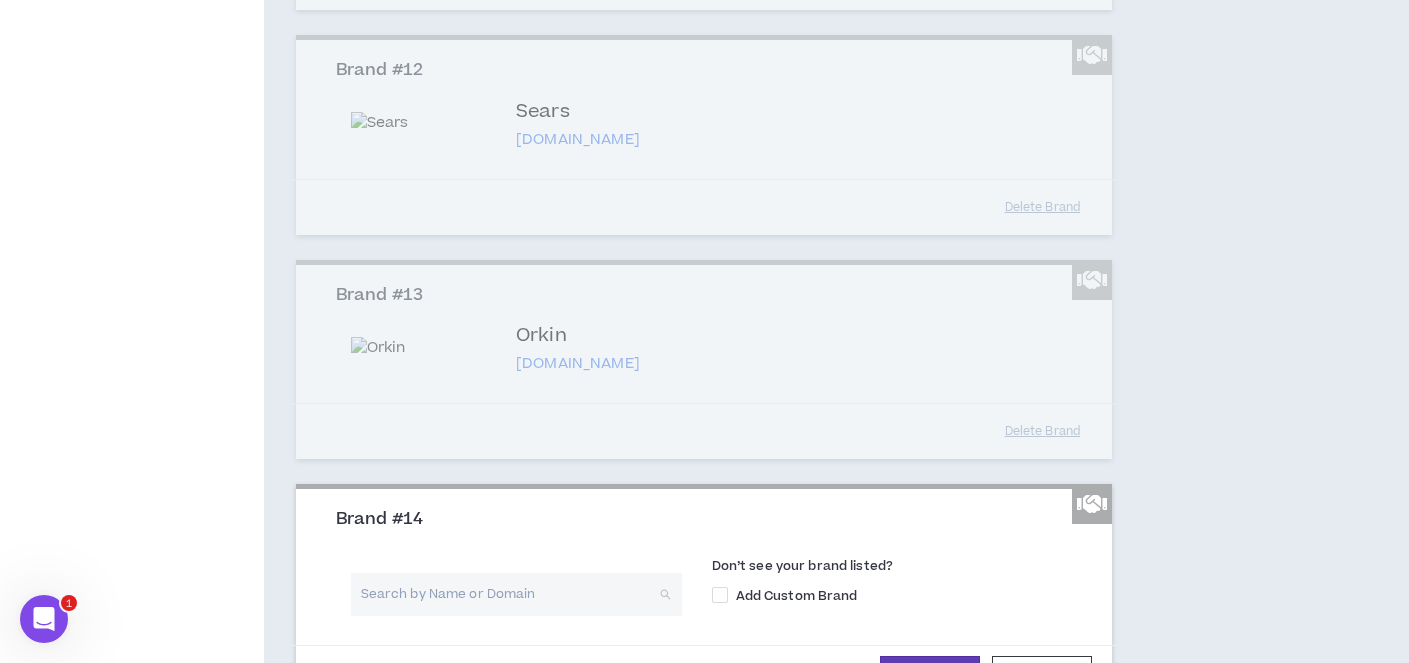 click at bounding box center [509, 594] 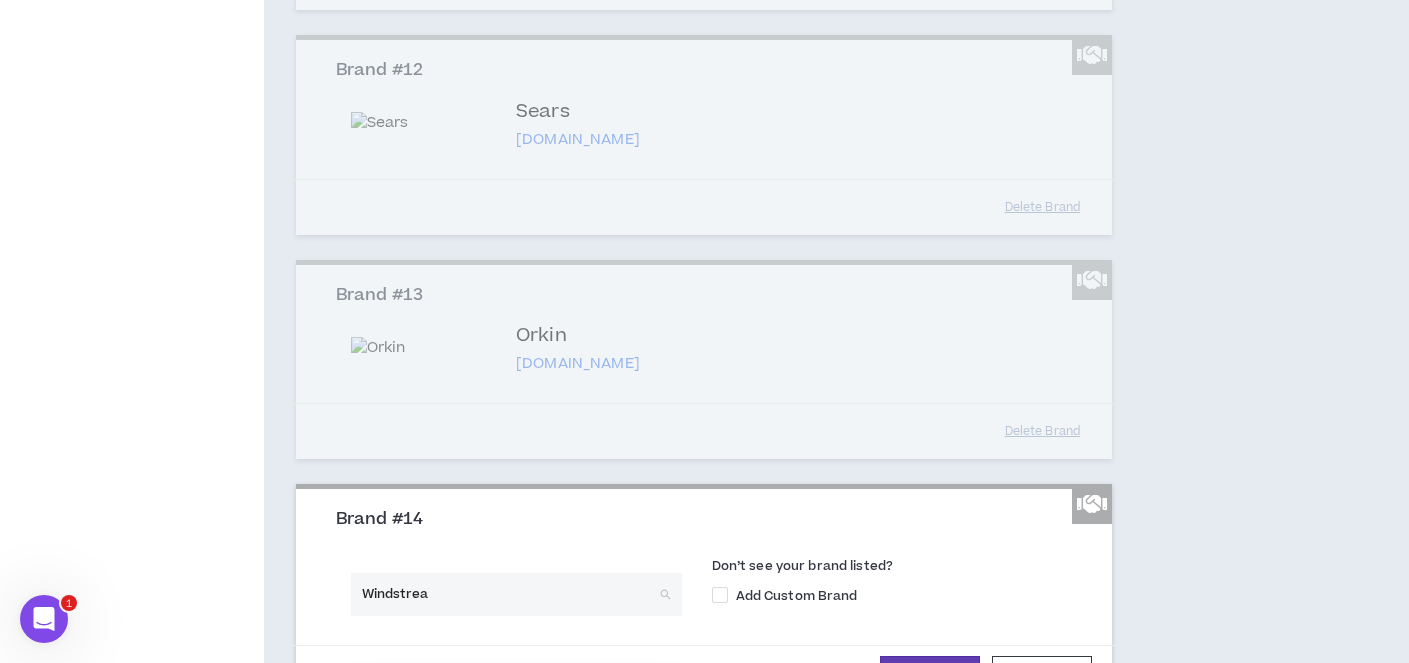 type on "Windstream" 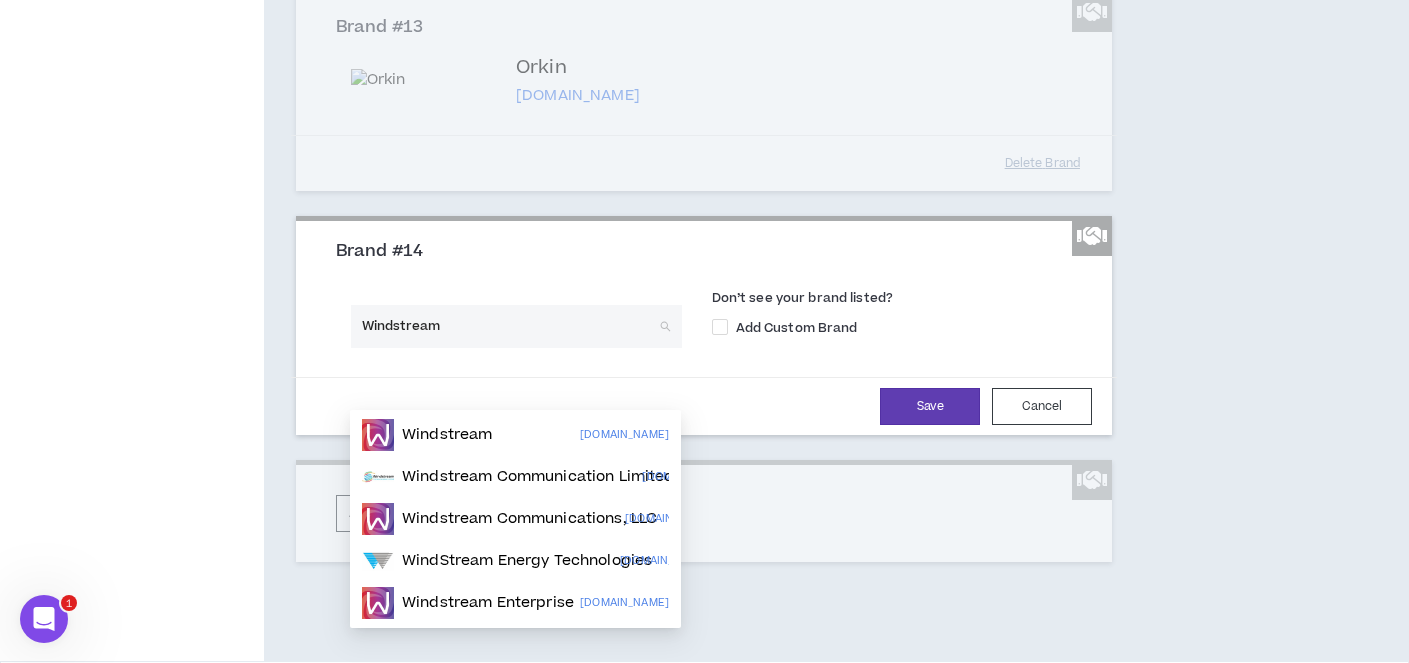 scroll, scrollTop: 3334, scrollLeft: 0, axis: vertical 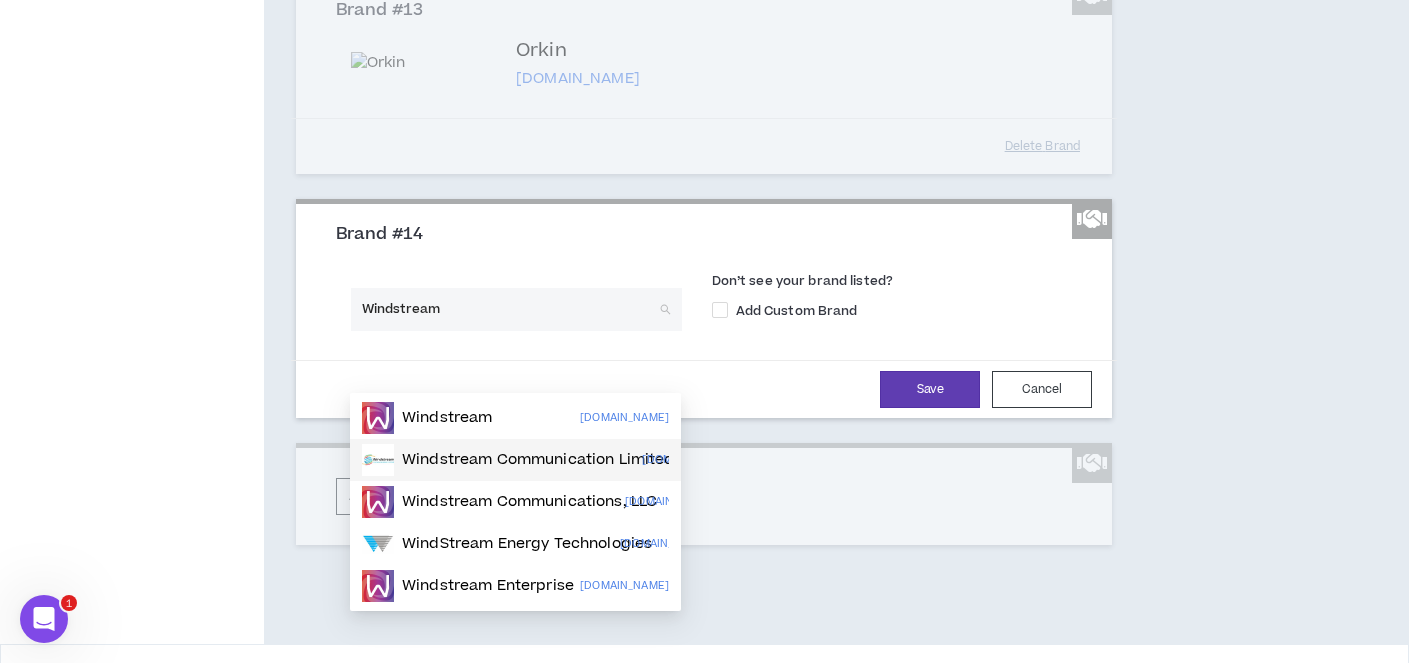 click on "Windstream Communication Limited" at bounding box center [538, 460] 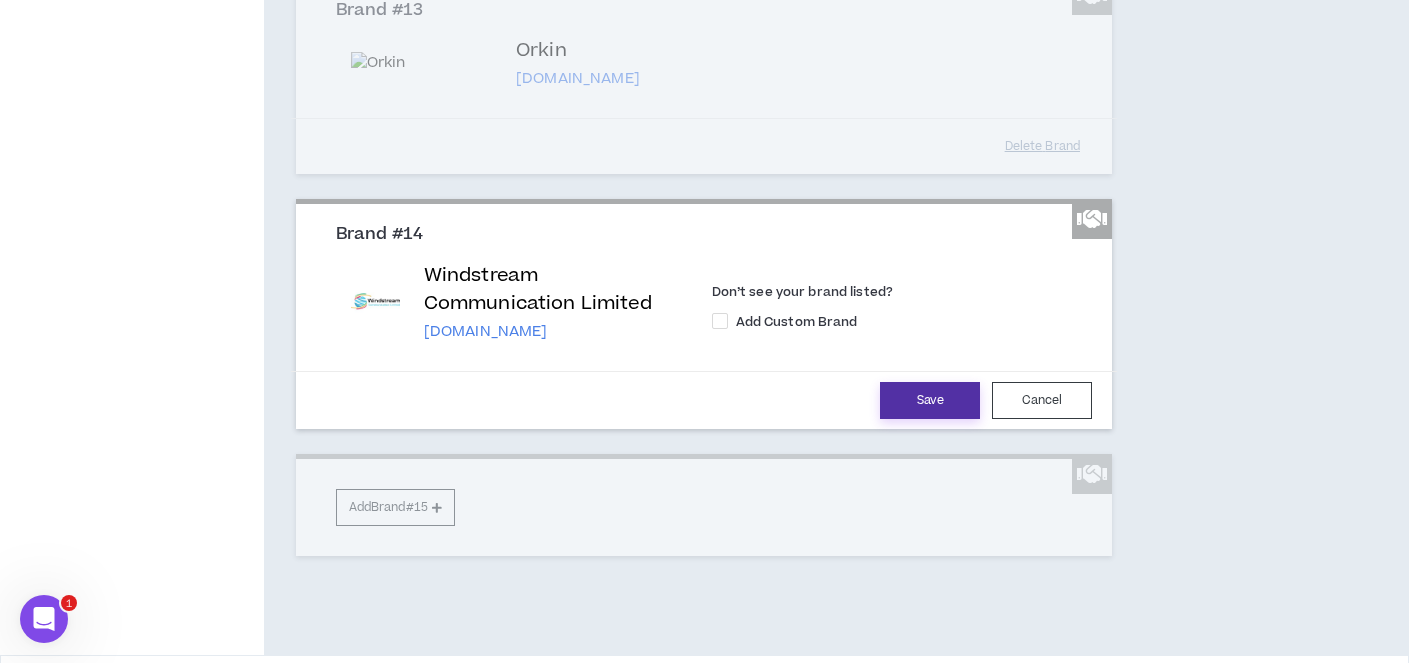 scroll, scrollTop: 3331, scrollLeft: 0, axis: vertical 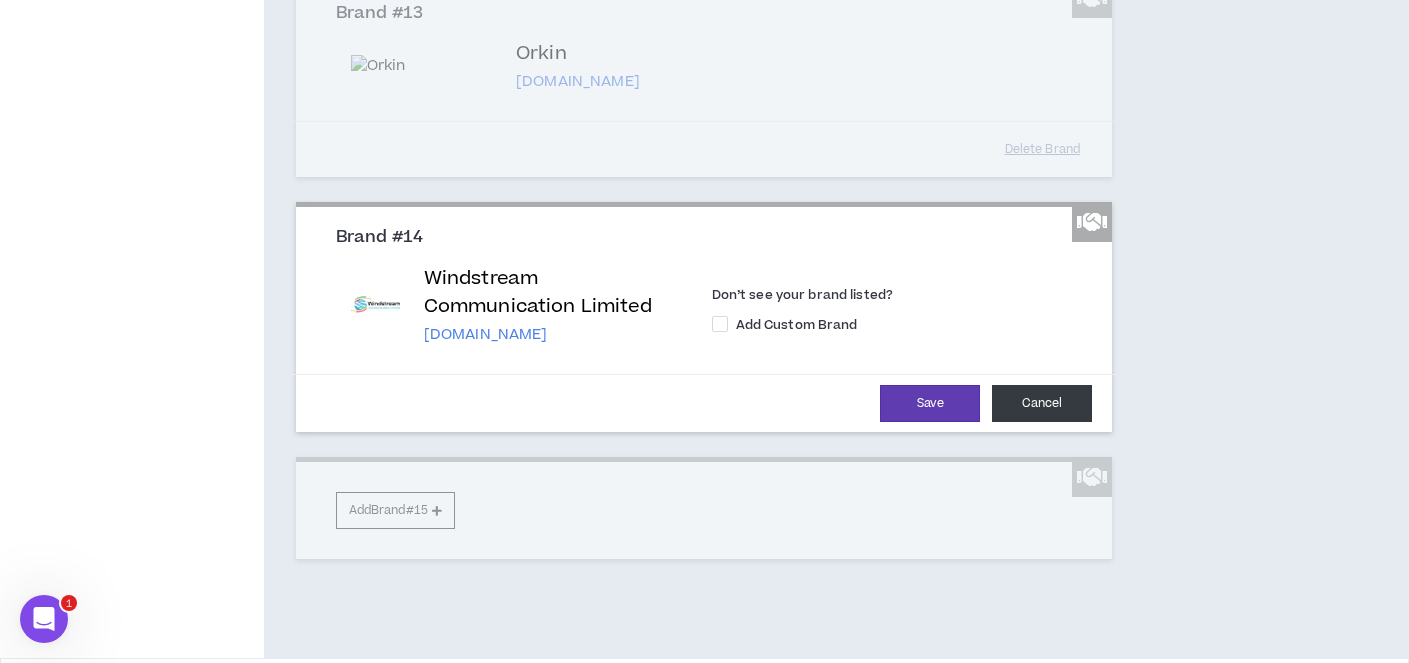 click on "Cancel" at bounding box center (1042, 403) 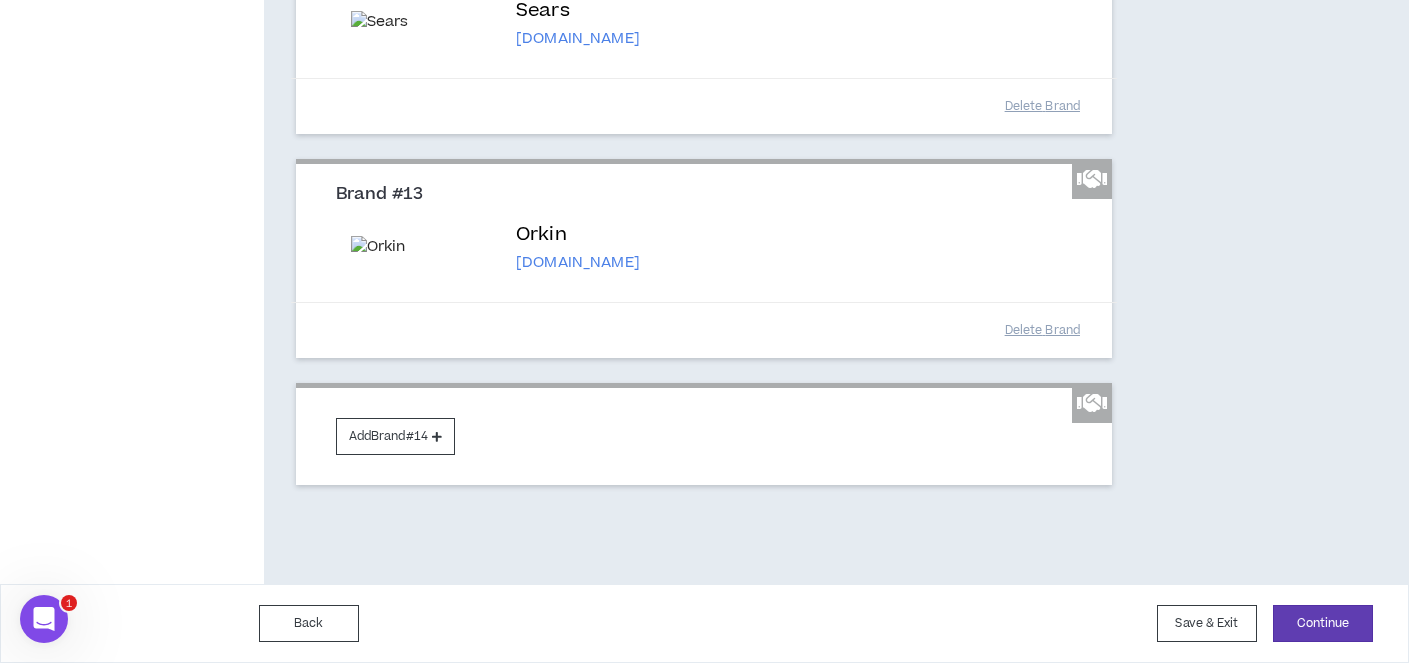 scroll, scrollTop: 3200, scrollLeft: 0, axis: vertical 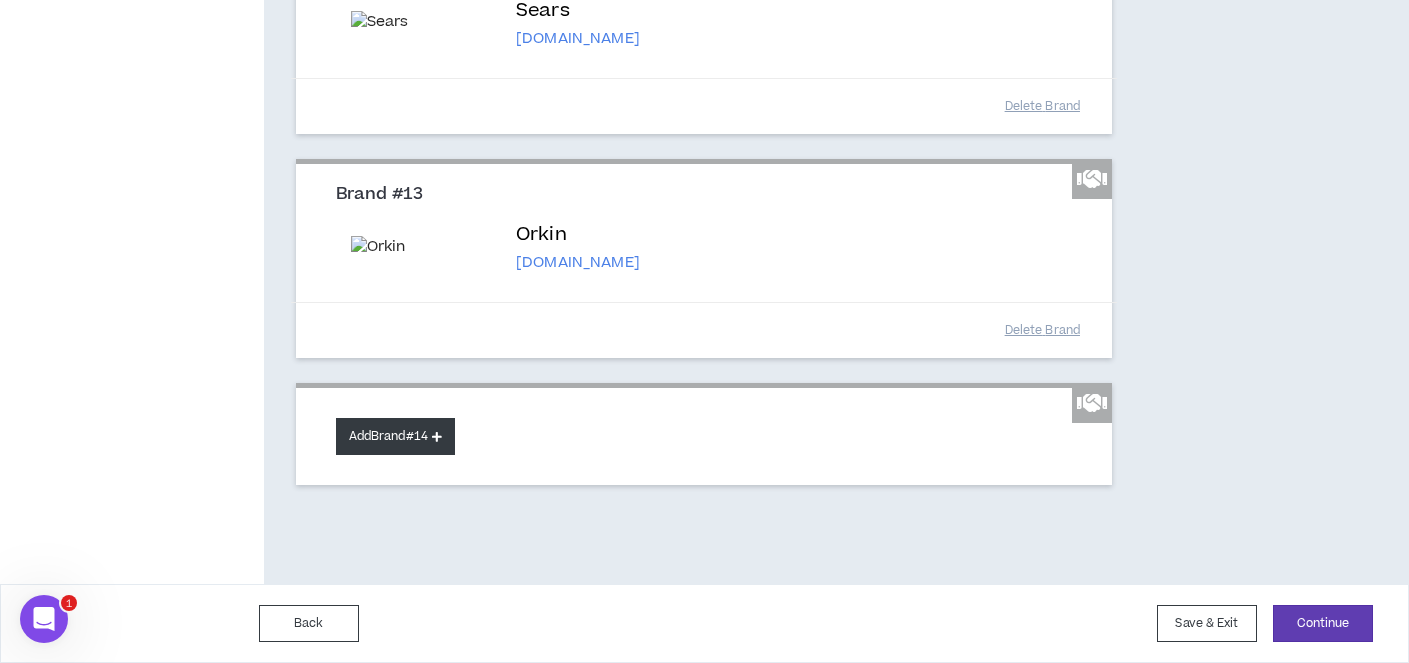 click on "Add  Brand  #14" at bounding box center [395, 436] 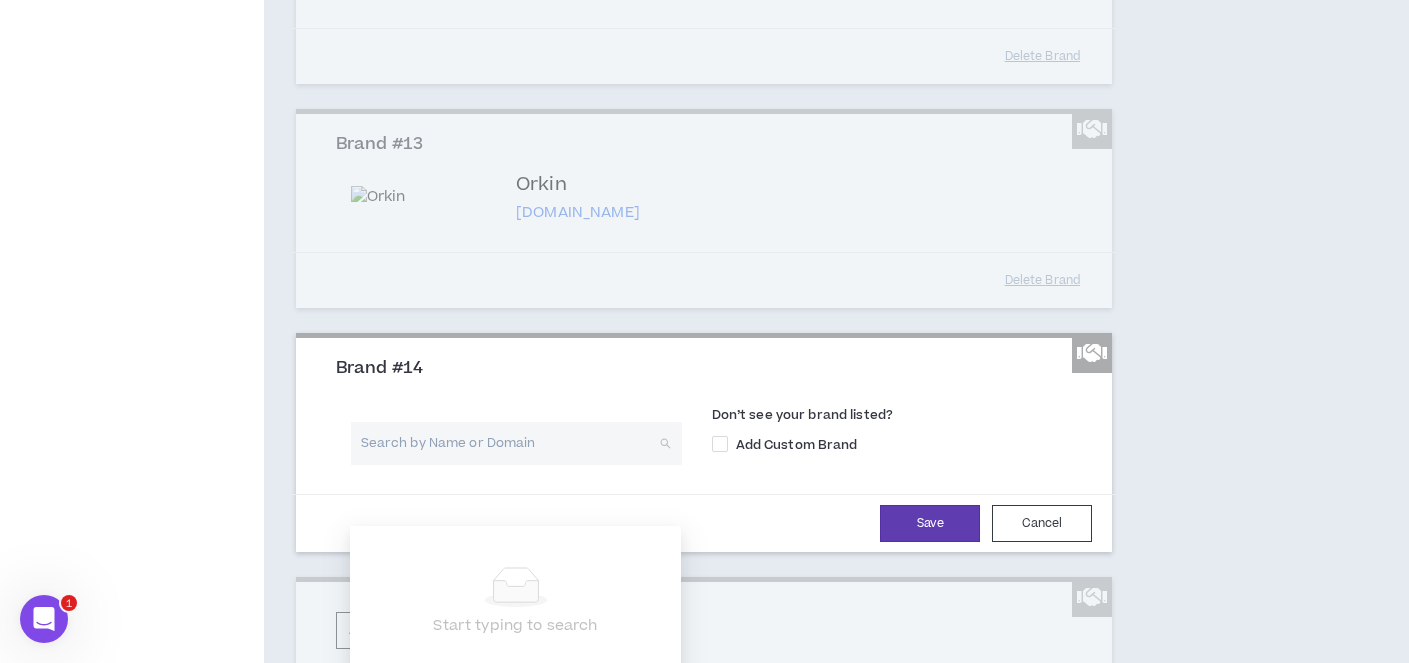 click at bounding box center (509, 443) 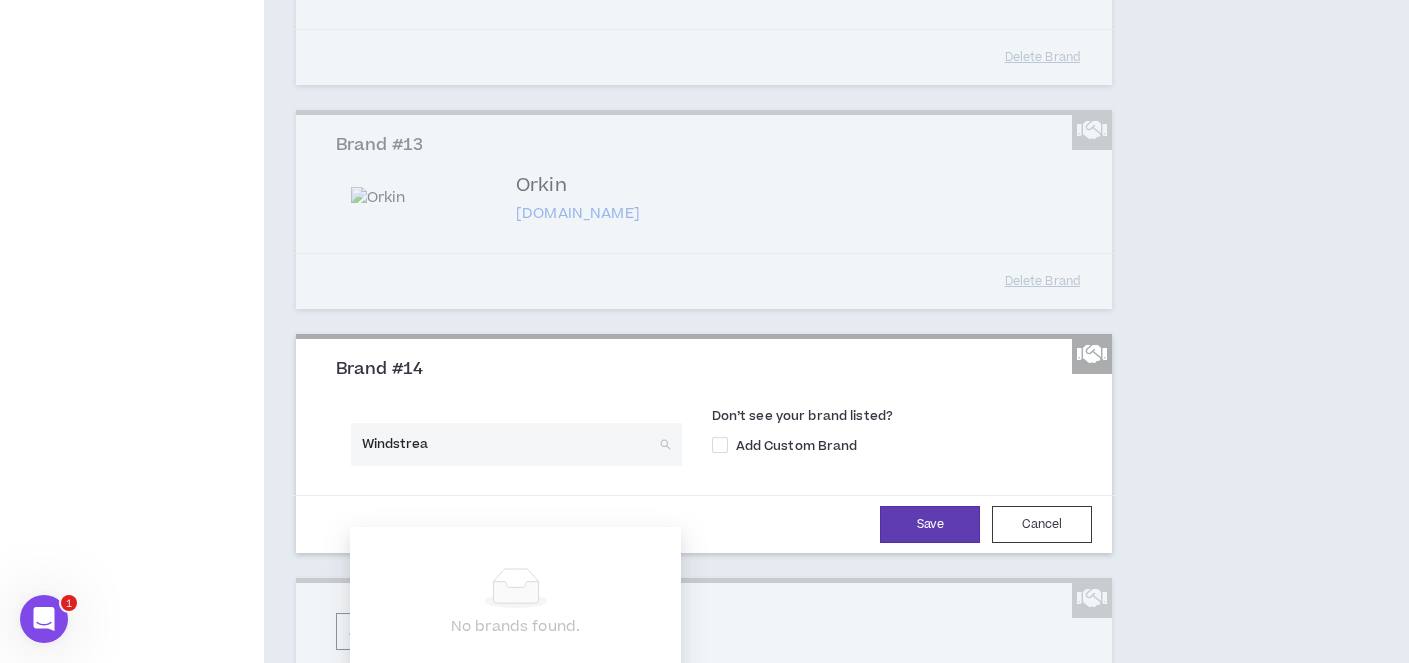 type on "Windstream" 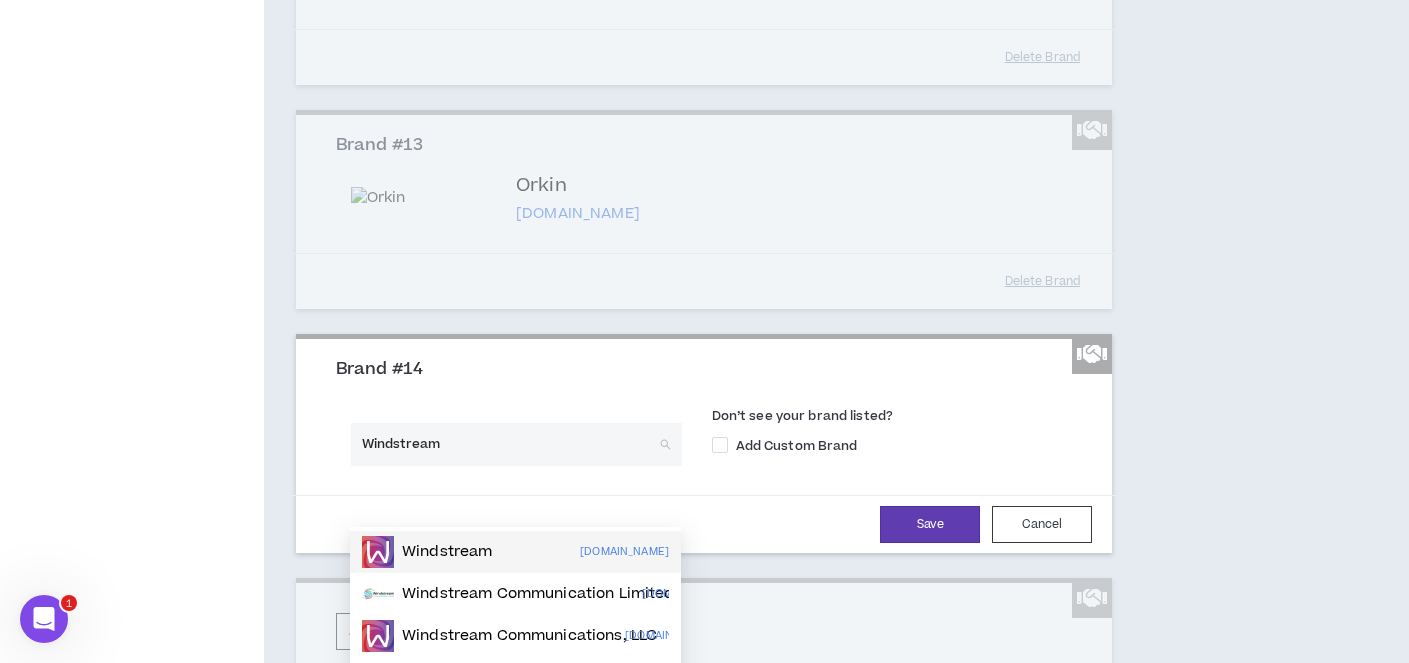 drag, startPoint x: 496, startPoint y: 548, endPoint x: 526, endPoint y: 548, distance: 30 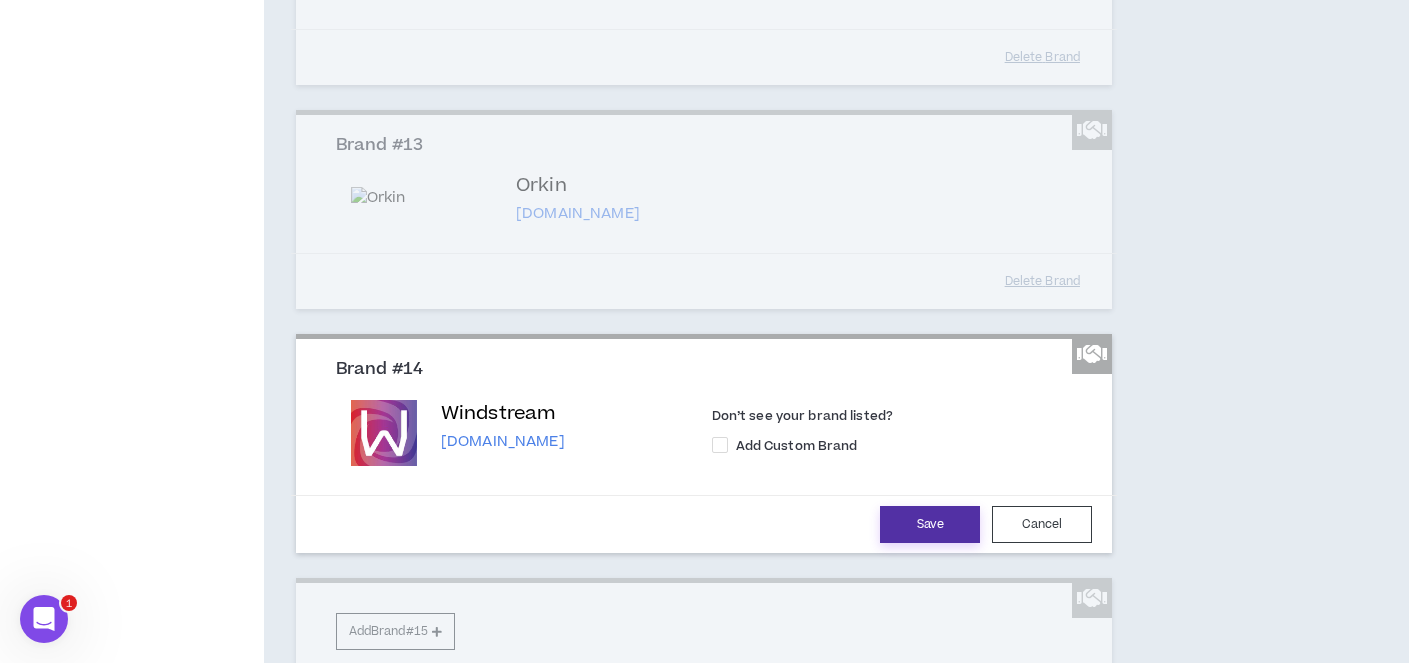click on "Save" at bounding box center (930, 524) 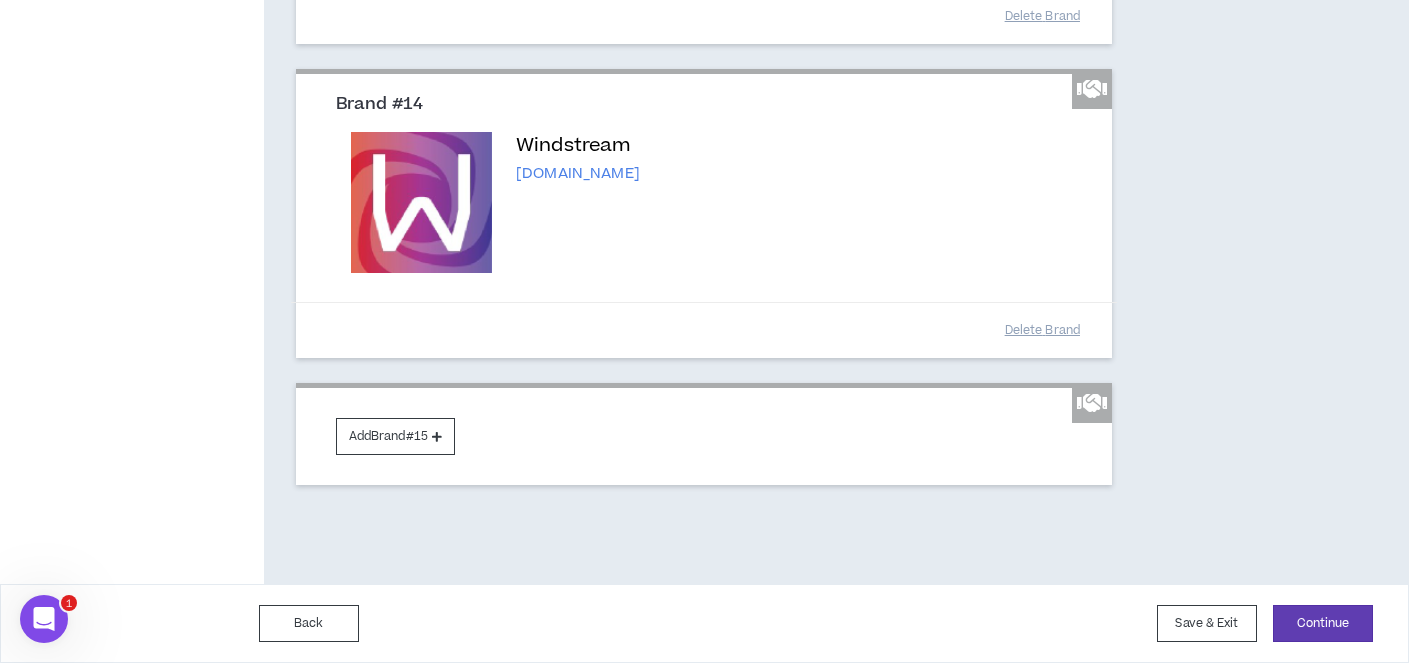 scroll, scrollTop: 3480, scrollLeft: 0, axis: vertical 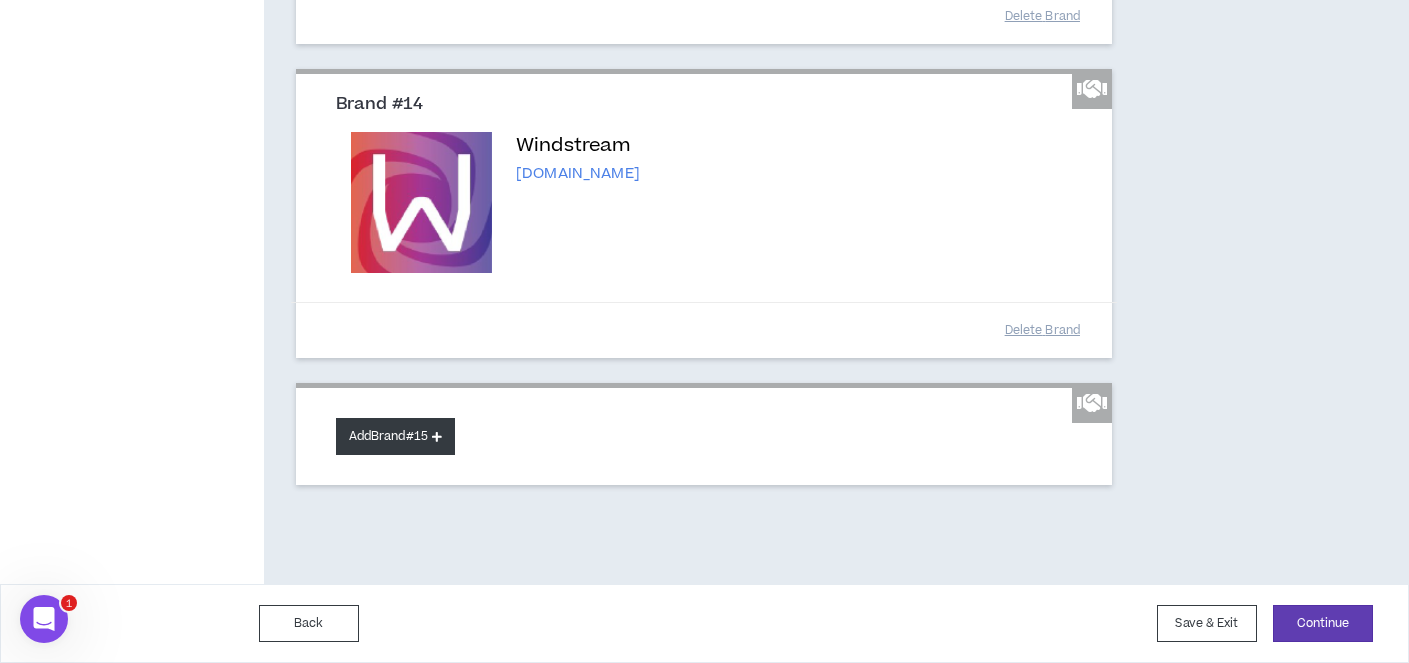 click on "Add  Brand  #15" at bounding box center (395, 436) 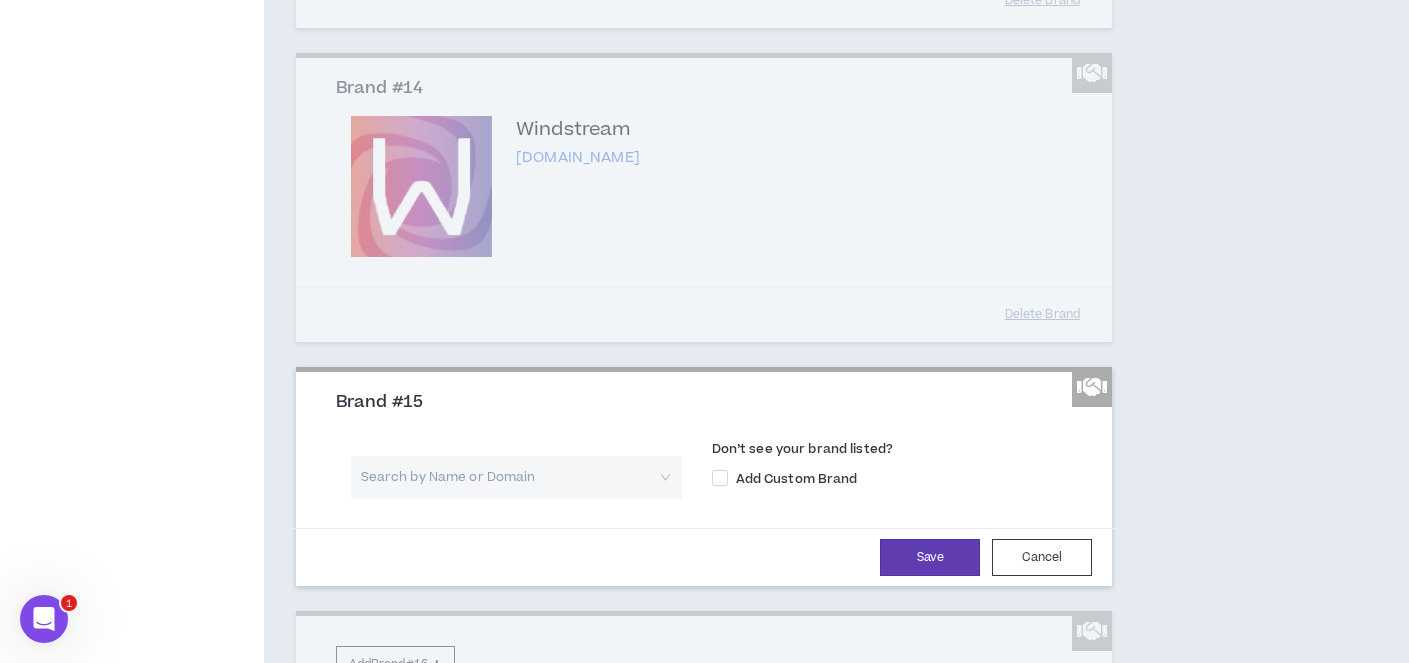 click at bounding box center (509, 477) 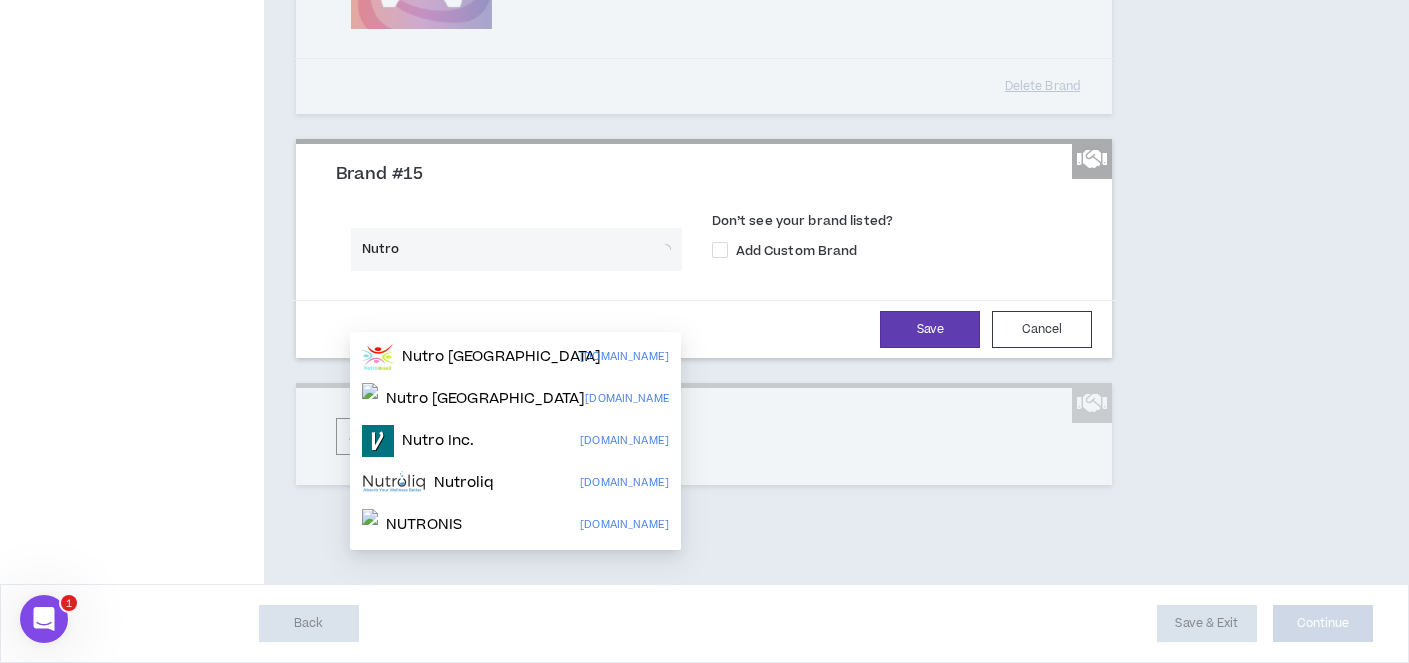 scroll, scrollTop: 3712, scrollLeft: 0, axis: vertical 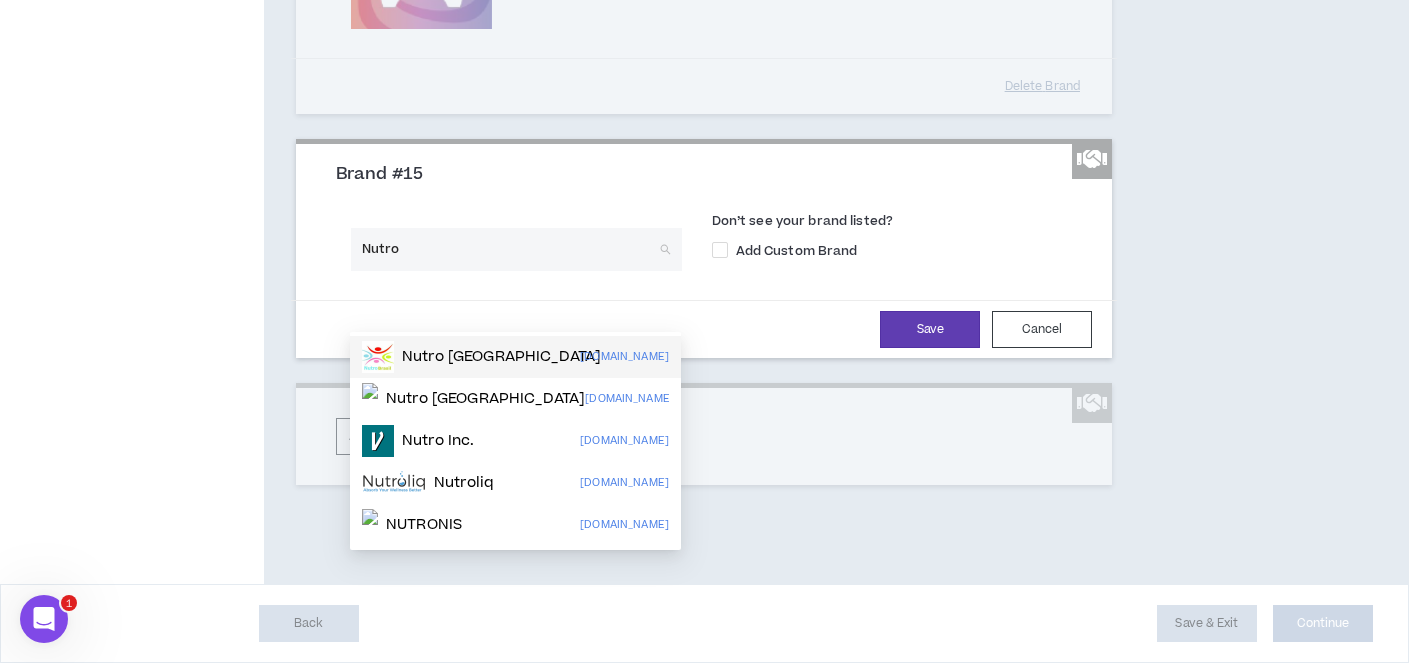 click on "Nutro" at bounding box center (509, 249) 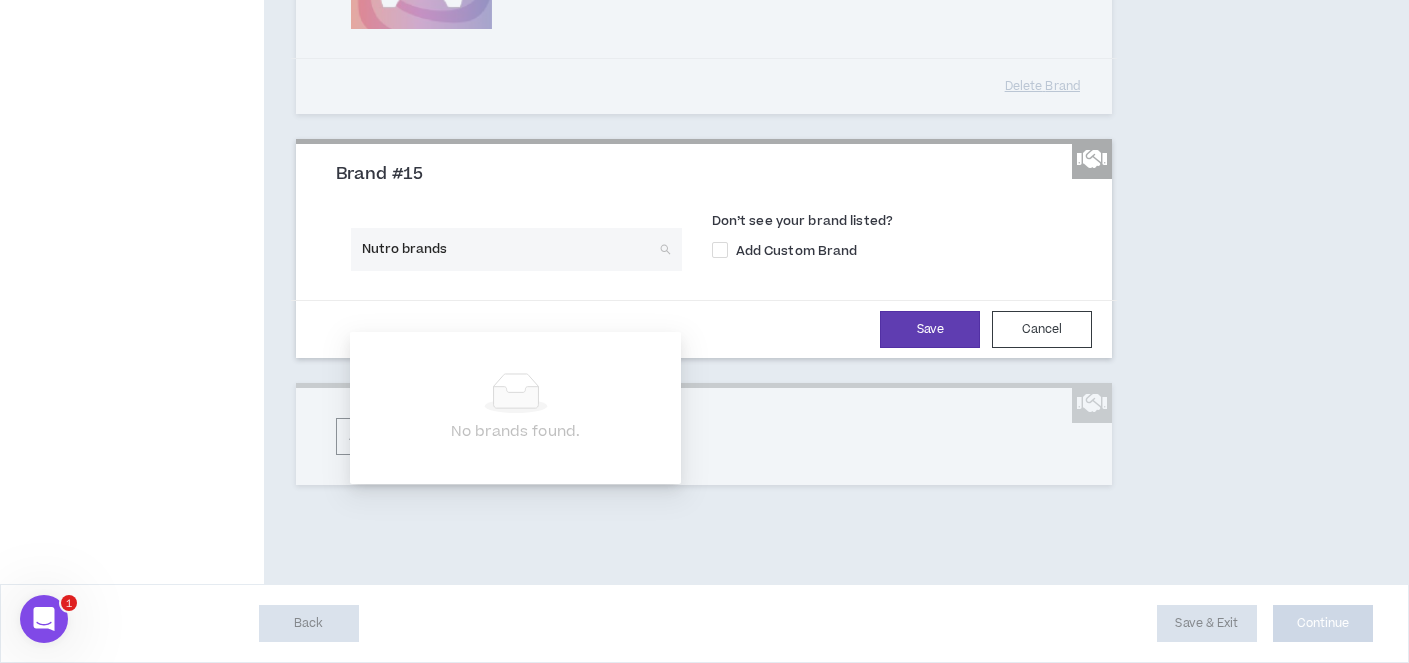 type on "Nutro brands" 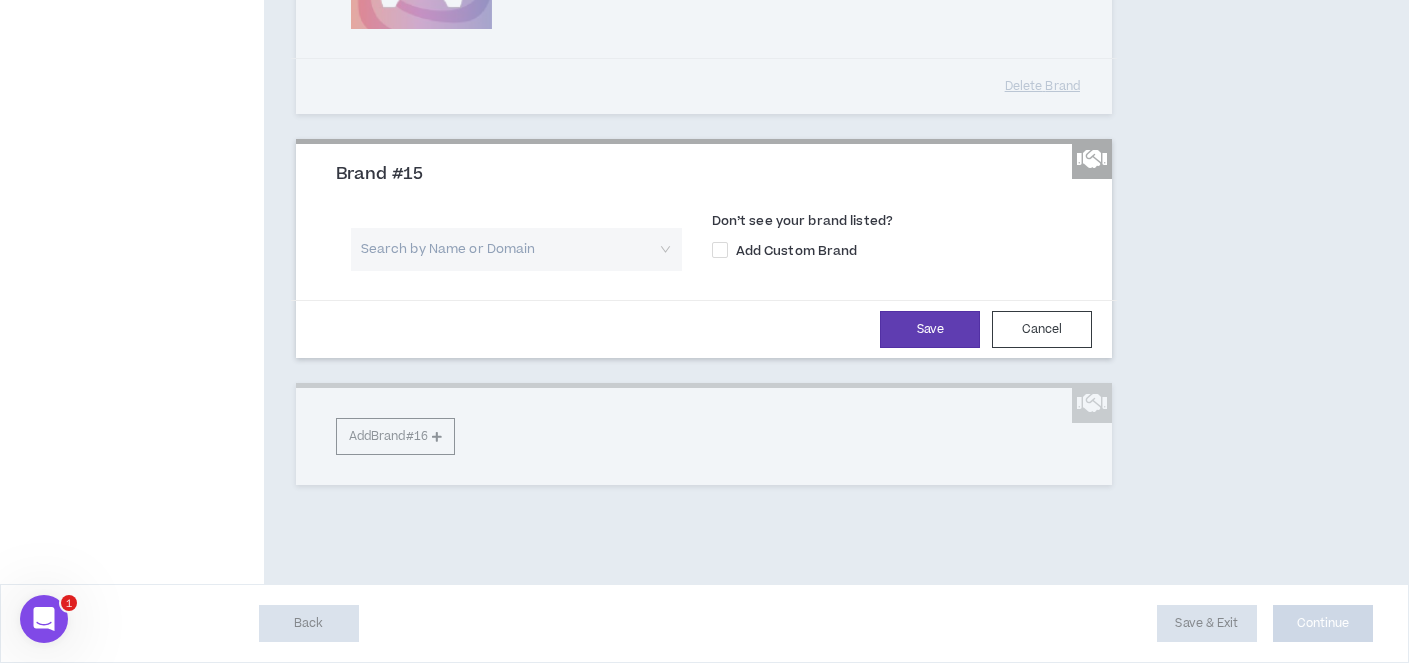 click at bounding box center [509, 249] 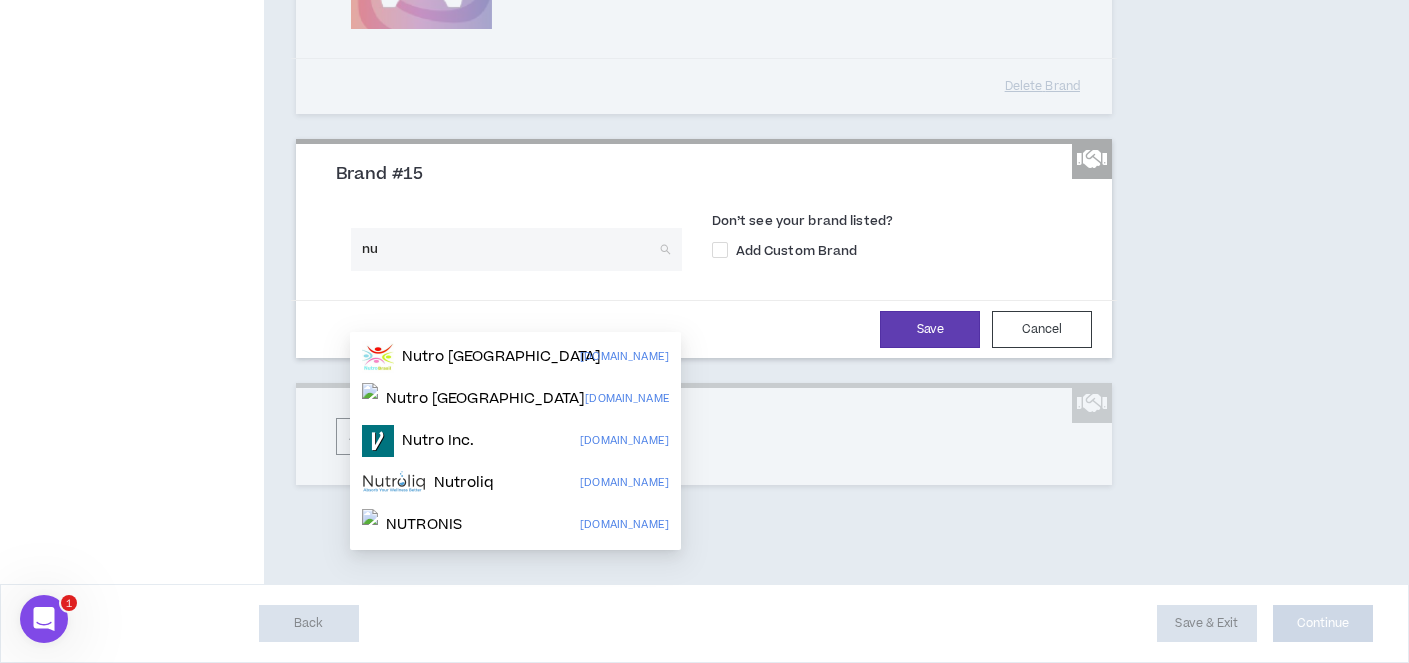 type on "n" 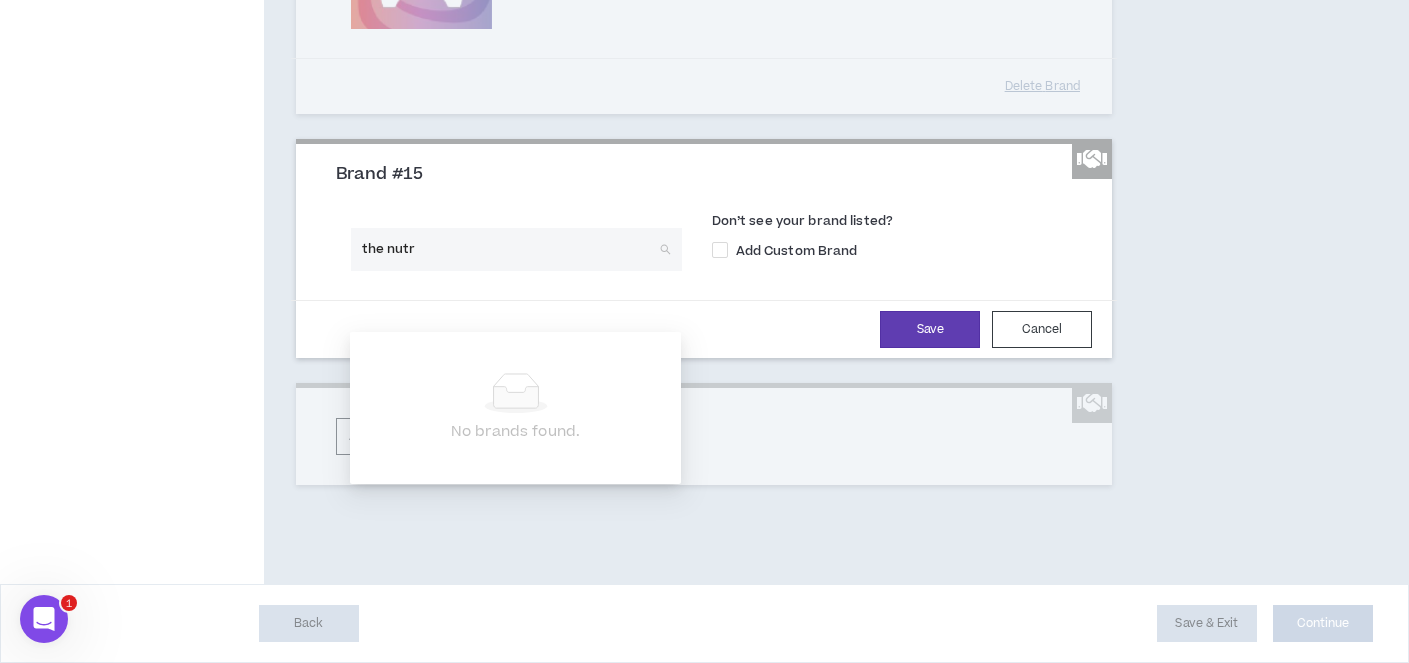 type on "the nutro" 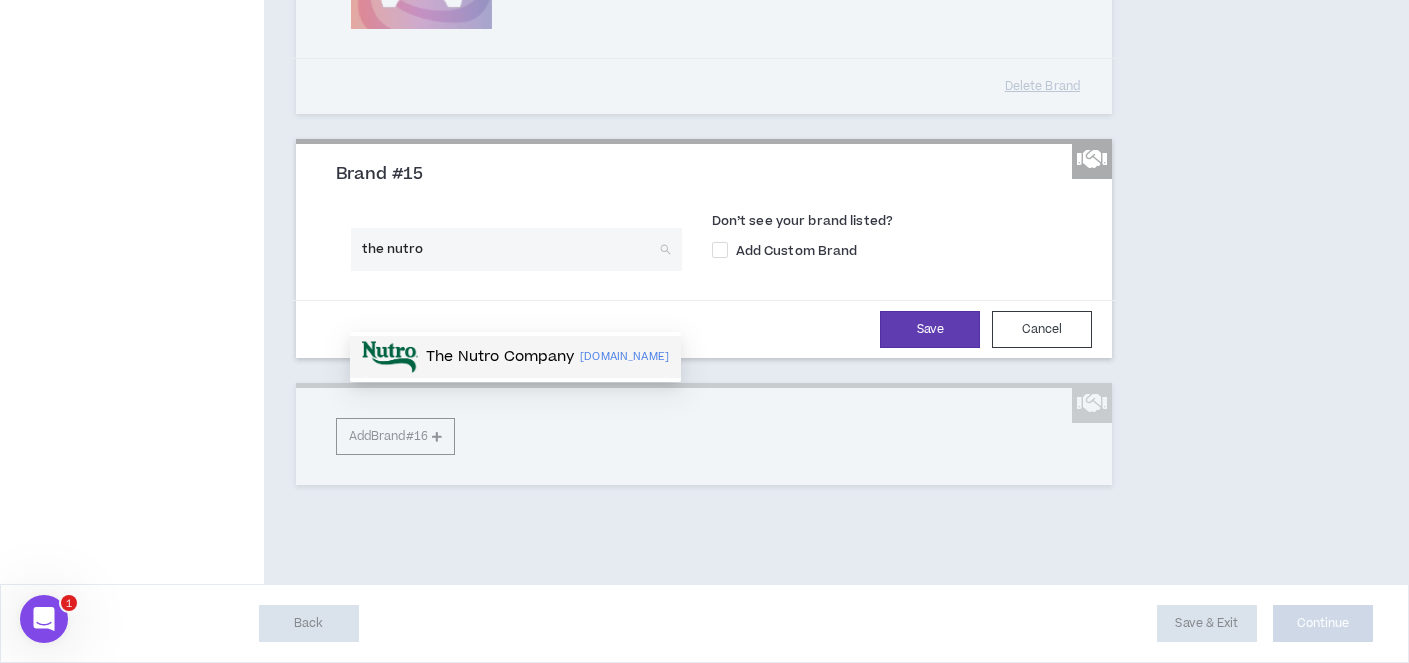 click on "[DOMAIN_NAME]" at bounding box center [624, 357] 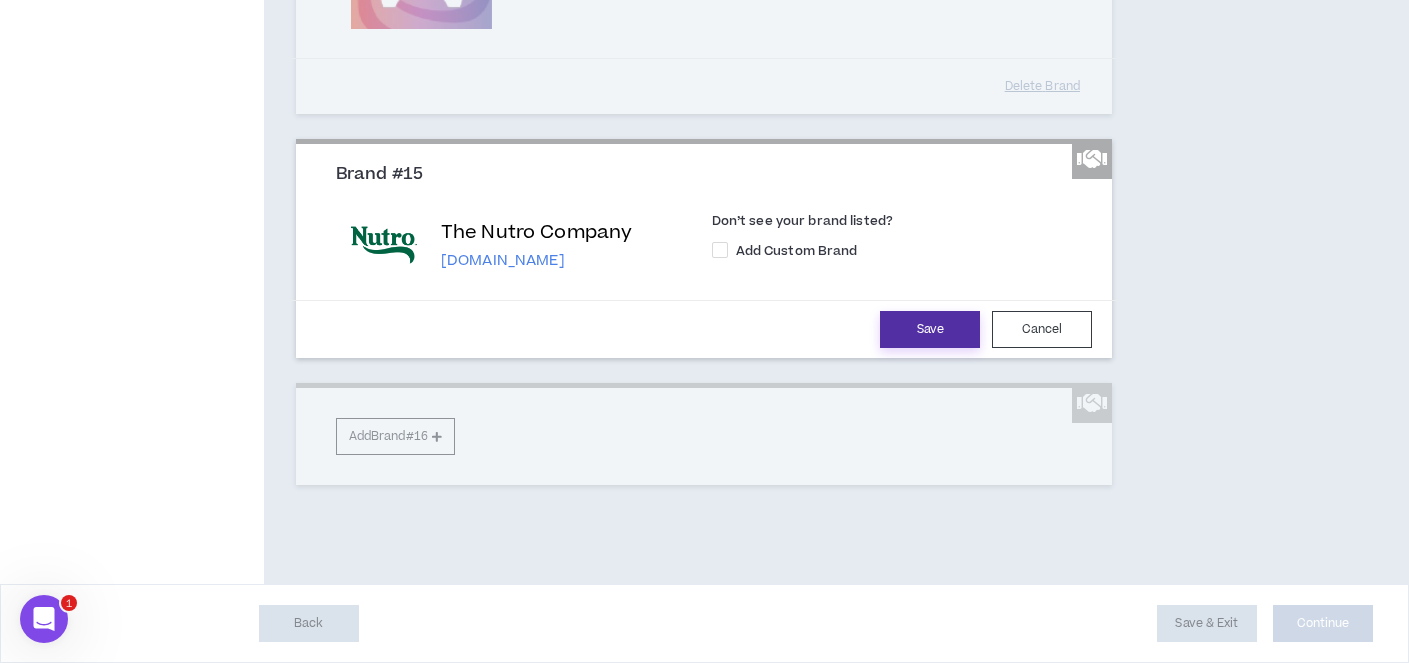 click on "Save" at bounding box center (930, 329) 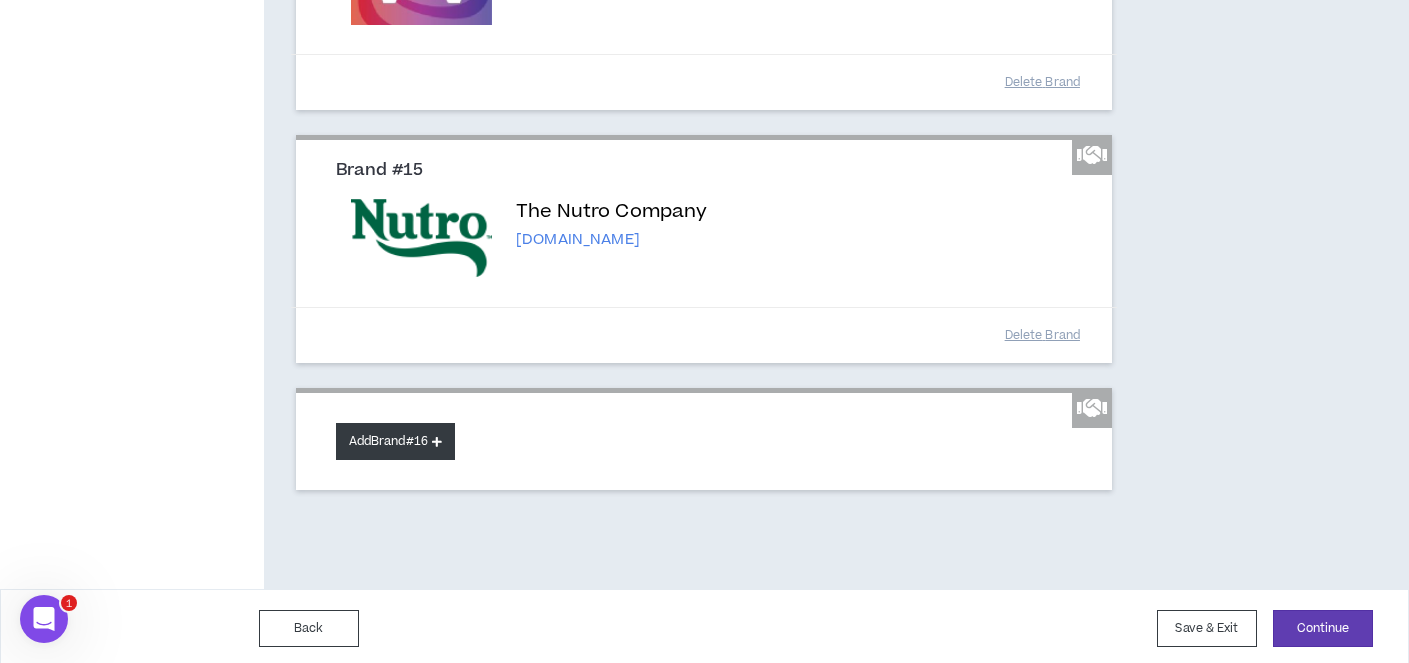 click on "Add  Brand  #16" at bounding box center (395, 441) 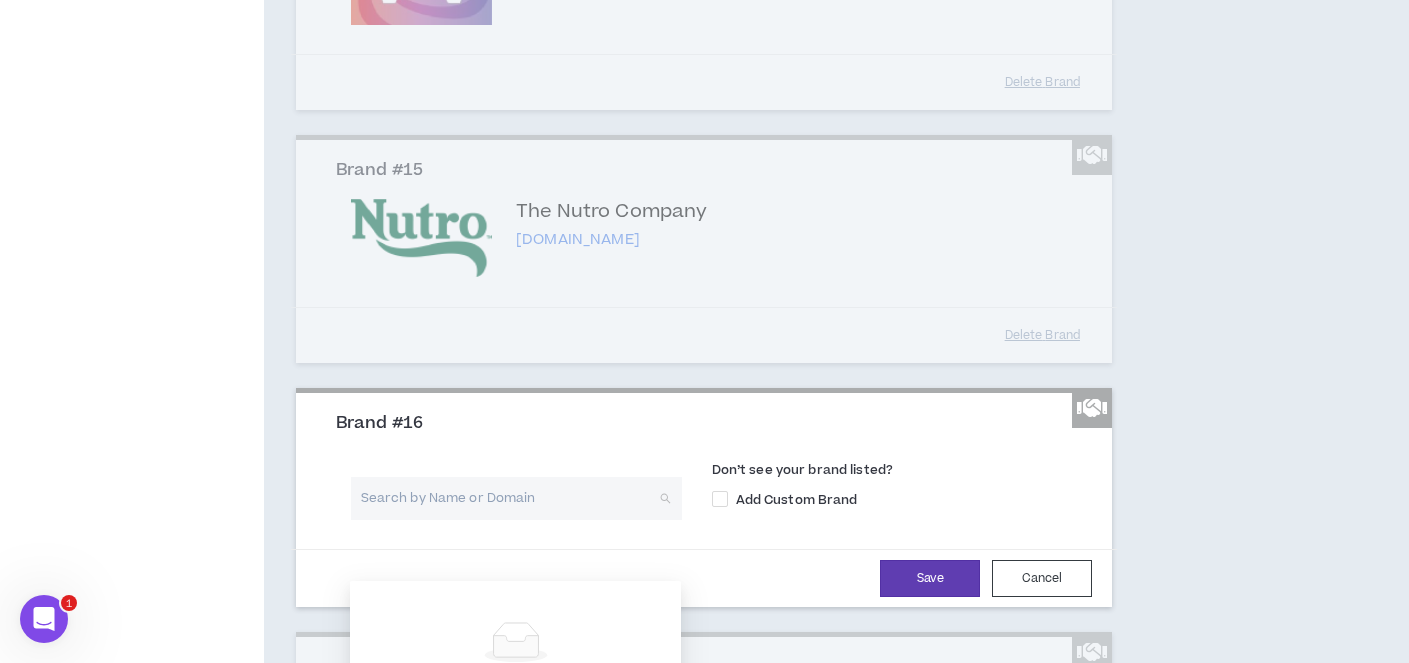 click at bounding box center [509, 498] 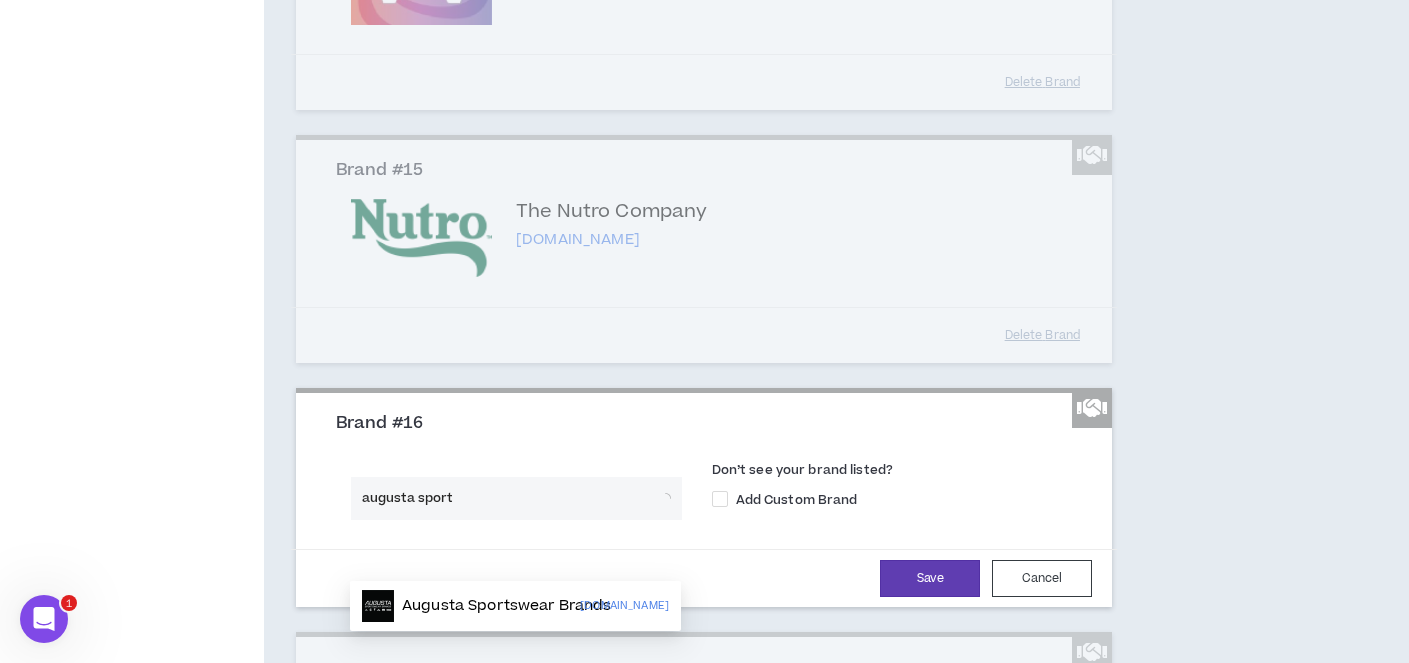 type on "augusta sports" 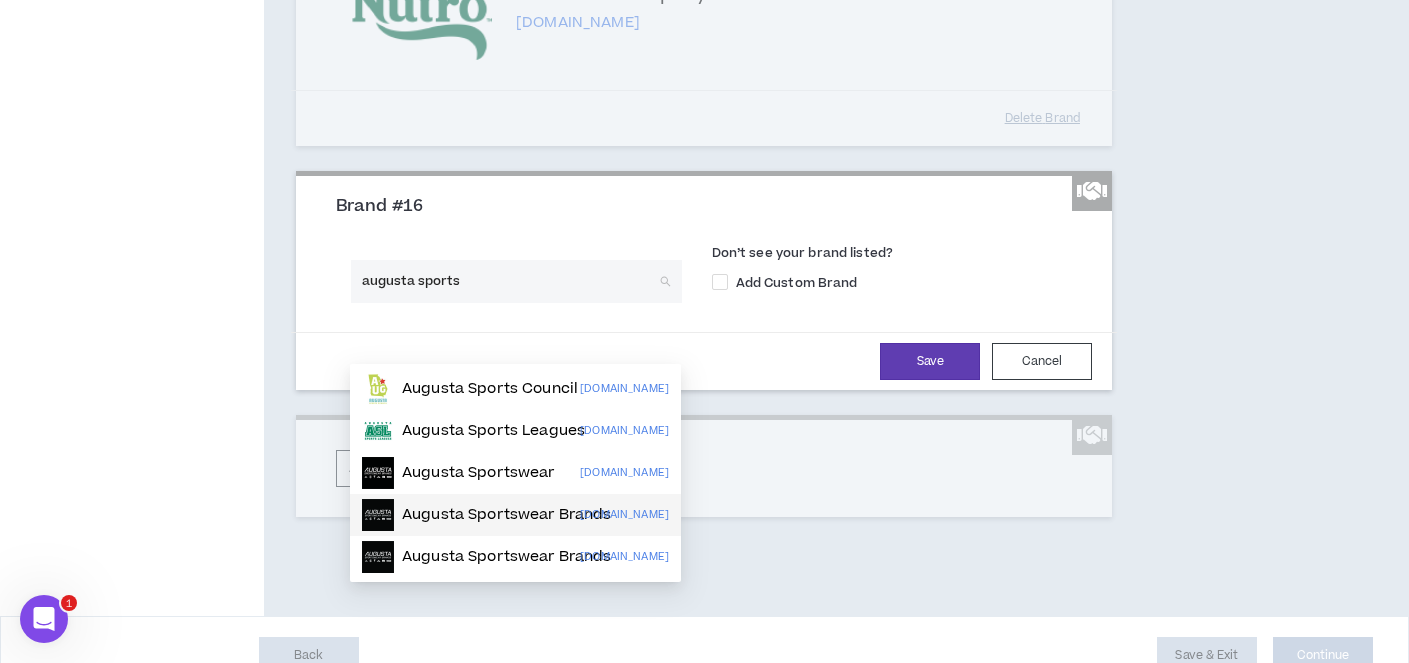 scroll, scrollTop: 3931, scrollLeft: 0, axis: vertical 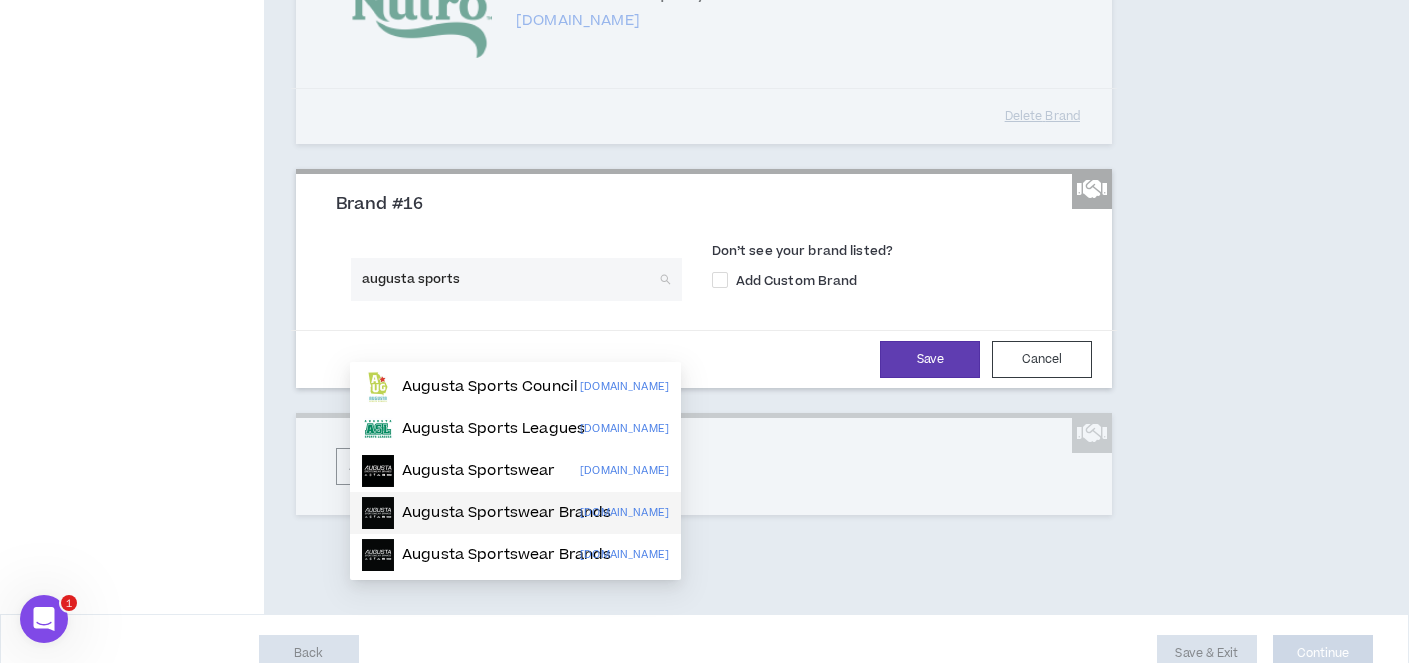 click on "[DOMAIN_NAME]" at bounding box center (624, 513) 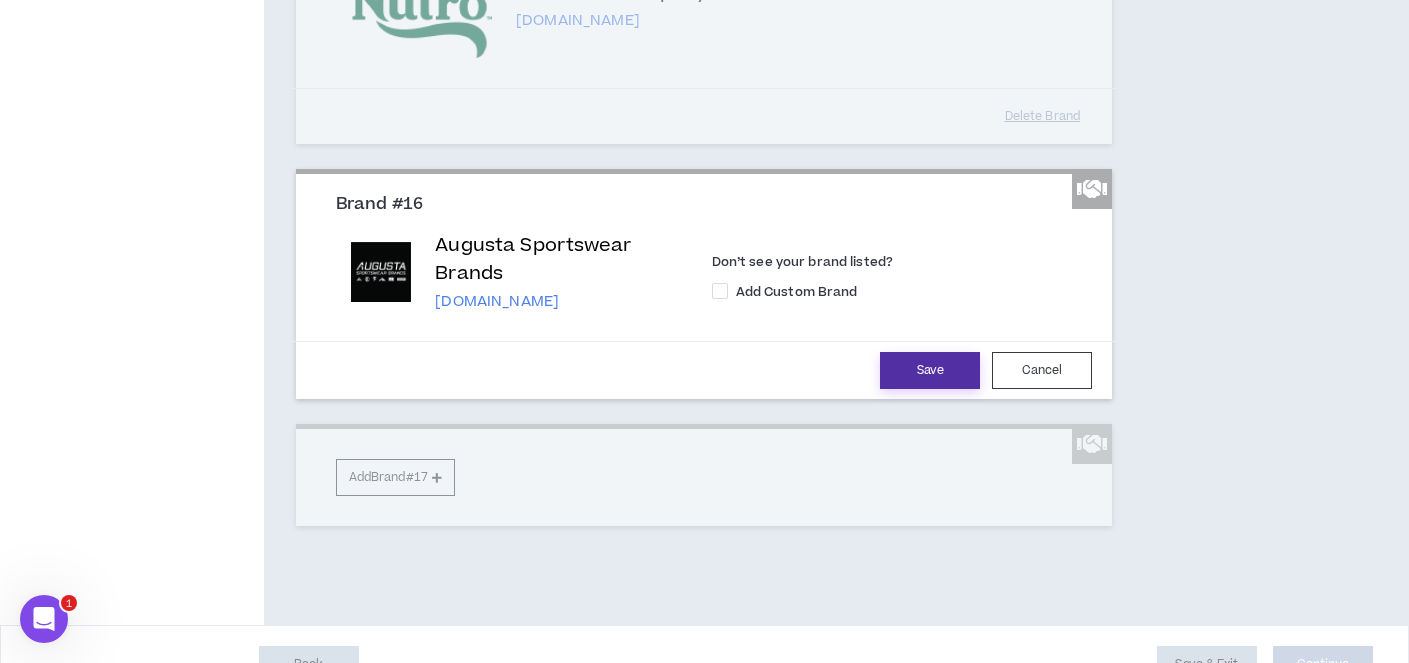 click on "Save" at bounding box center (930, 370) 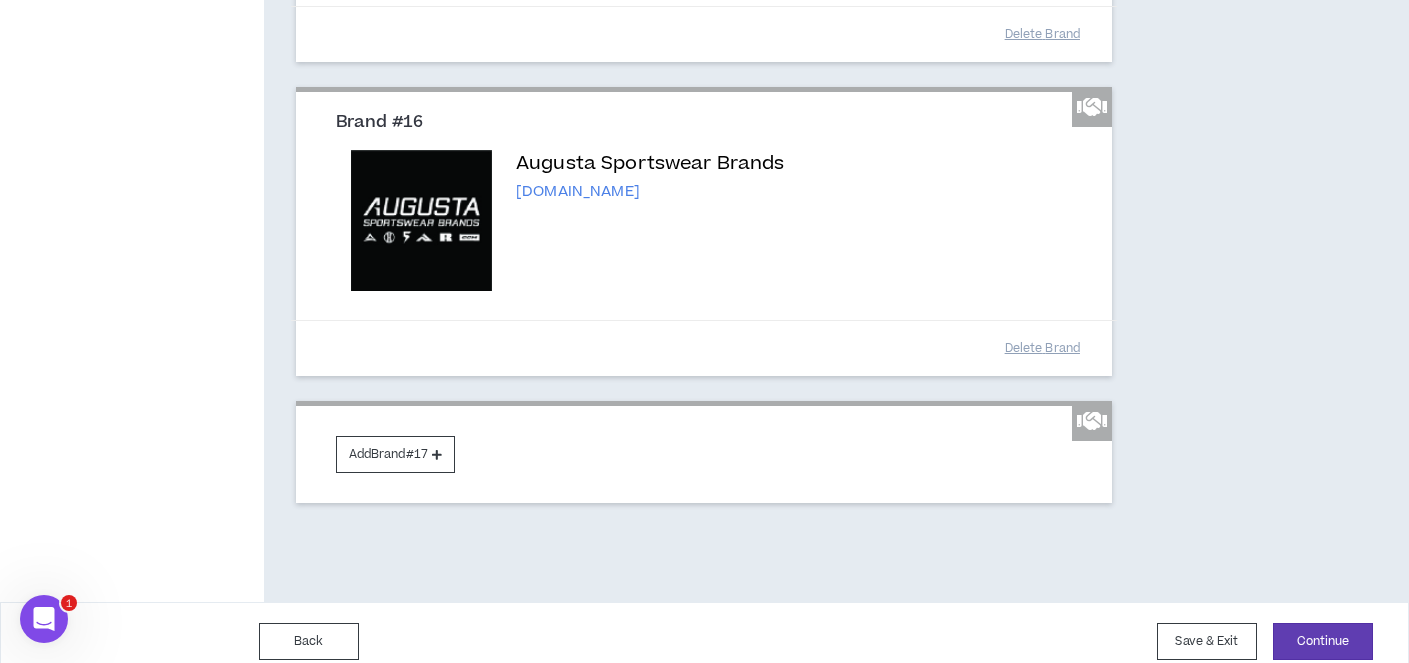 scroll, scrollTop: 4068, scrollLeft: 0, axis: vertical 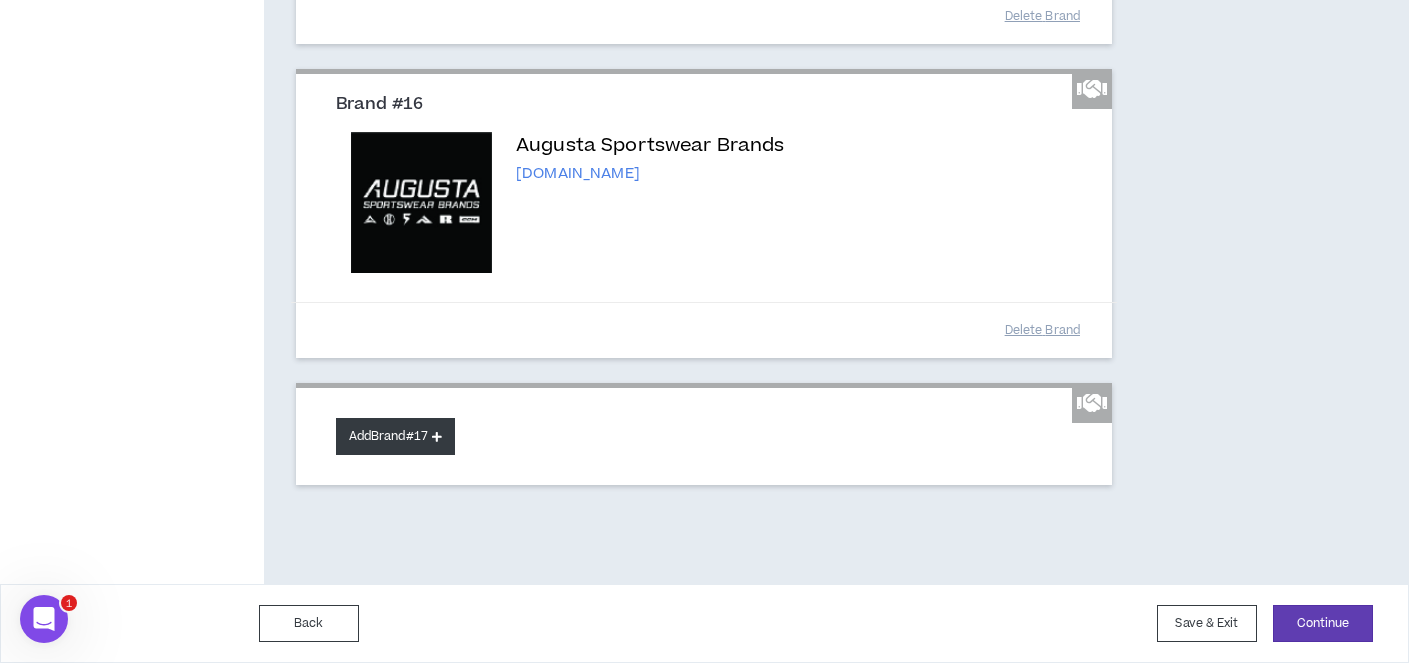 click on "Add  Brand  #17" at bounding box center (395, 436) 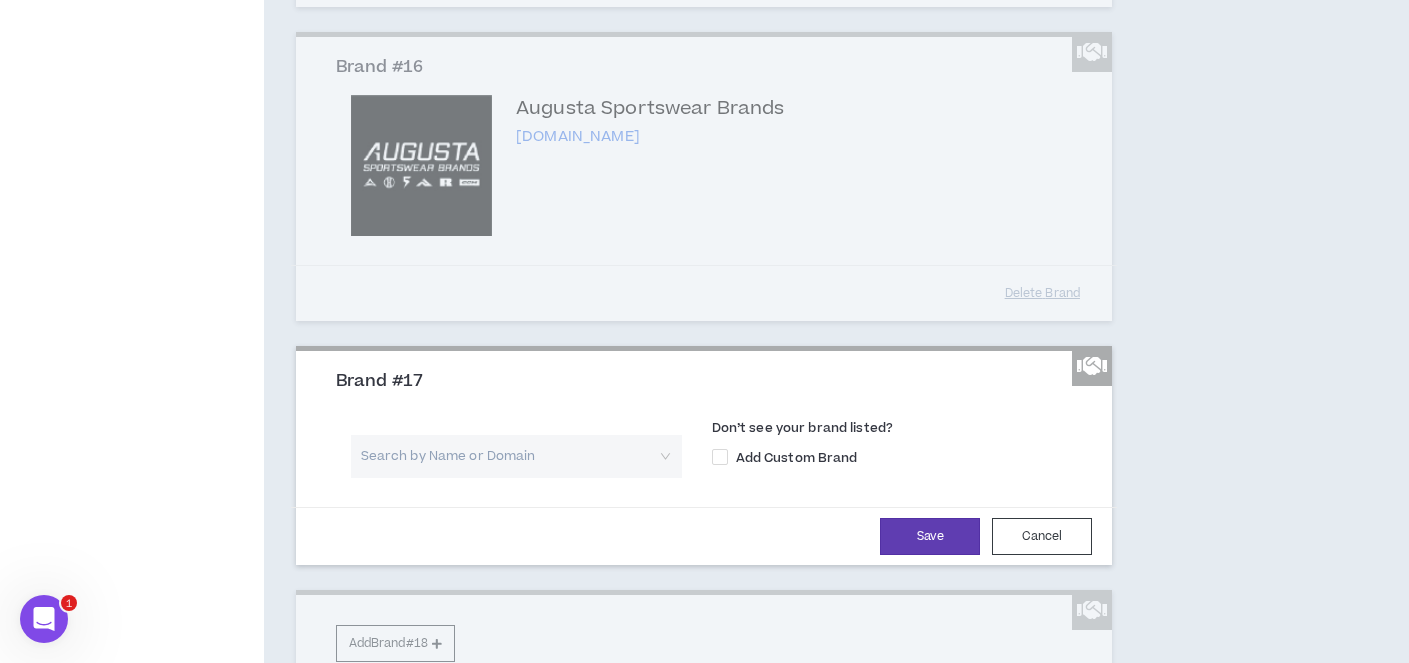 click at bounding box center [509, 456] 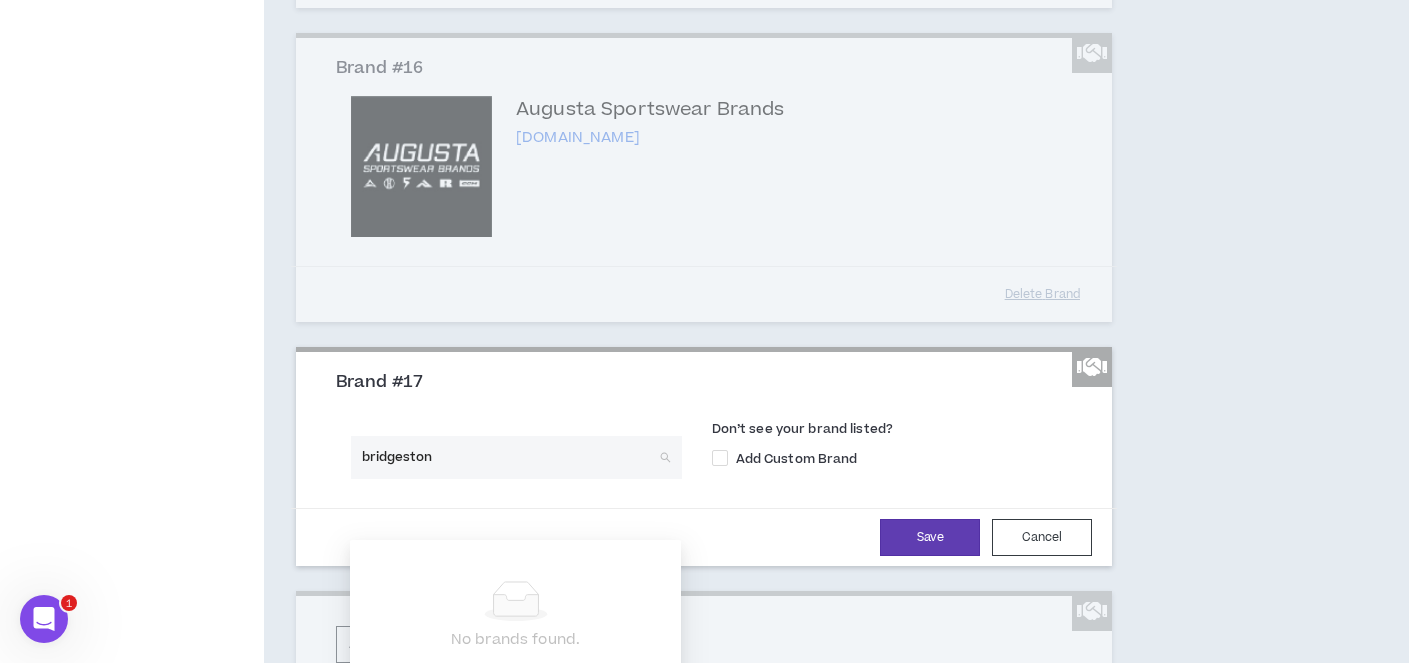 type on "bridgestone" 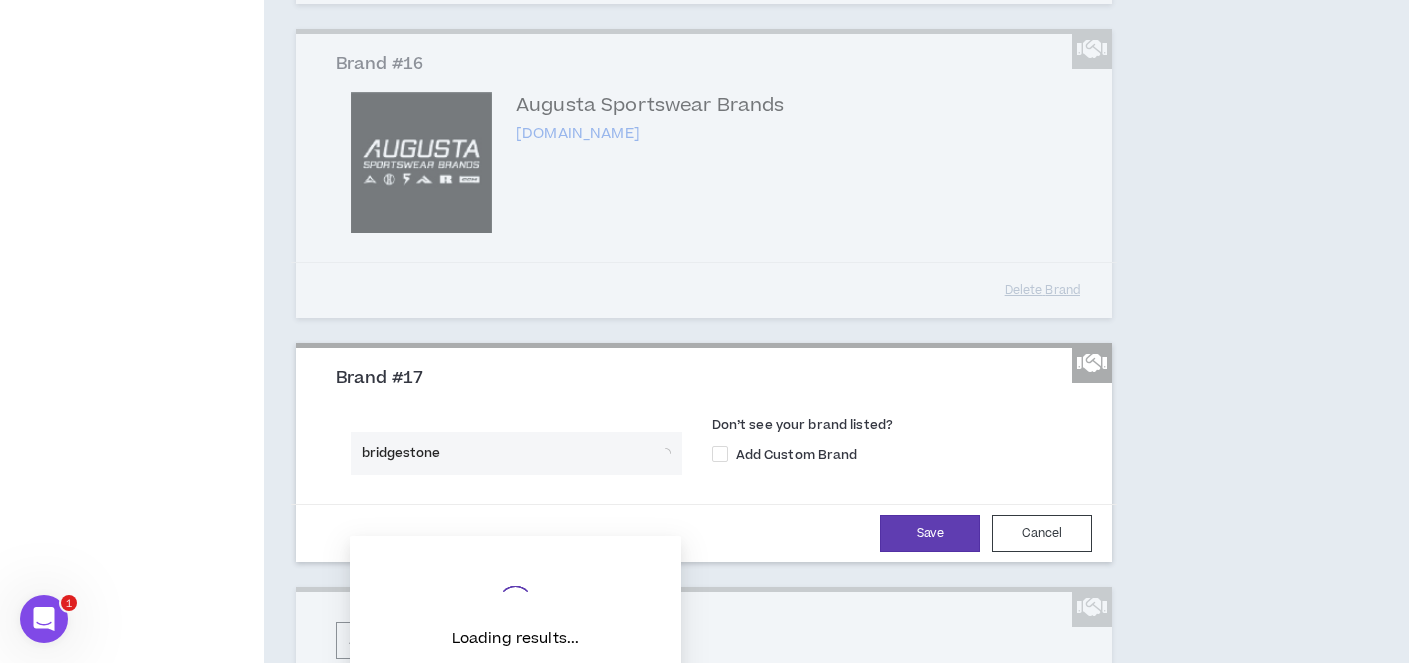 scroll, scrollTop: 4073, scrollLeft: 0, axis: vertical 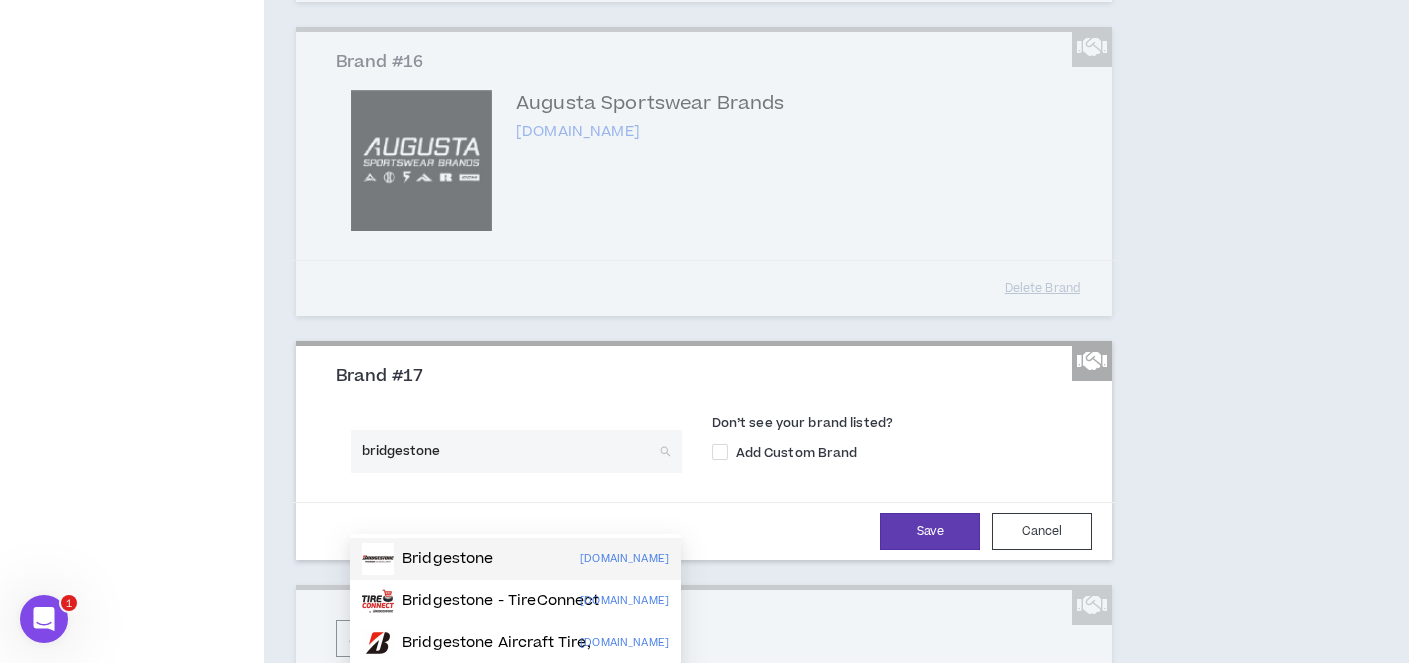 click on "[DOMAIN_NAME]" at bounding box center [624, 559] 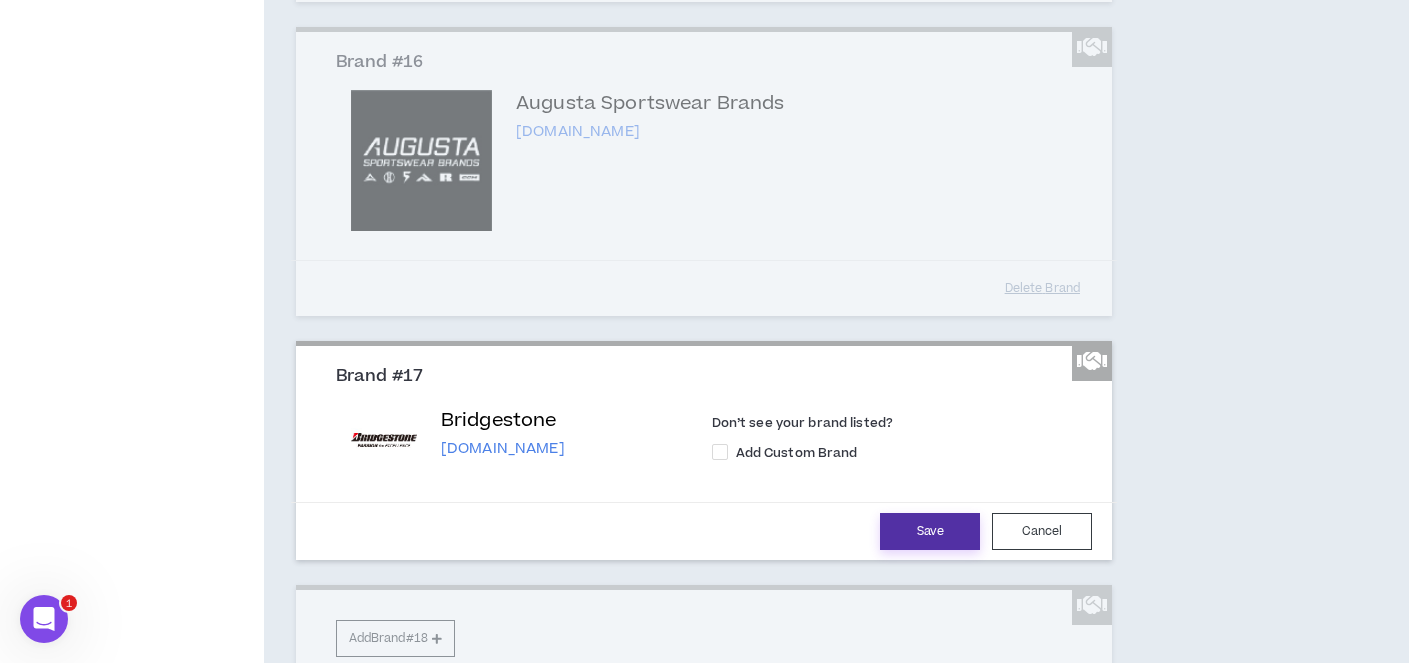 click on "Save" at bounding box center [930, 531] 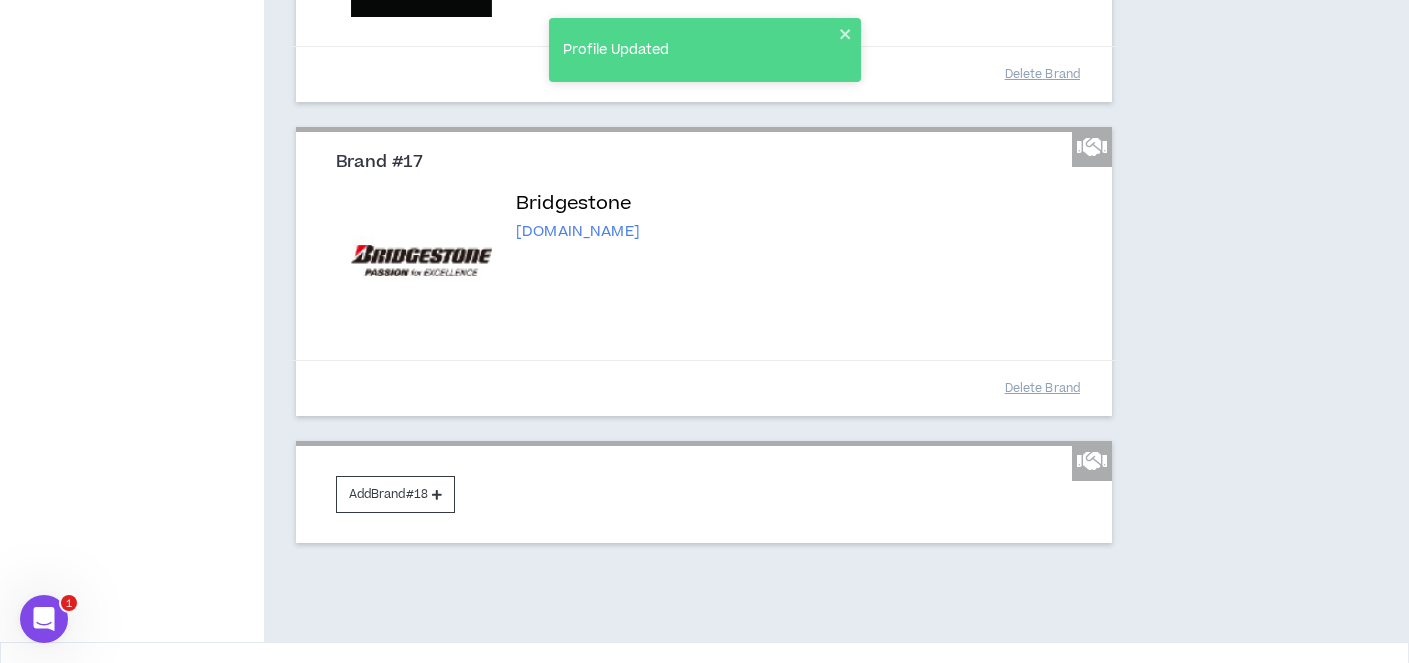 scroll, scrollTop: 4353, scrollLeft: 0, axis: vertical 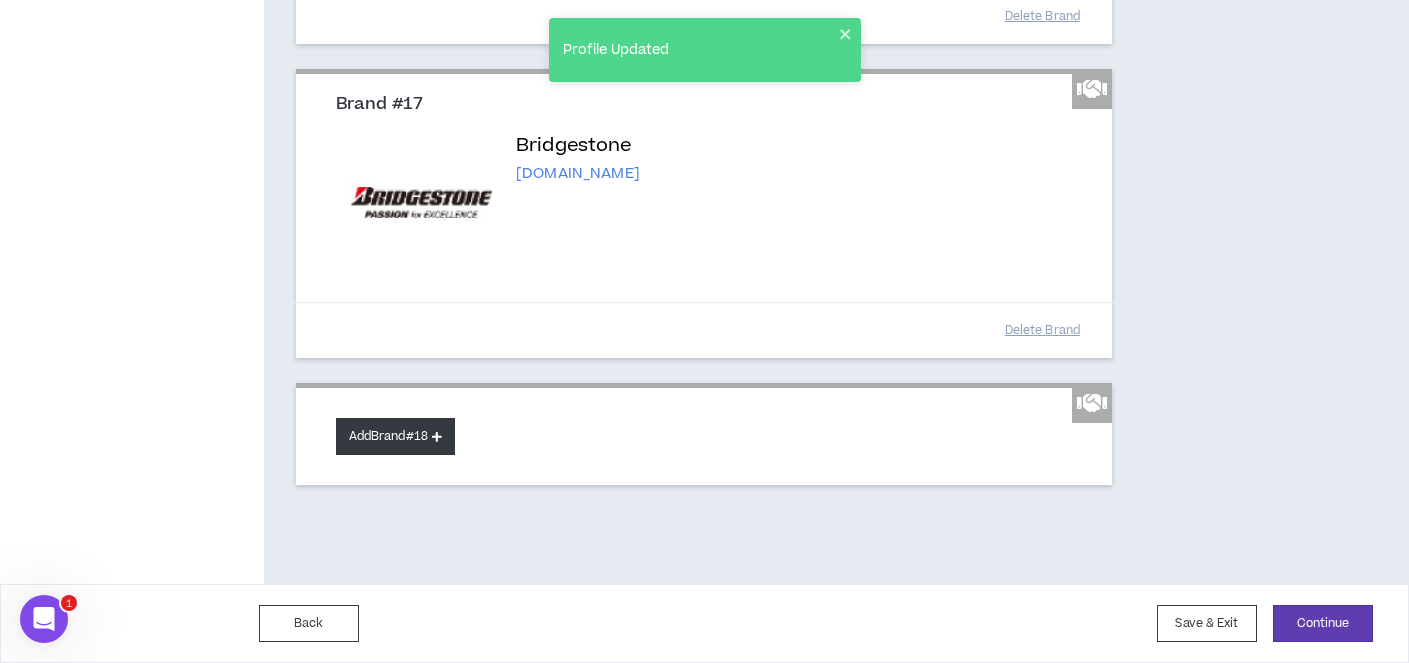 click on "Add  Brand  #18" at bounding box center (395, 436) 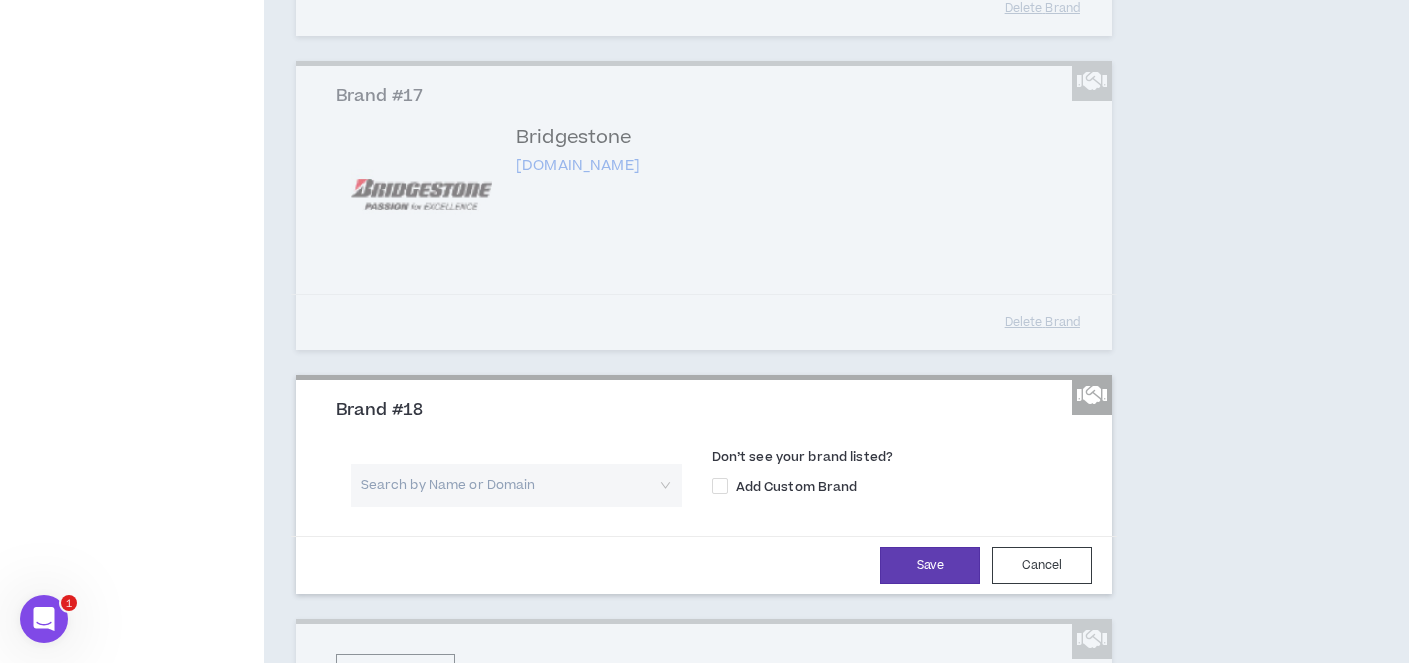 click at bounding box center [509, 485] 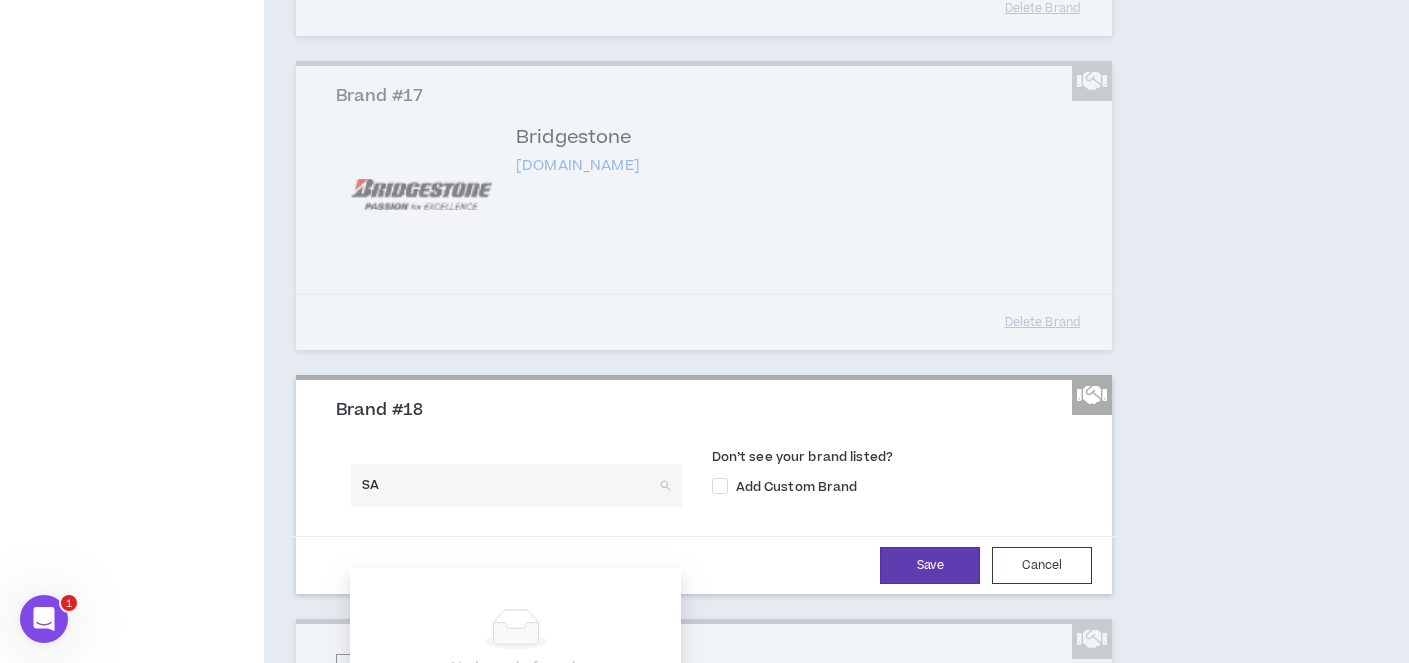 type on "SAP" 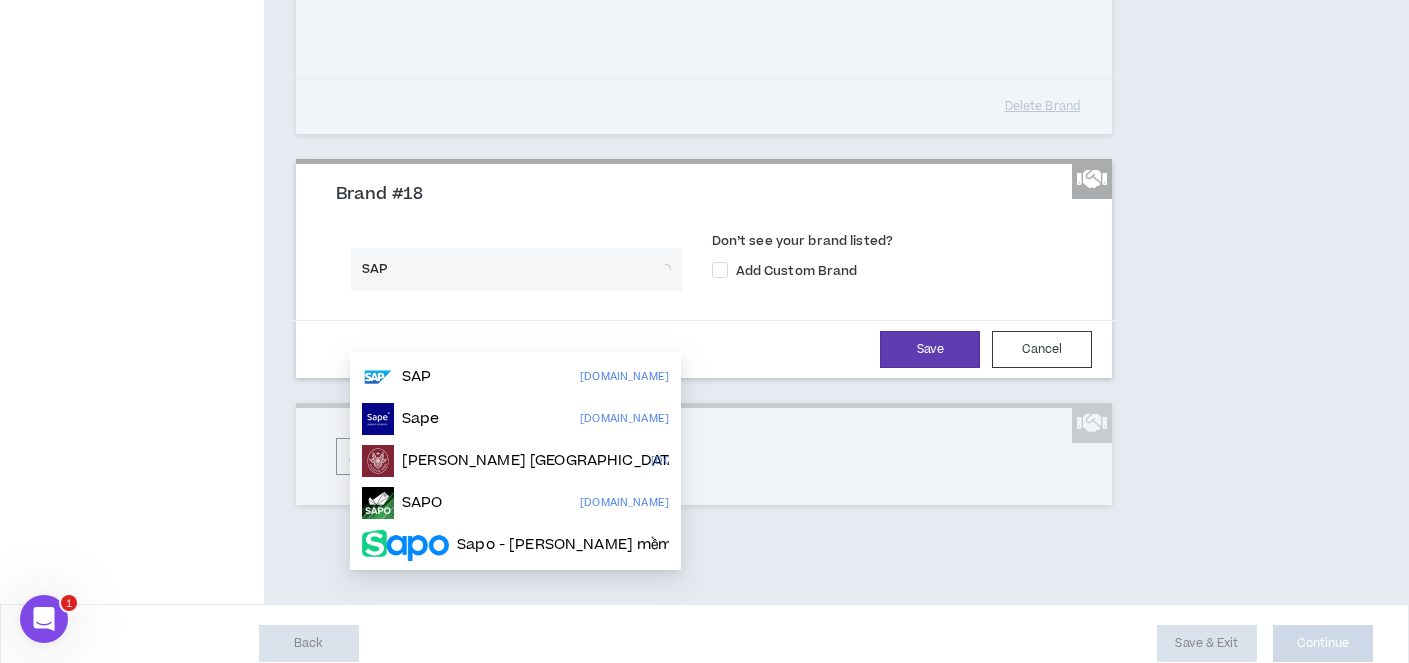 scroll, scrollTop: 4570, scrollLeft: 0, axis: vertical 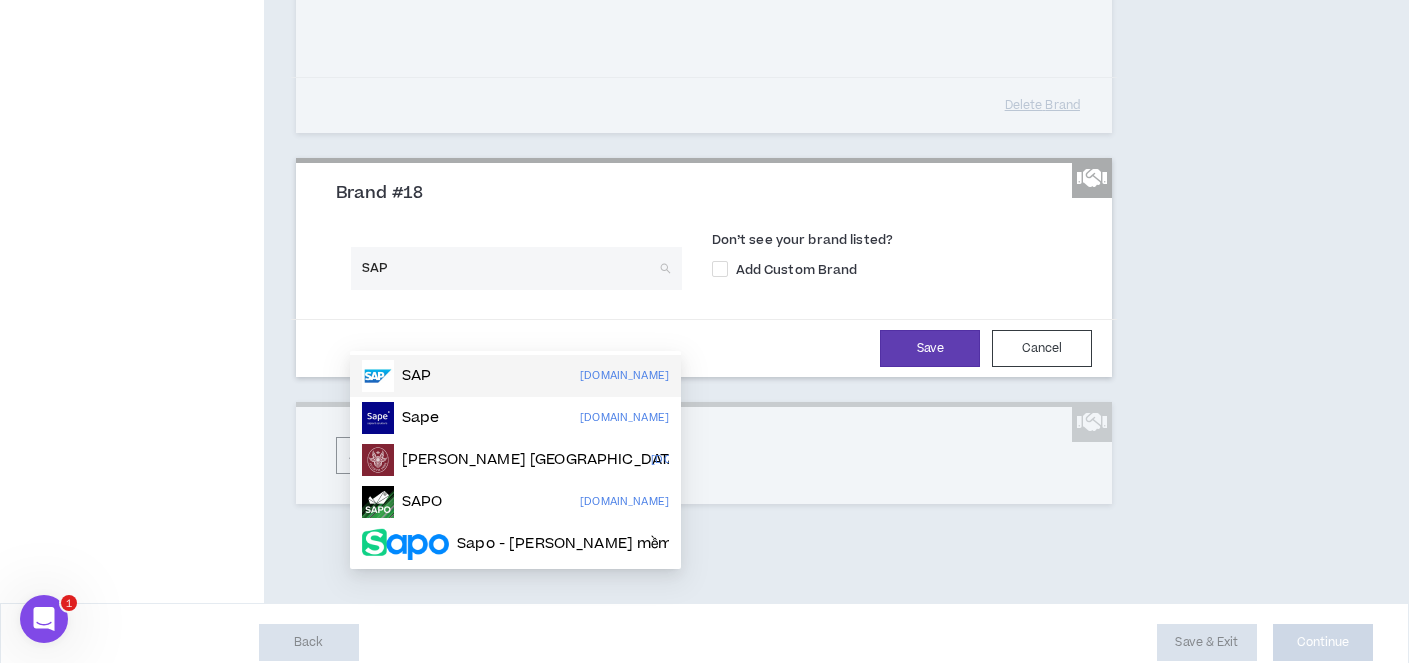 click on "SAP [DOMAIN_NAME]" at bounding box center [515, 376] 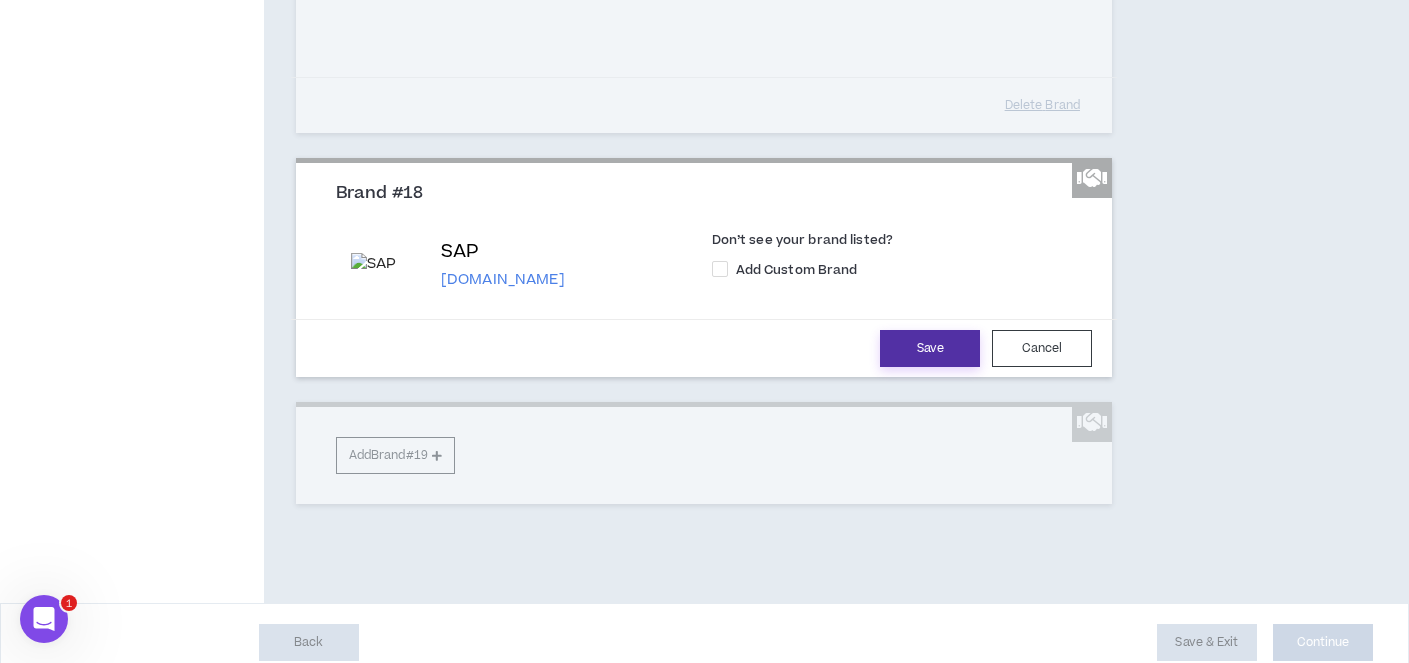 click on "Save" at bounding box center [930, 348] 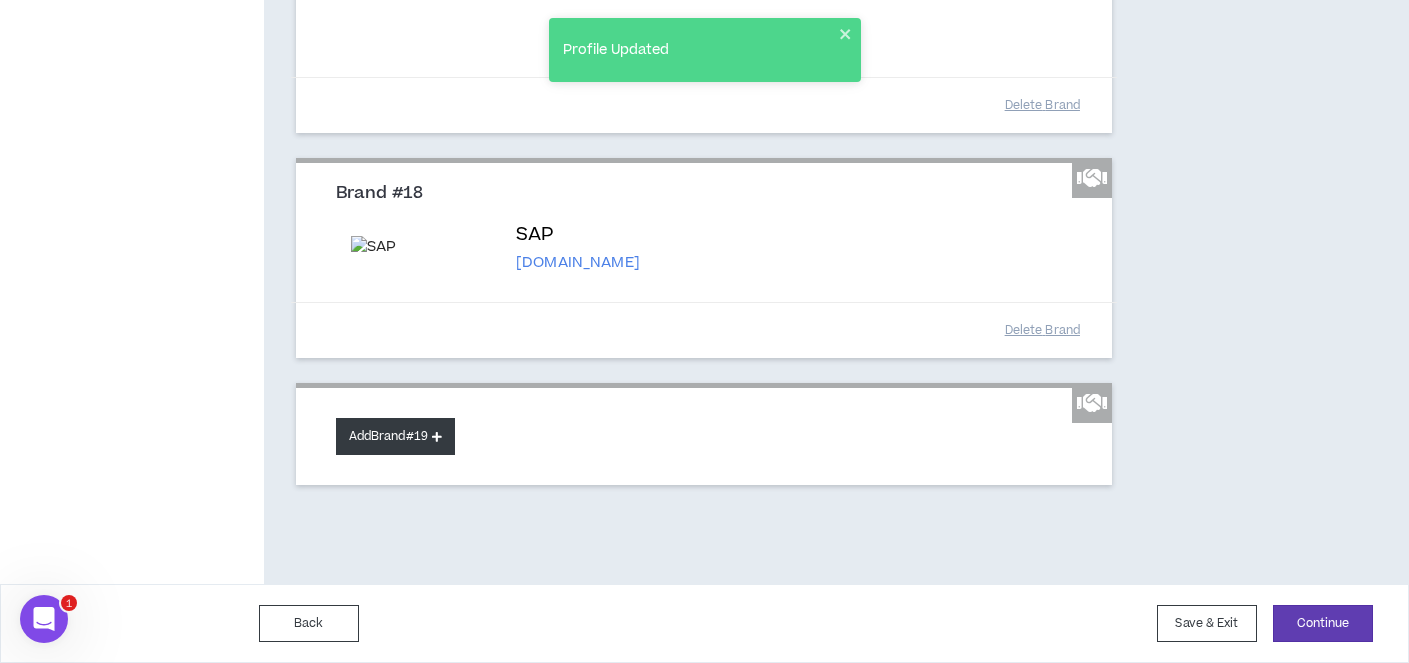 click on "Add  Brand  #19" at bounding box center (395, 436) 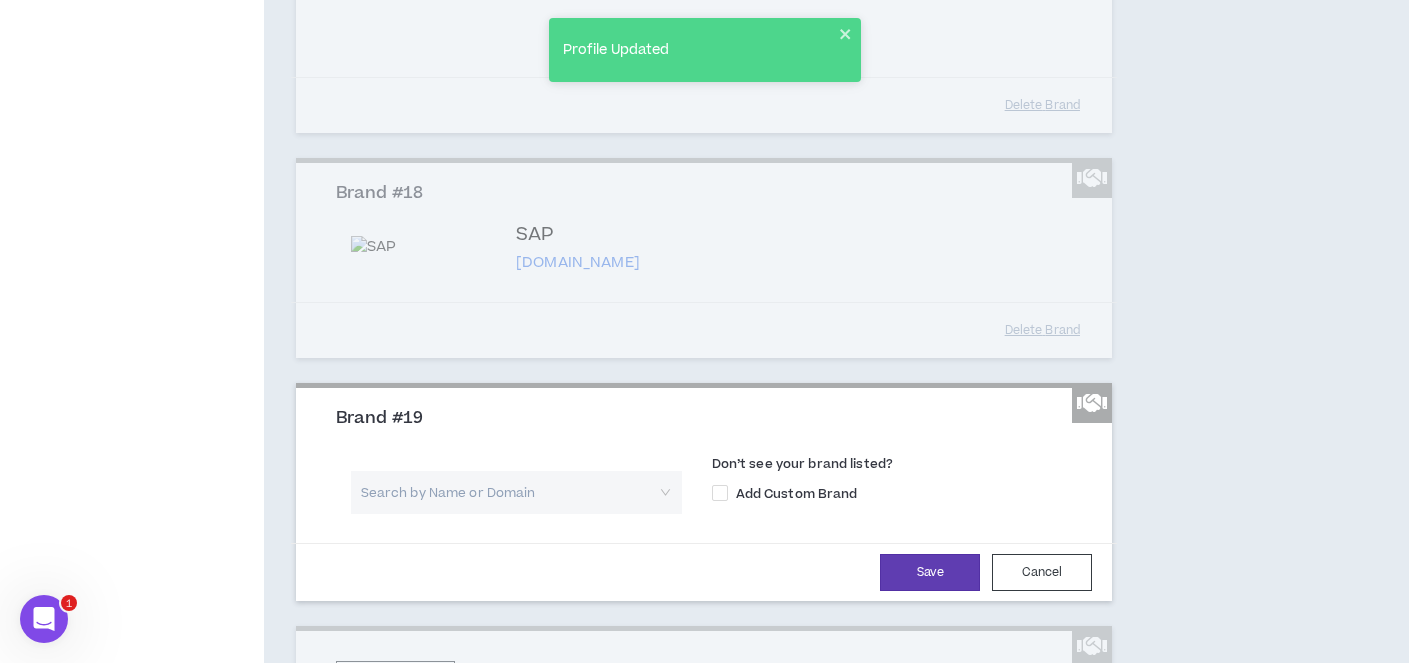 click at bounding box center [509, 492] 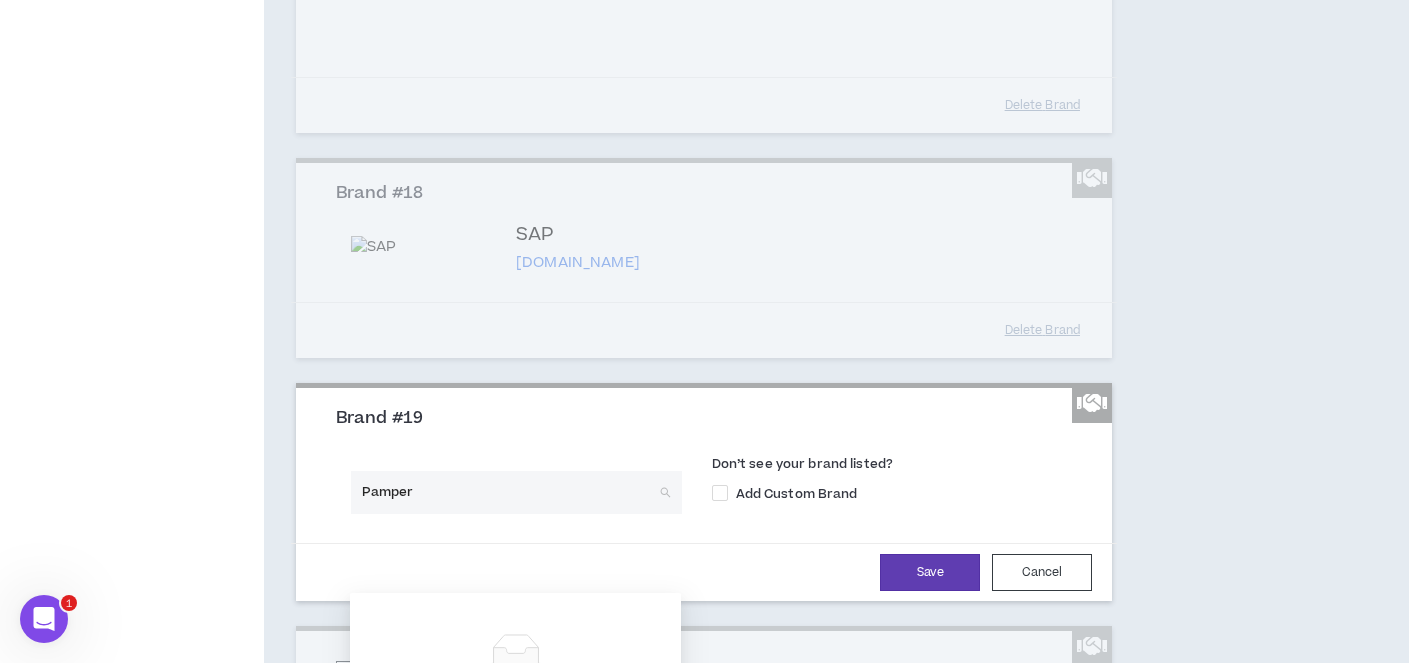 type on "Pampers" 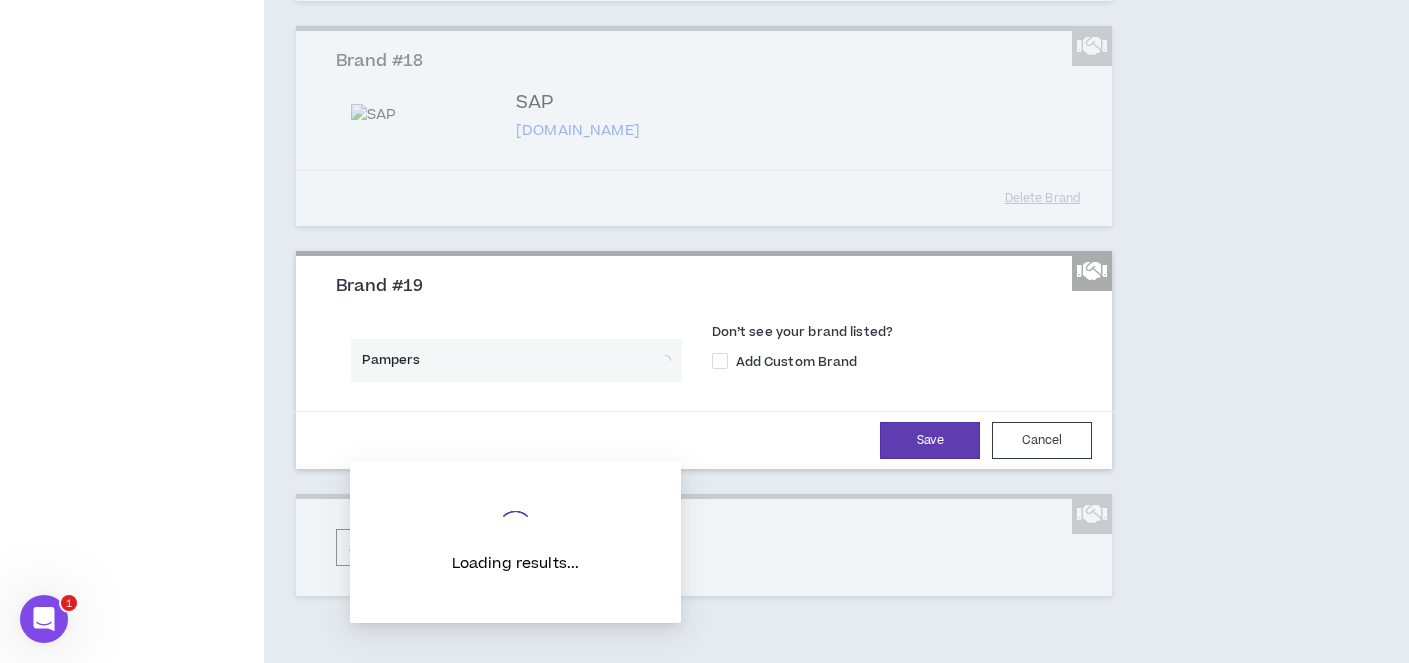 scroll, scrollTop: 4719, scrollLeft: 0, axis: vertical 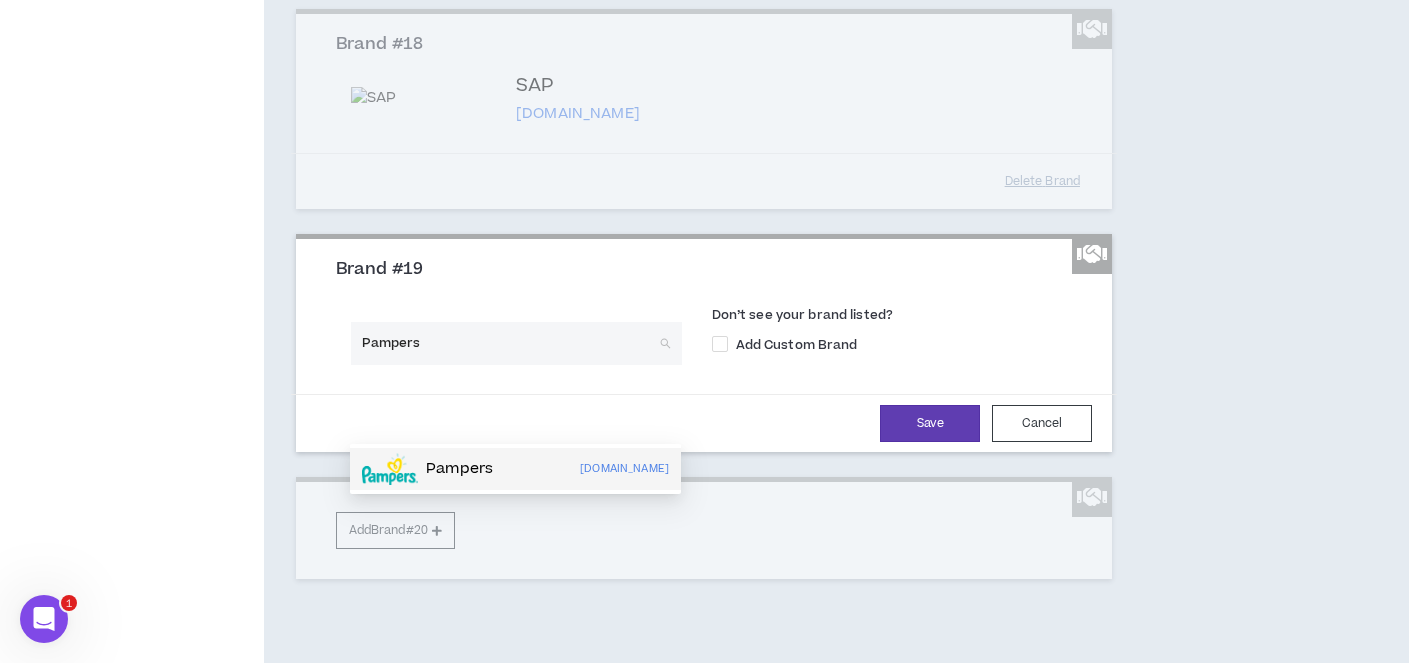 click on "[DOMAIN_NAME]" at bounding box center (624, 469) 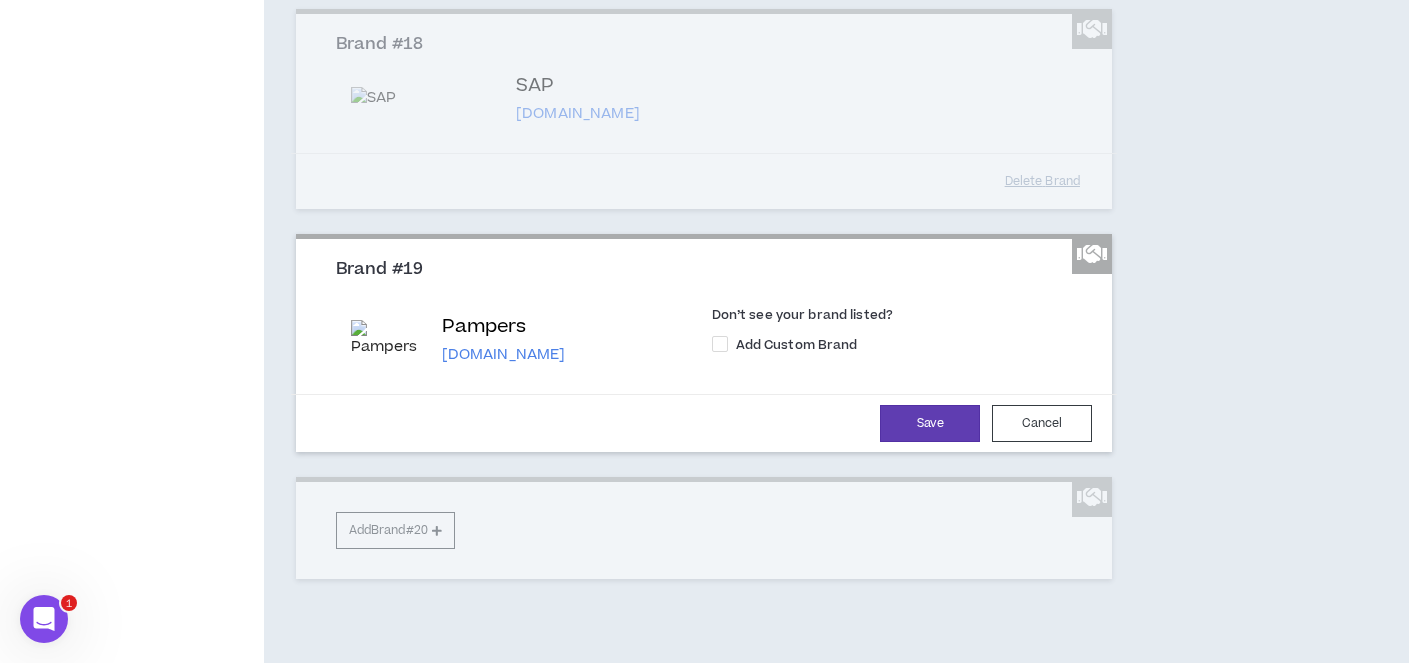 scroll, scrollTop: 4720, scrollLeft: 0, axis: vertical 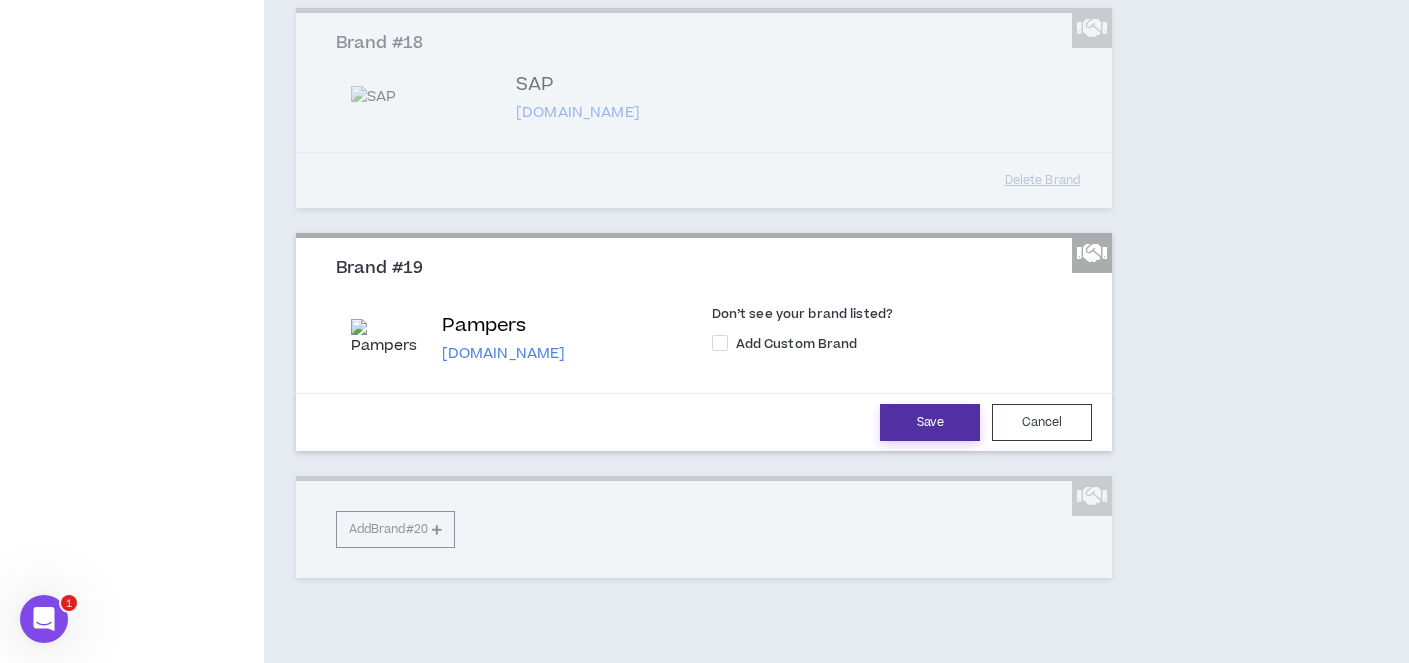 click on "Save" at bounding box center (930, 422) 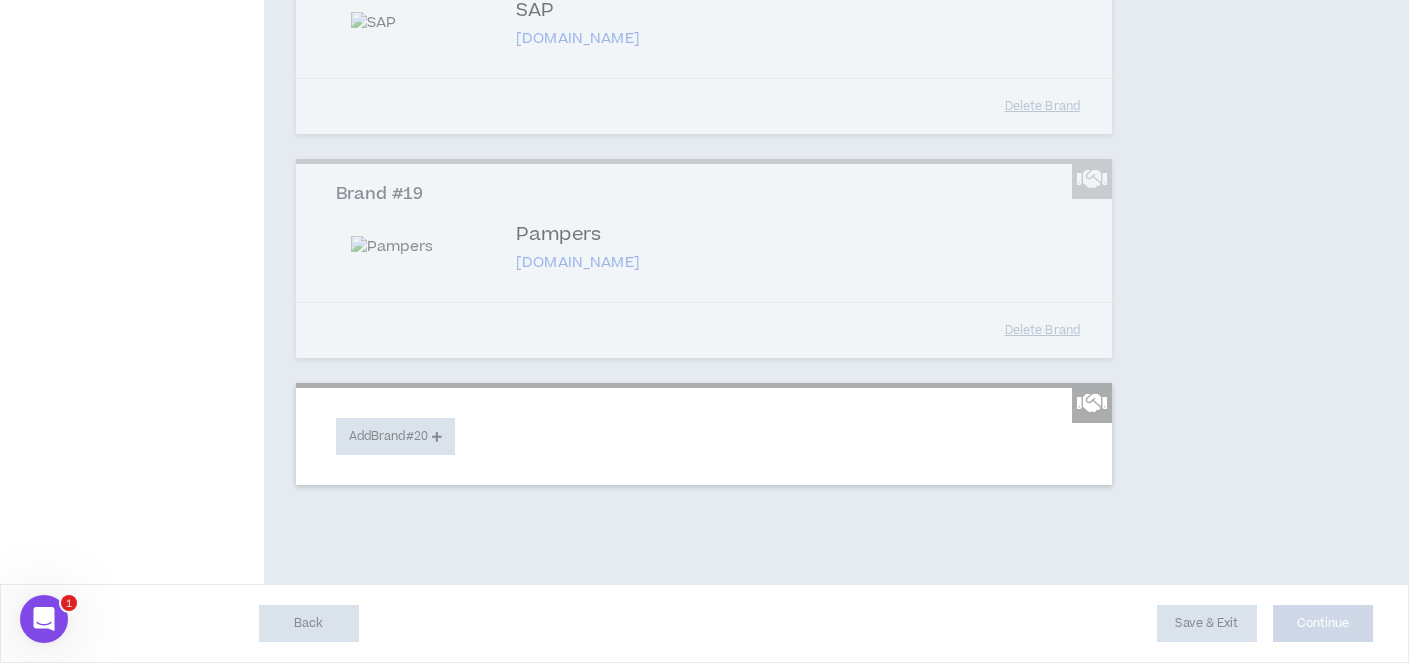 scroll, scrollTop: 4872, scrollLeft: 0, axis: vertical 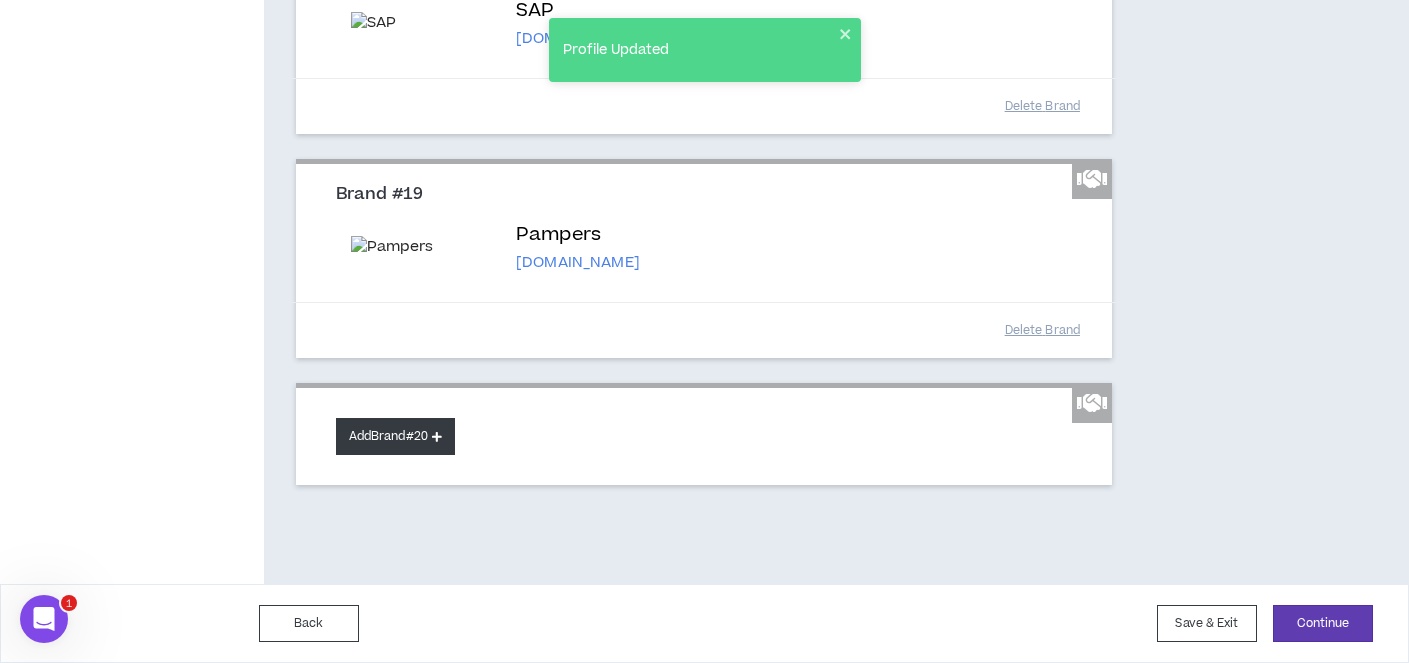 click on "Add  Brand  #20" at bounding box center (395, 436) 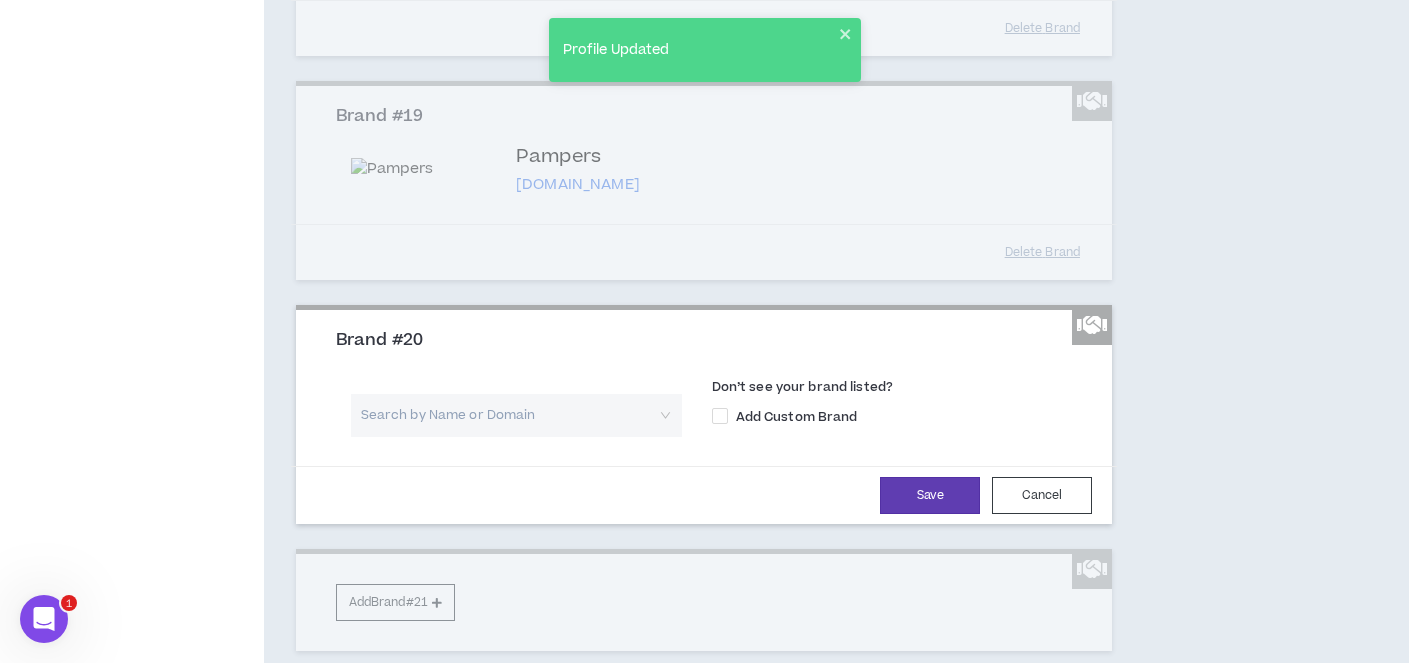 click at bounding box center [509, 415] 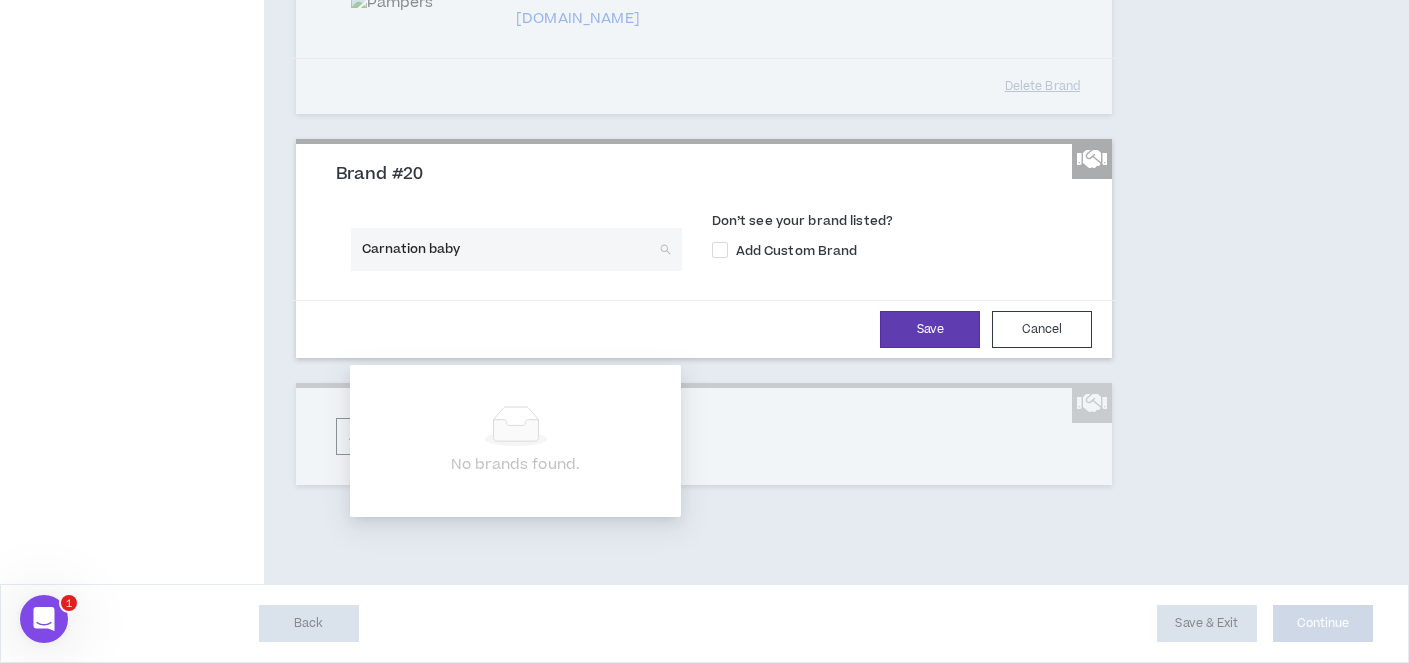 scroll, scrollTop: 5128, scrollLeft: 0, axis: vertical 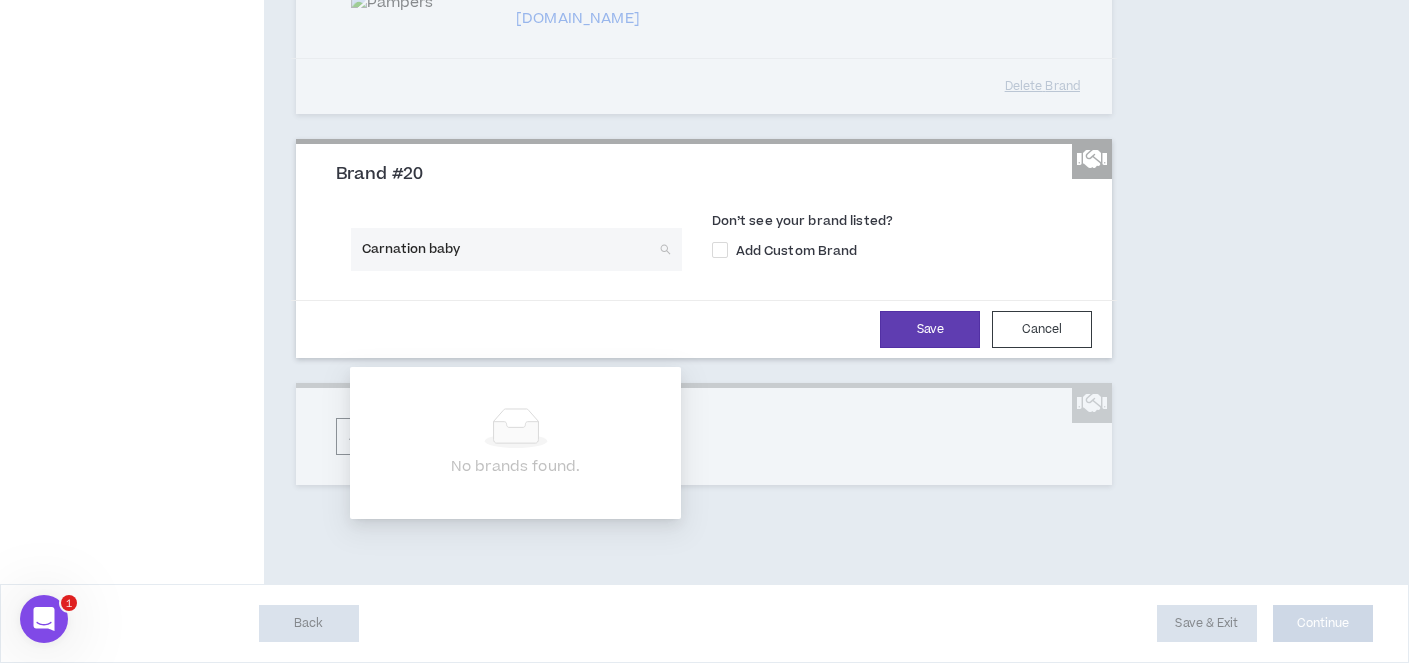 click on "Carnation baby" at bounding box center [509, 249] 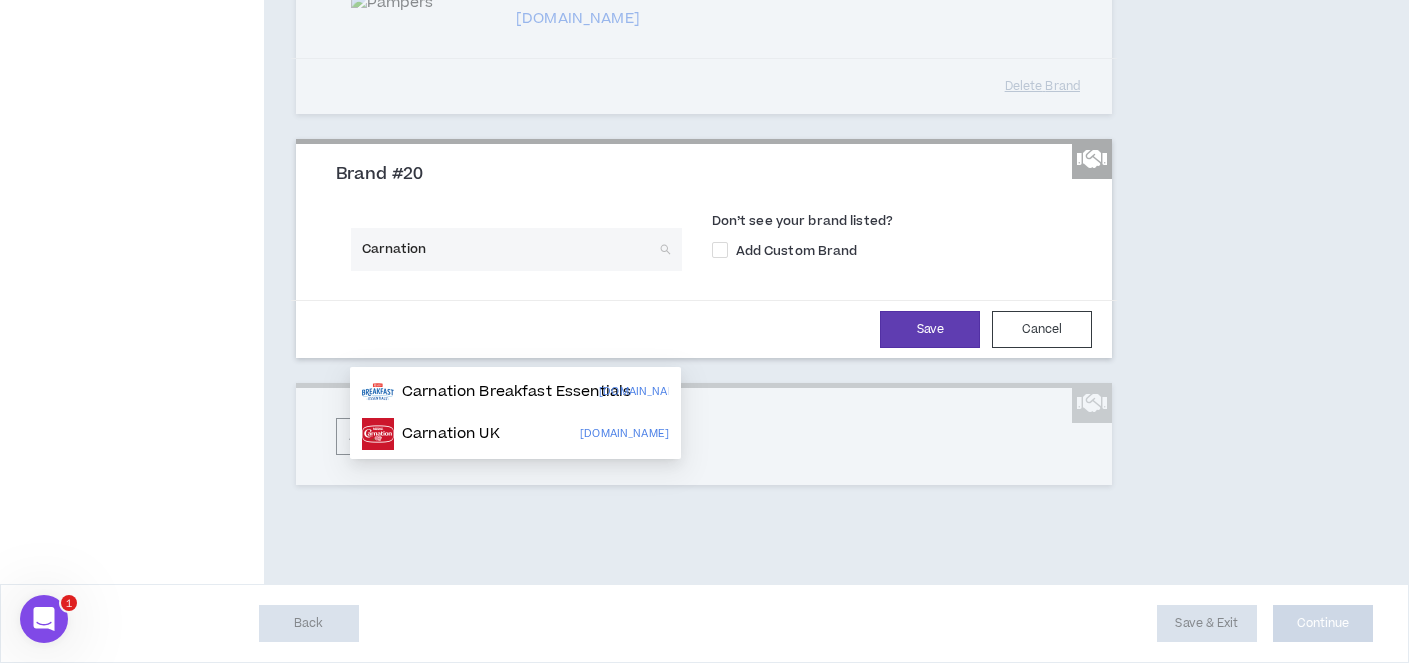 scroll, scrollTop: 5125, scrollLeft: 0, axis: vertical 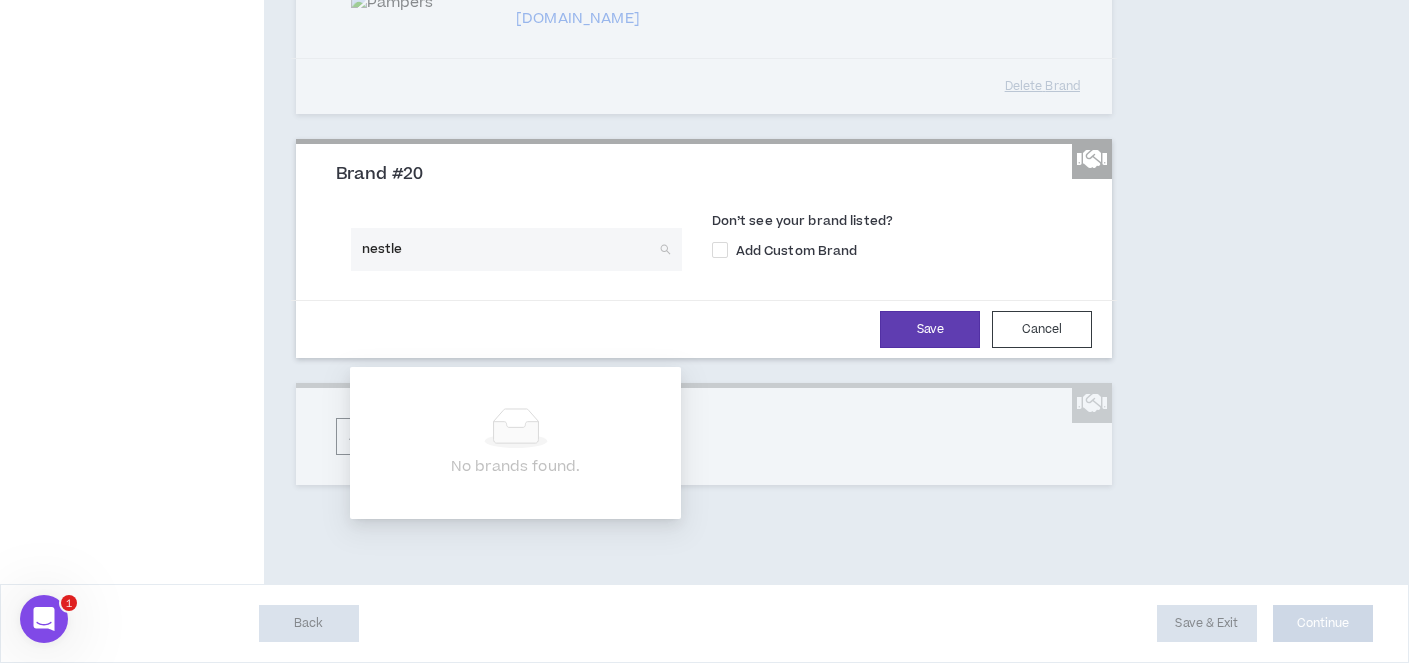 click on "nestle" at bounding box center [509, 249] 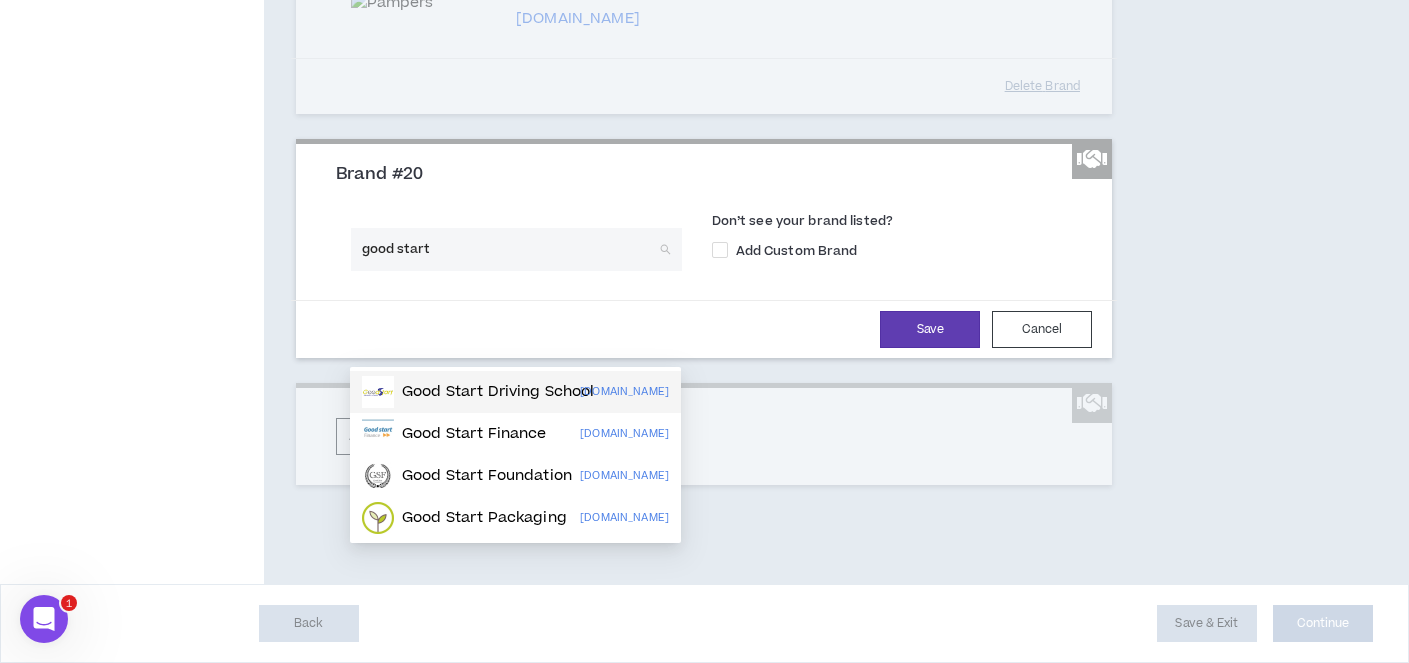 scroll, scrollTop: 5127, scrollLeft: 0, axis: vertical 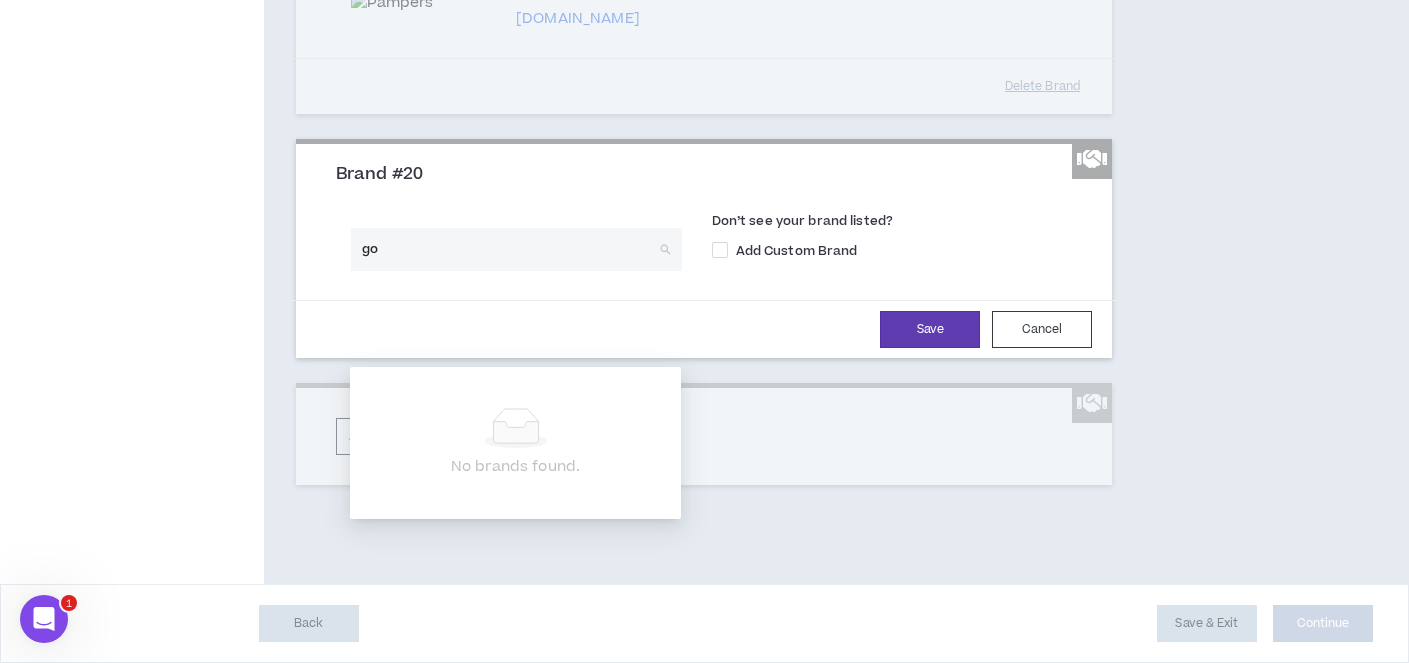 type on "g" 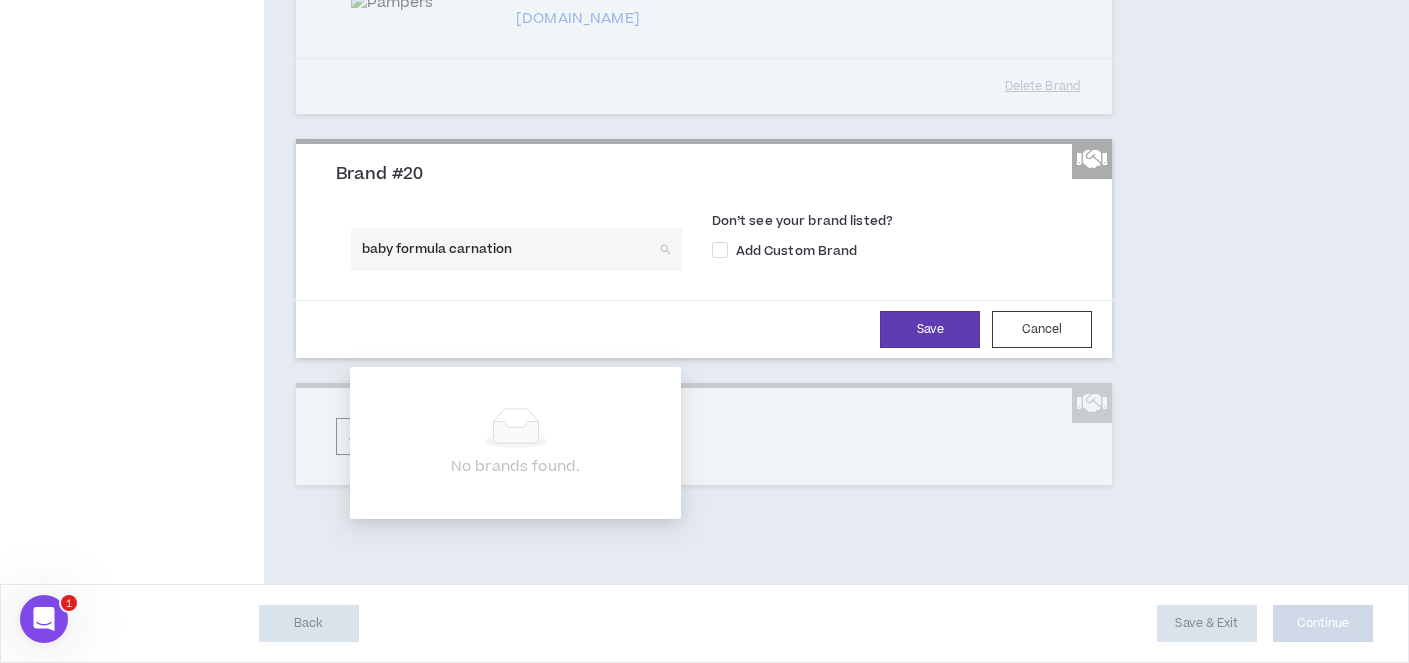 click on "baby formula carnation" at bounding box center [509, 249] 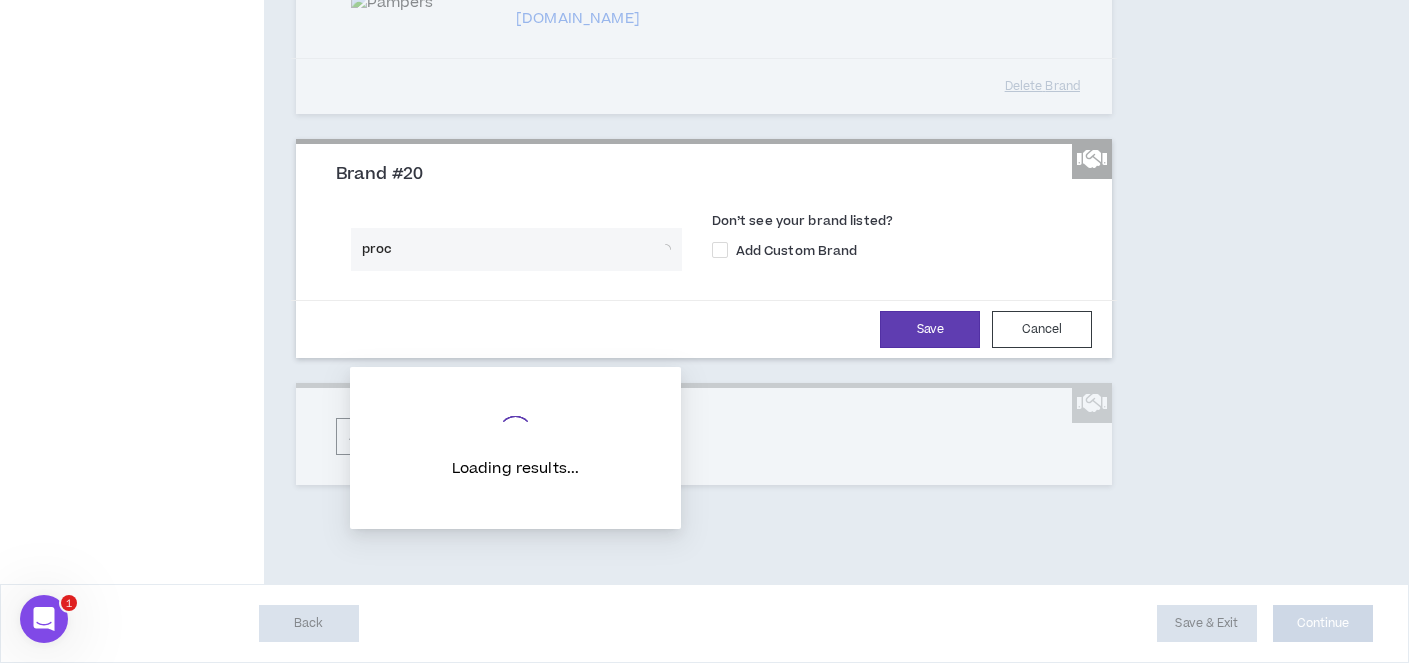 type on "proct" 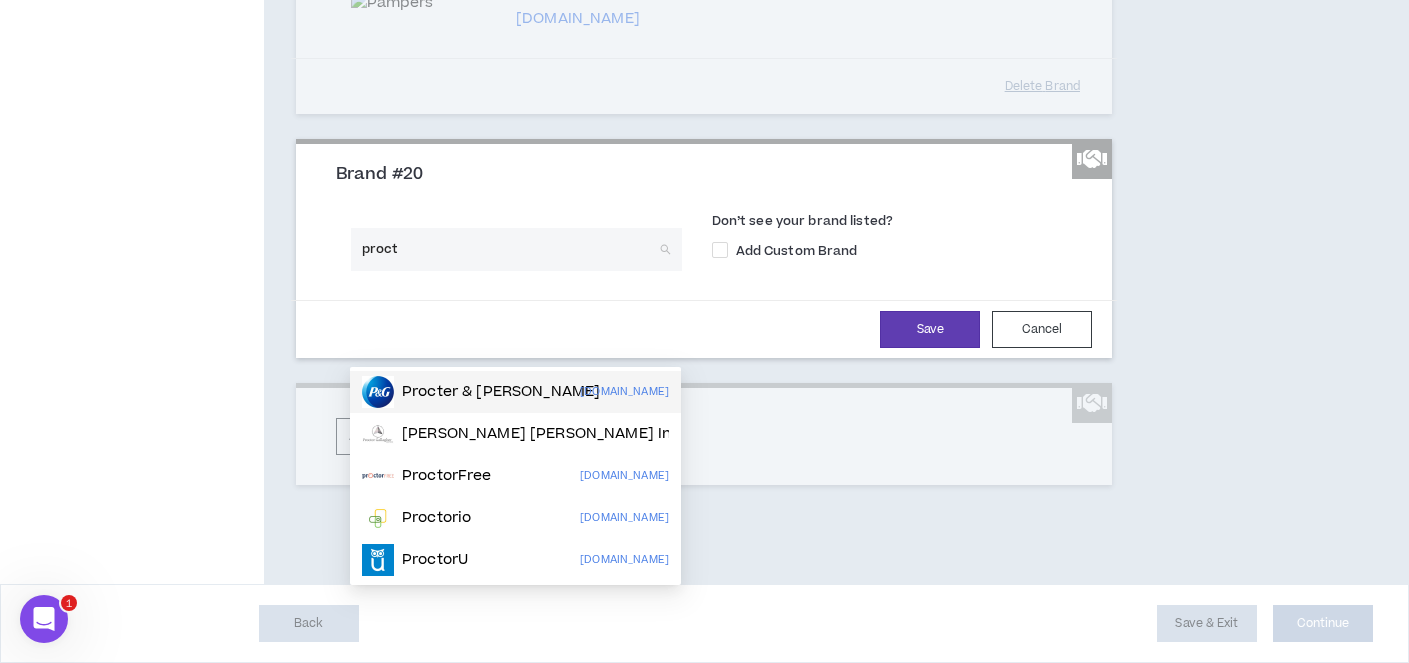 click on "Procter & Gamble [DOMAIN_NAME]" at bounding box center (515, 392) 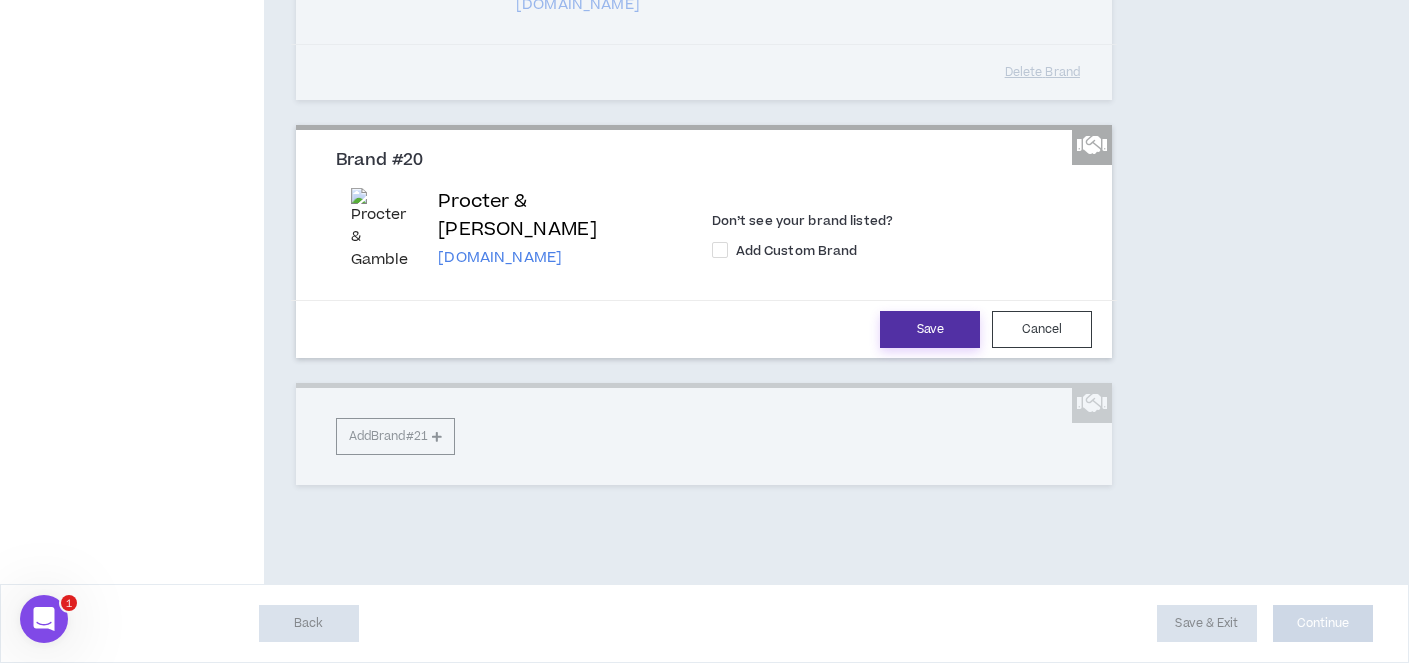 click on "Save" at bounding box center [930, 329] 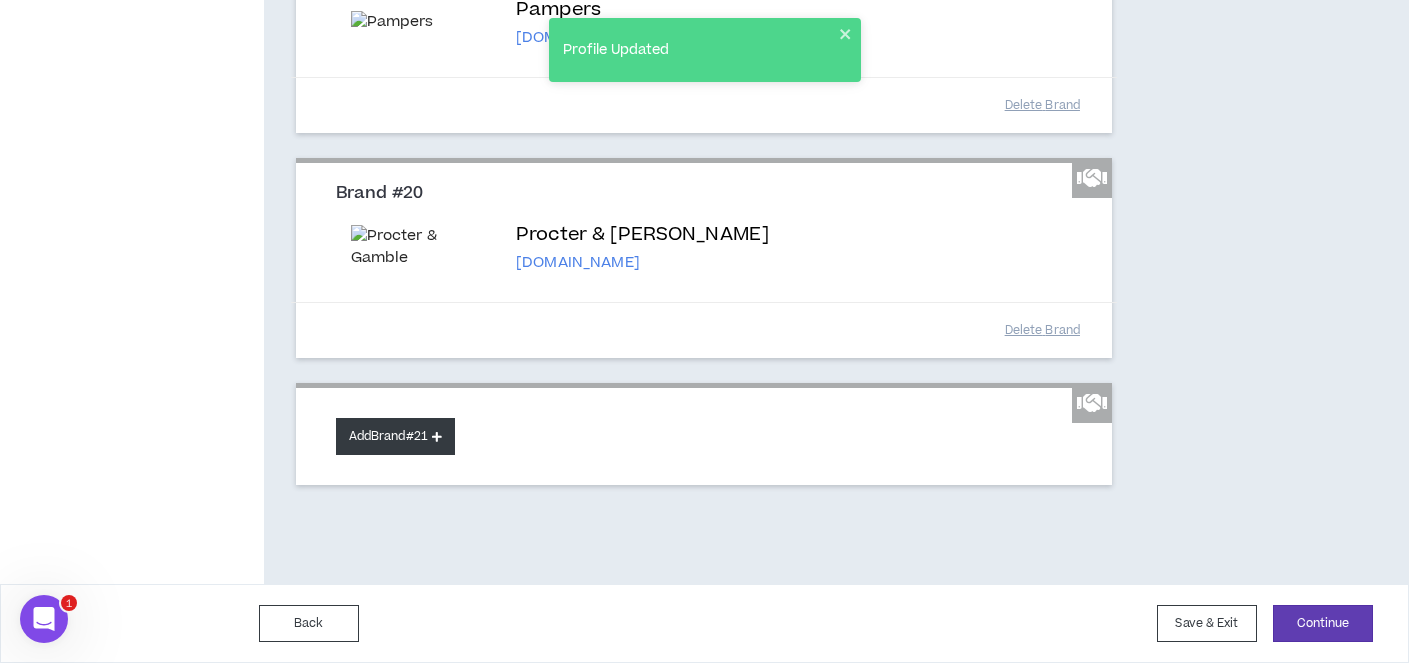 click on "Add  Brand  #21" at bounding box center [395, 436] 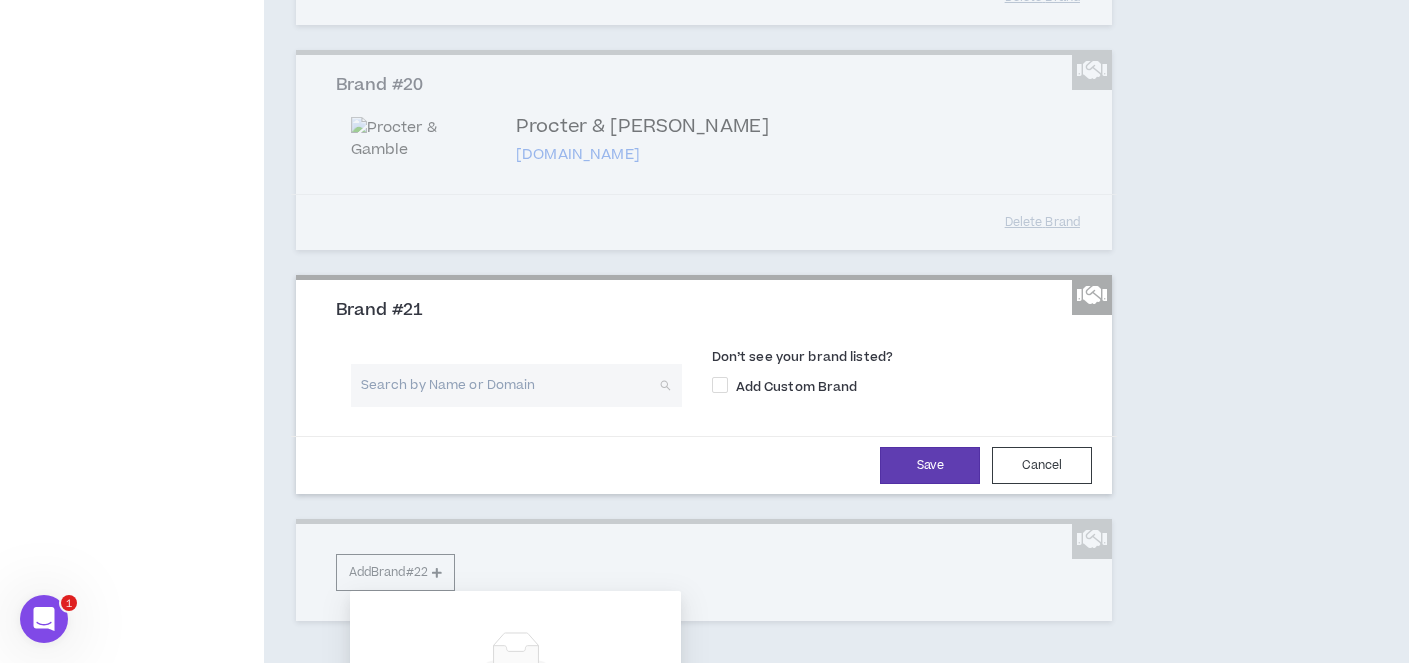 click at bounding box center [509, 385] 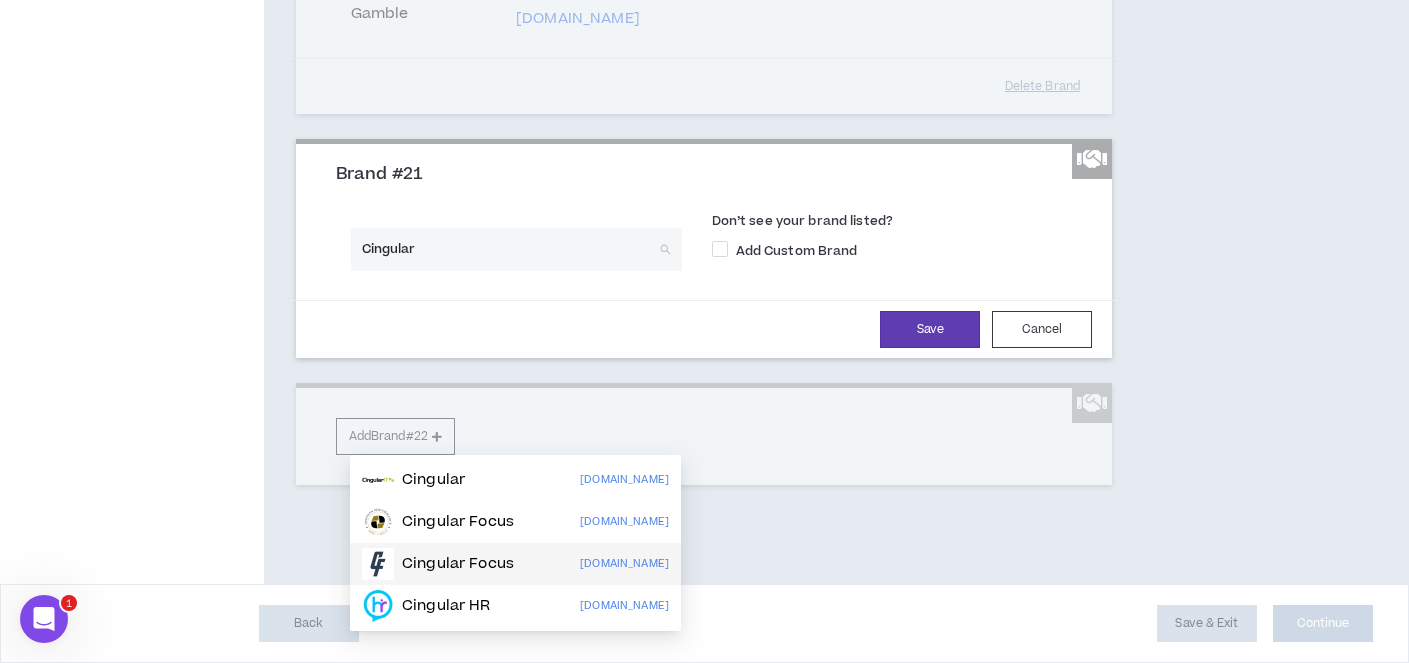 scroll, scrollTop: 5279, scrollLeft: 0, axis: vertical 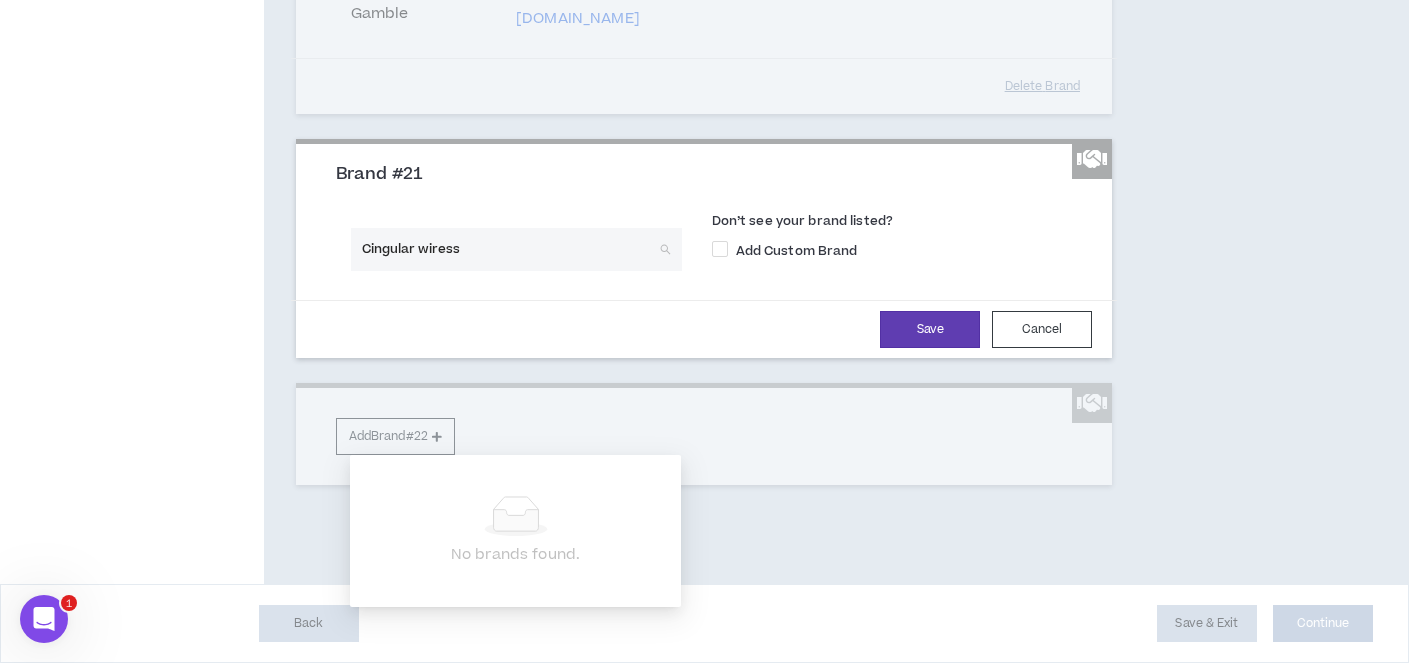 click on "Cingular wiress" at bounding box center (509, 249) 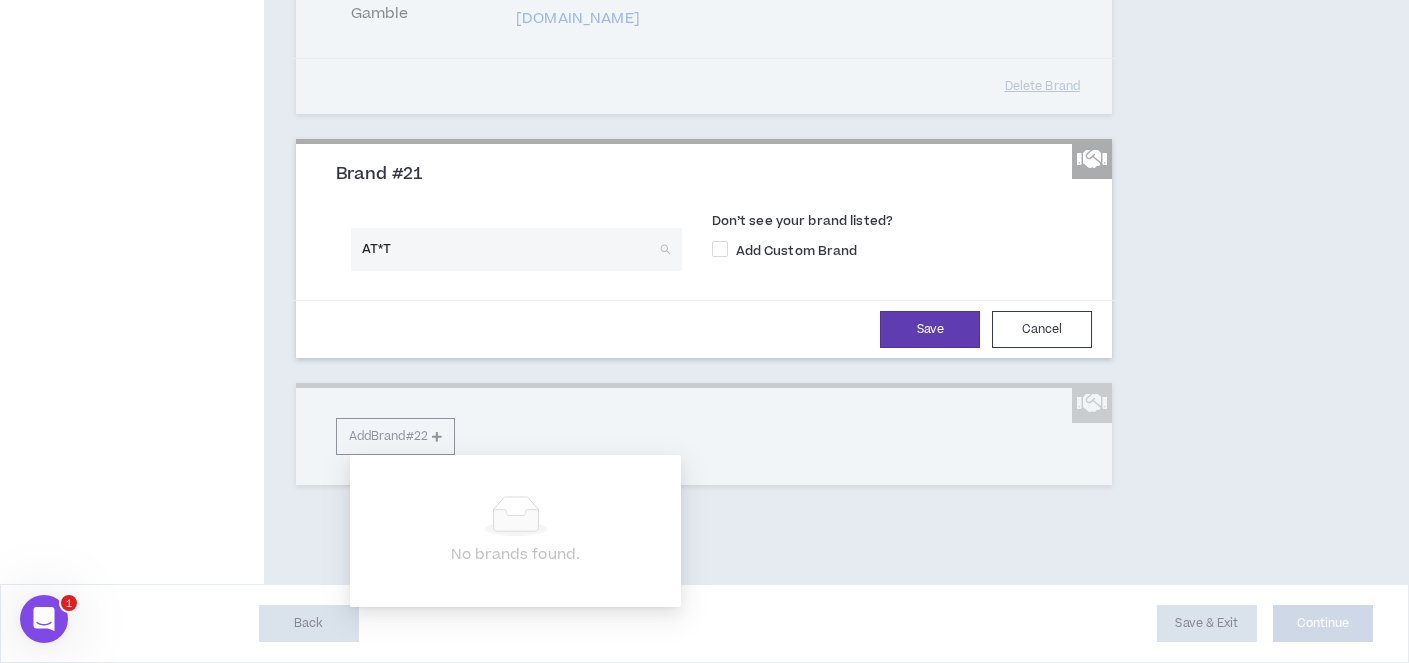 click on "AT*T" at bounding box center (509, 249) 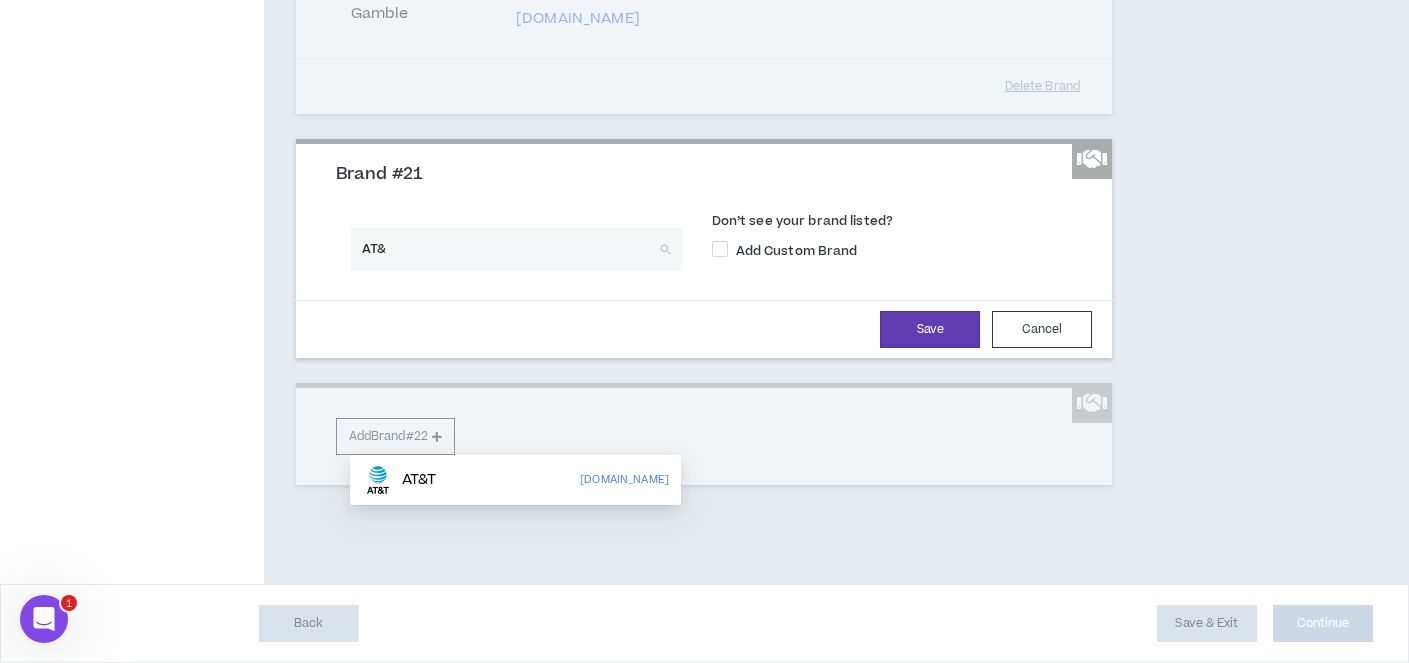 type on "AT&T" 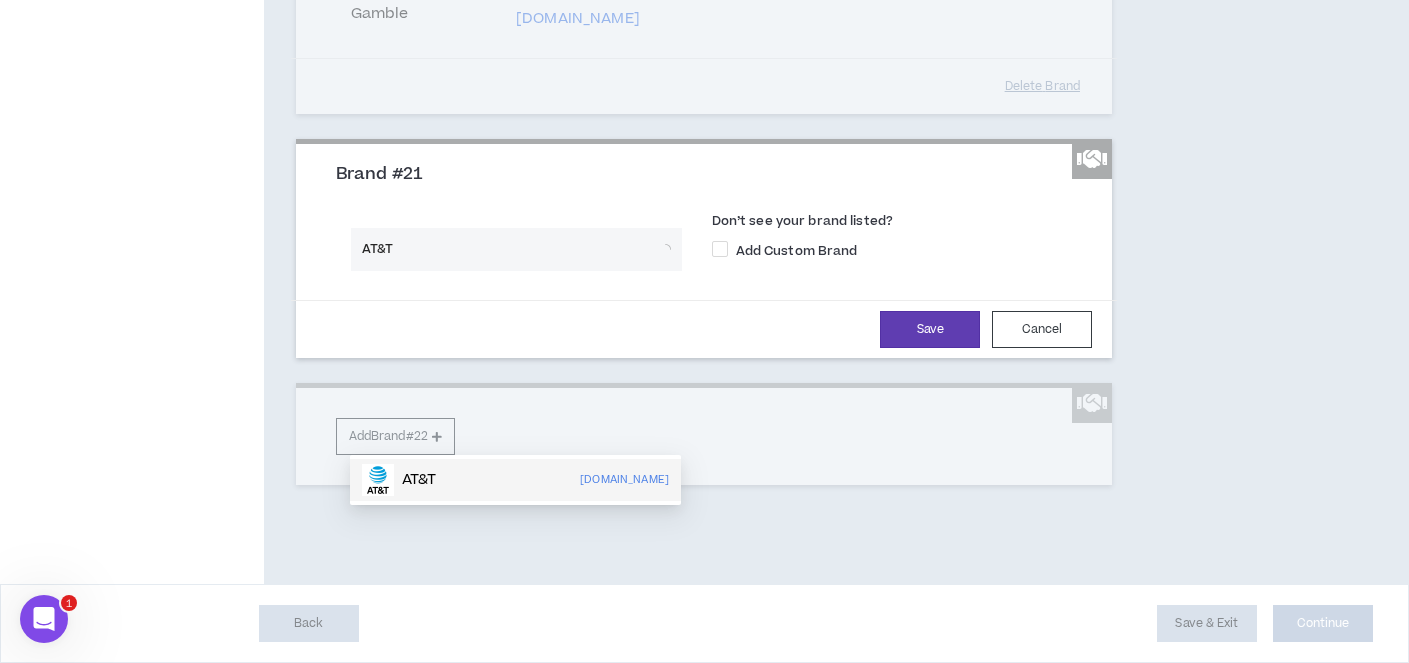 click on "AT&T [DOMAIN_NAME]" at bounding box center (515, 480) 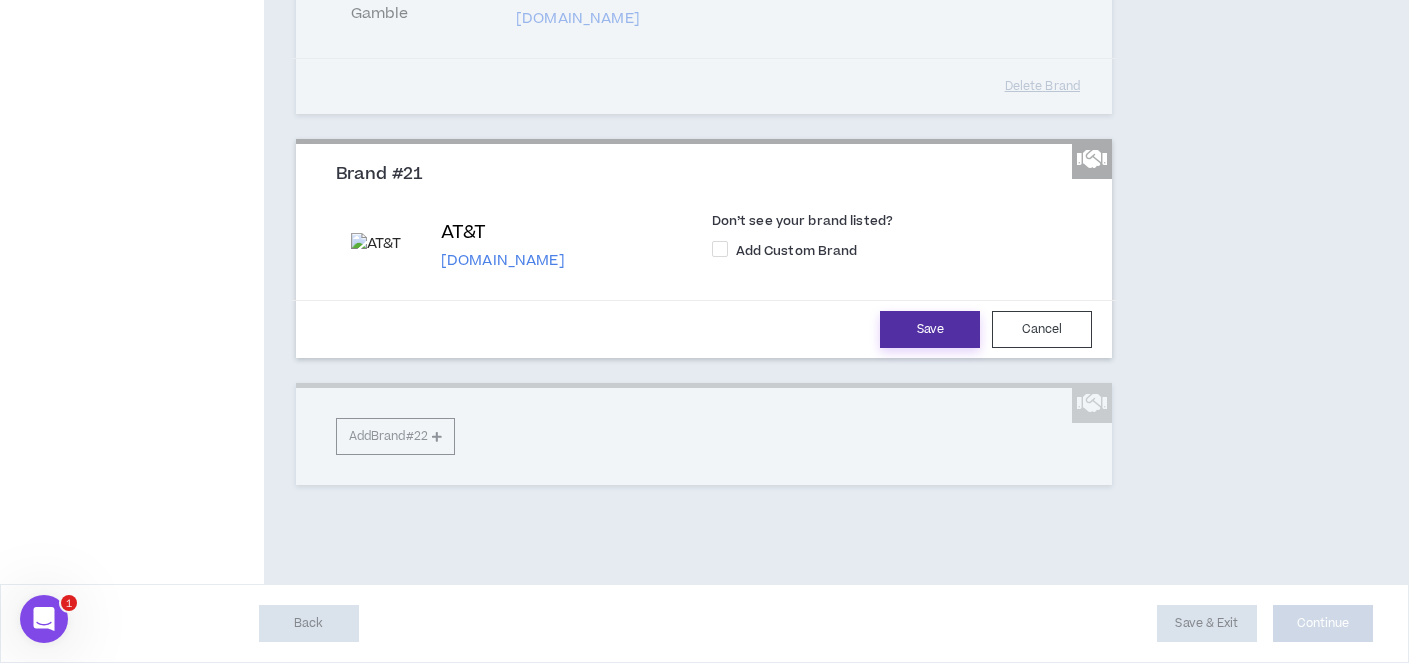 click on "Save" at bounding box center [930, 329] 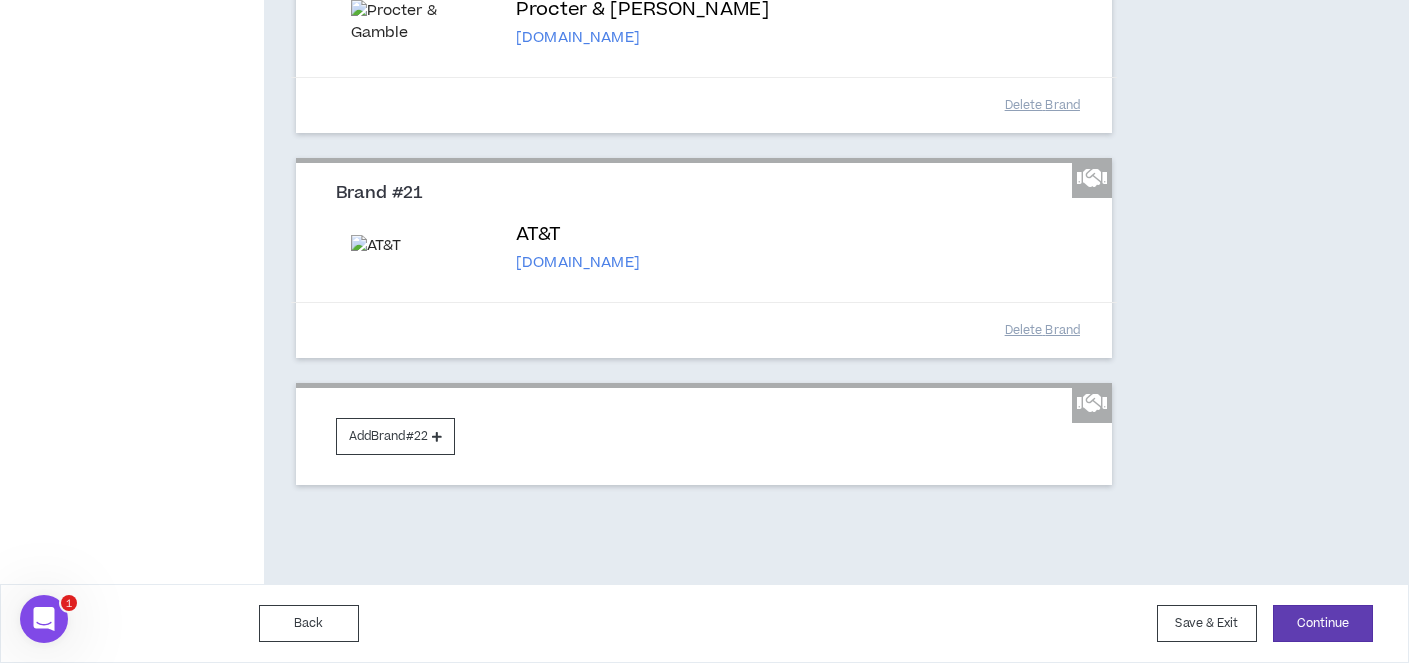 scroll, scrollTop: 5429, scrollLeft: 0, axis: vertical 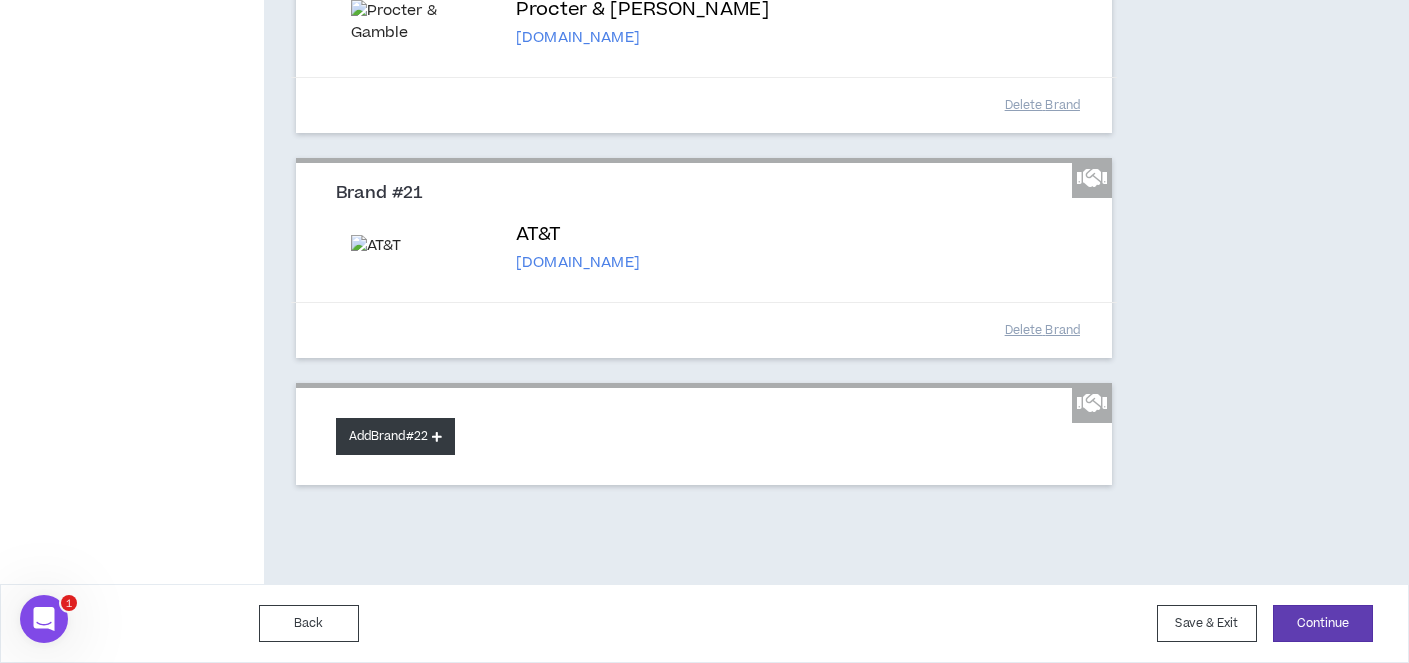 click on "Add  Brand  #22" at bounding box center [395, 436] 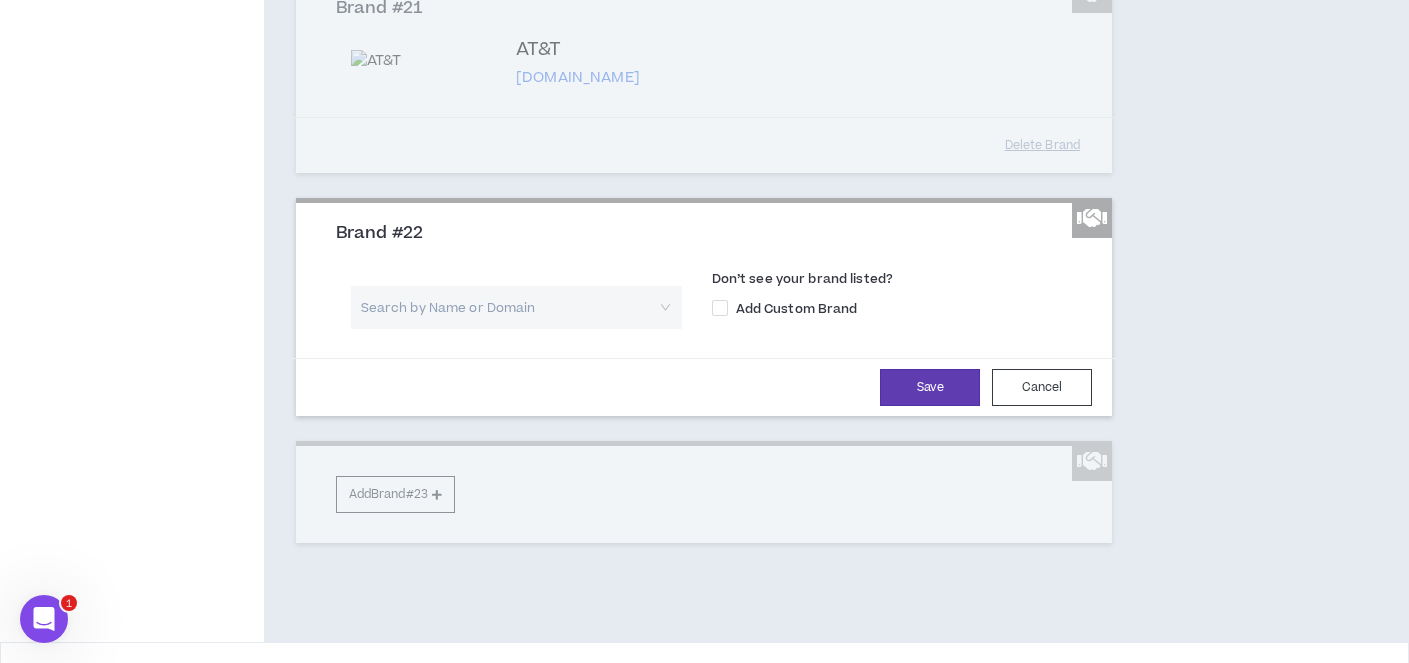 click at bounding box center (509, 307) 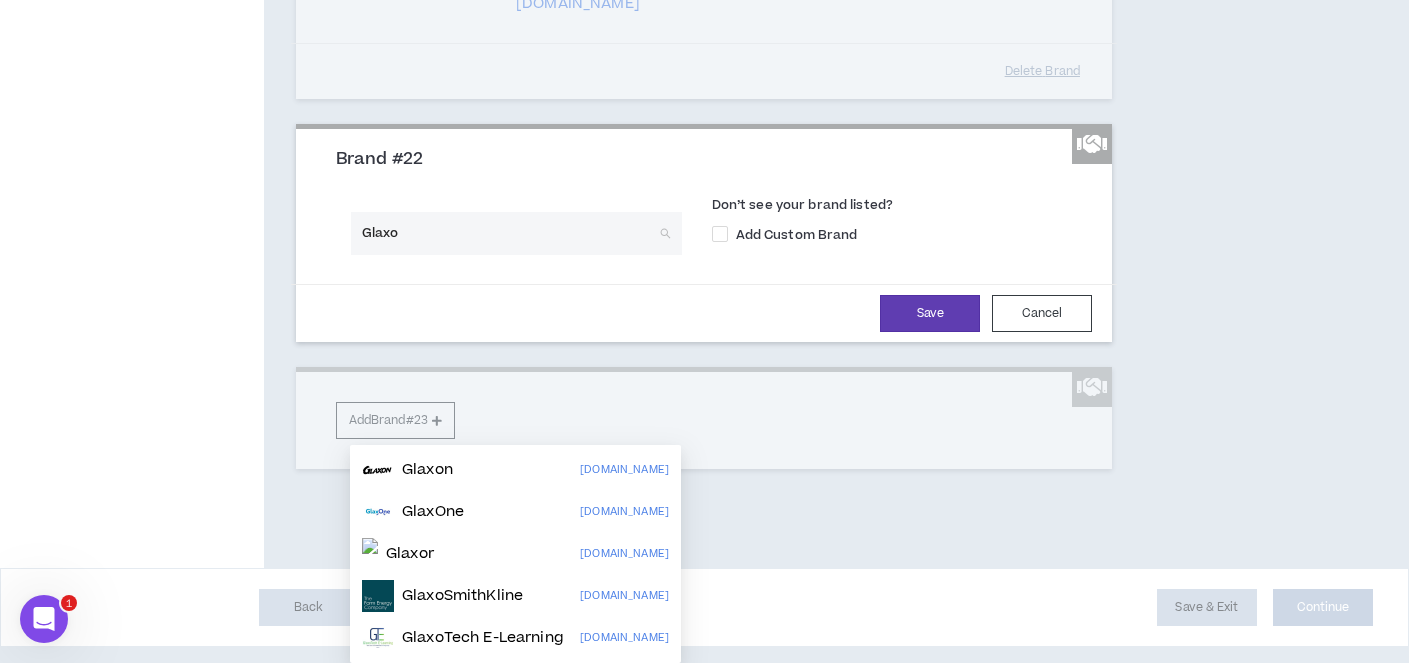 scroll, scrollTop: 5523, scrollLeft: 0, axis: vertical 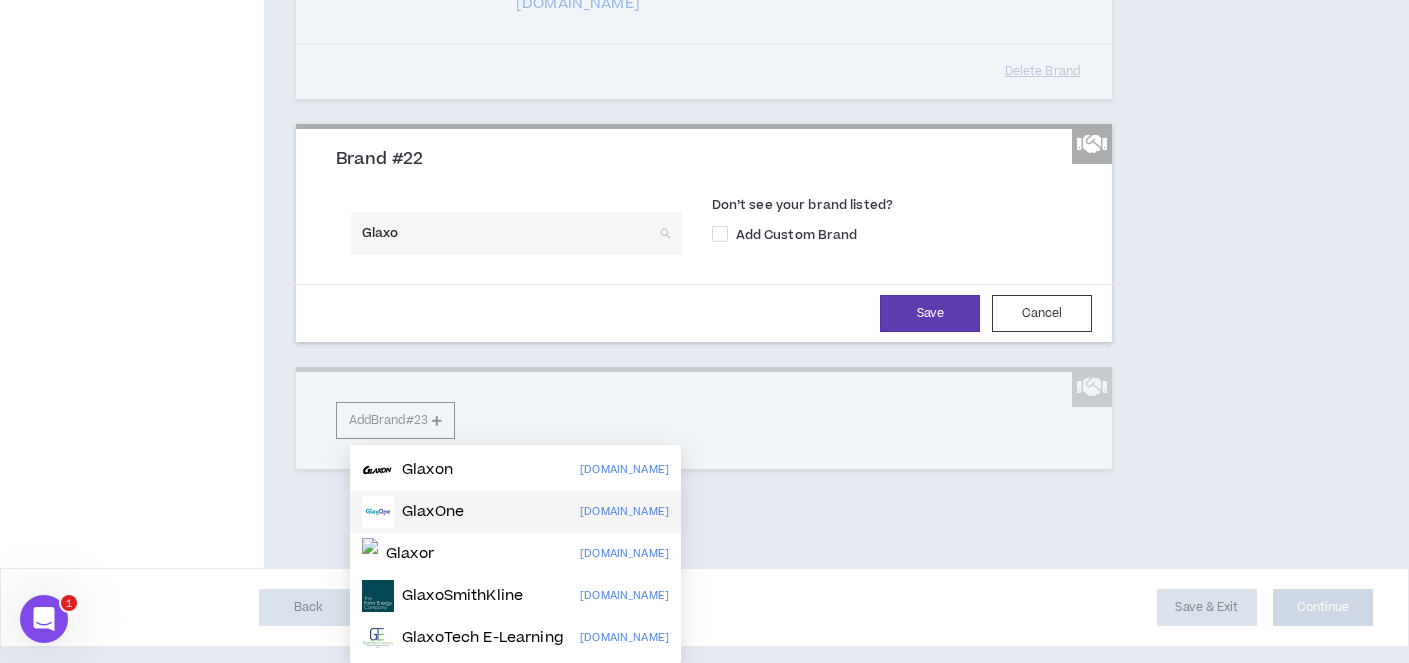 type on "Glaxo" 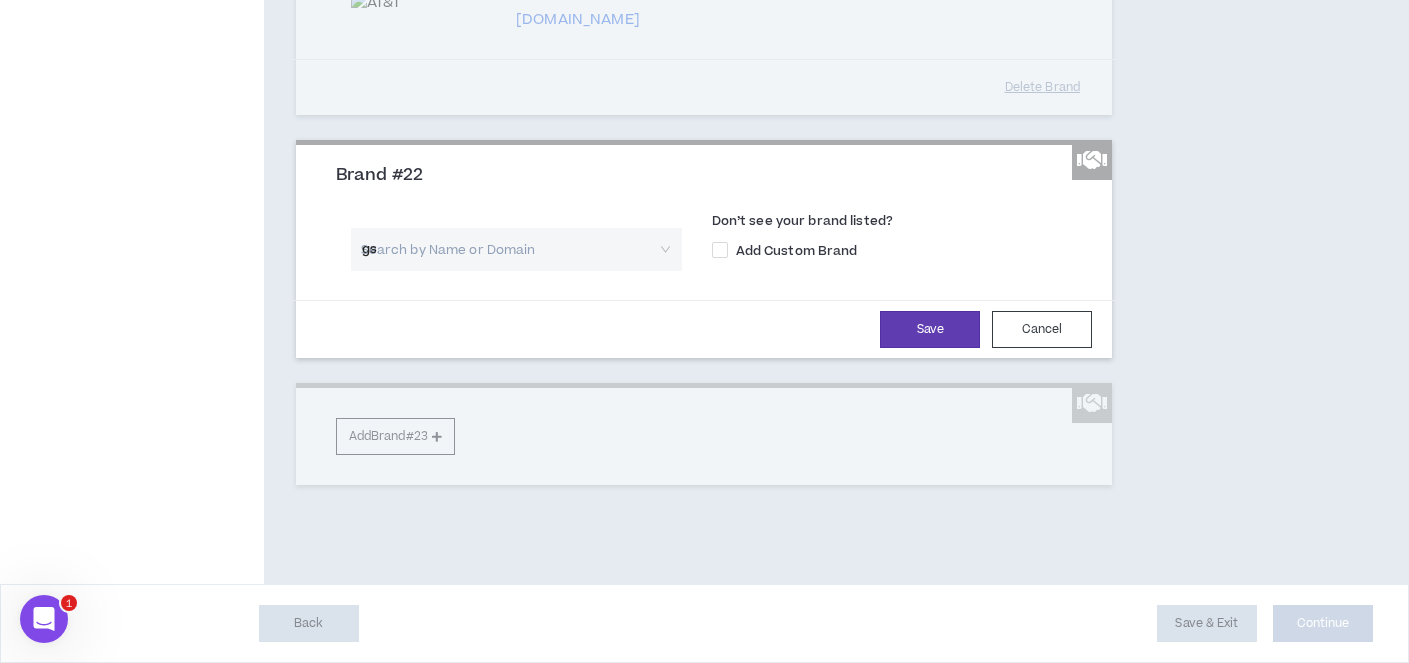 type on "gsk" 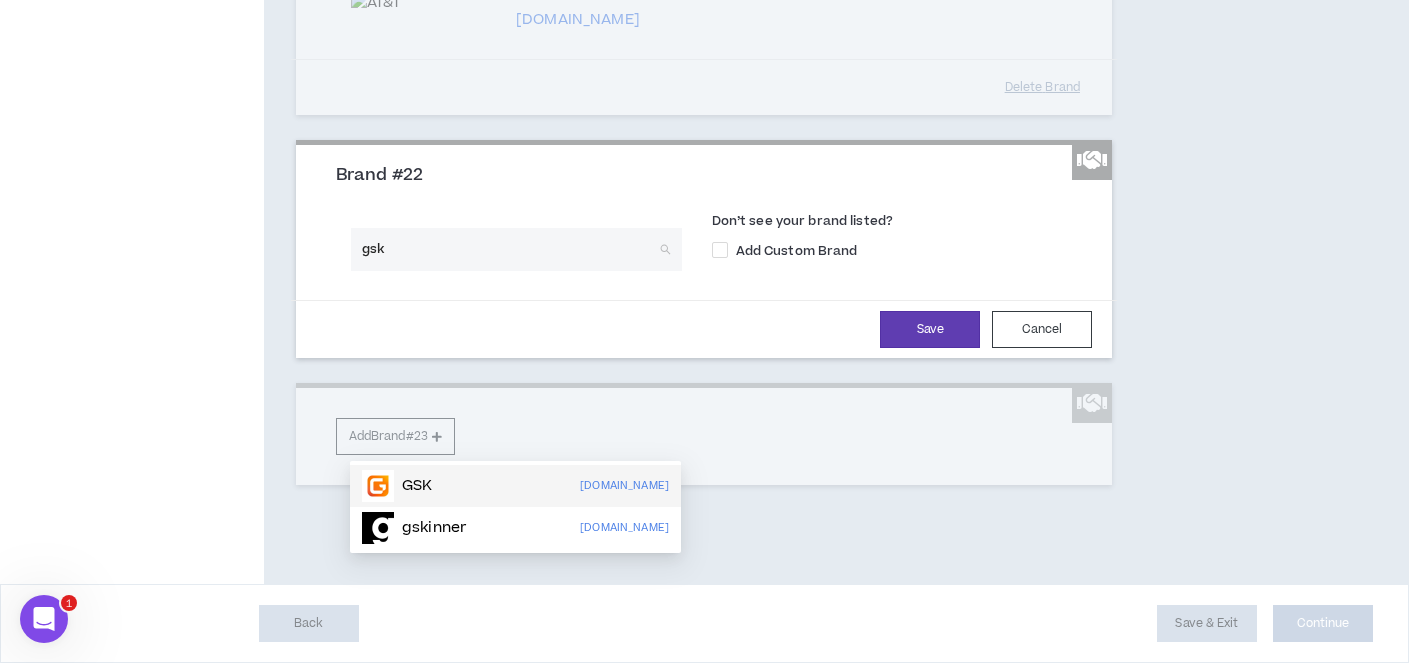 click on "[DOMAIN_NAME]" at bounding box center [624, 486] 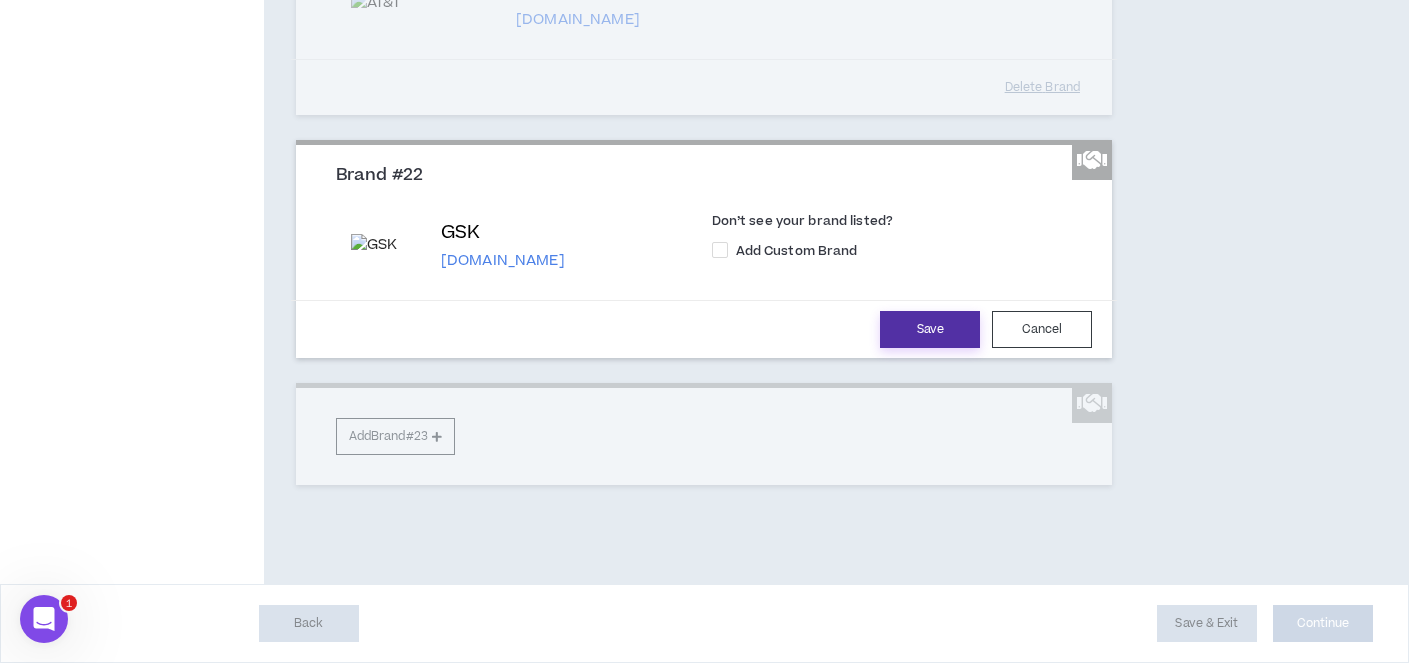 click on "Save" at bounding box center [930, 329] 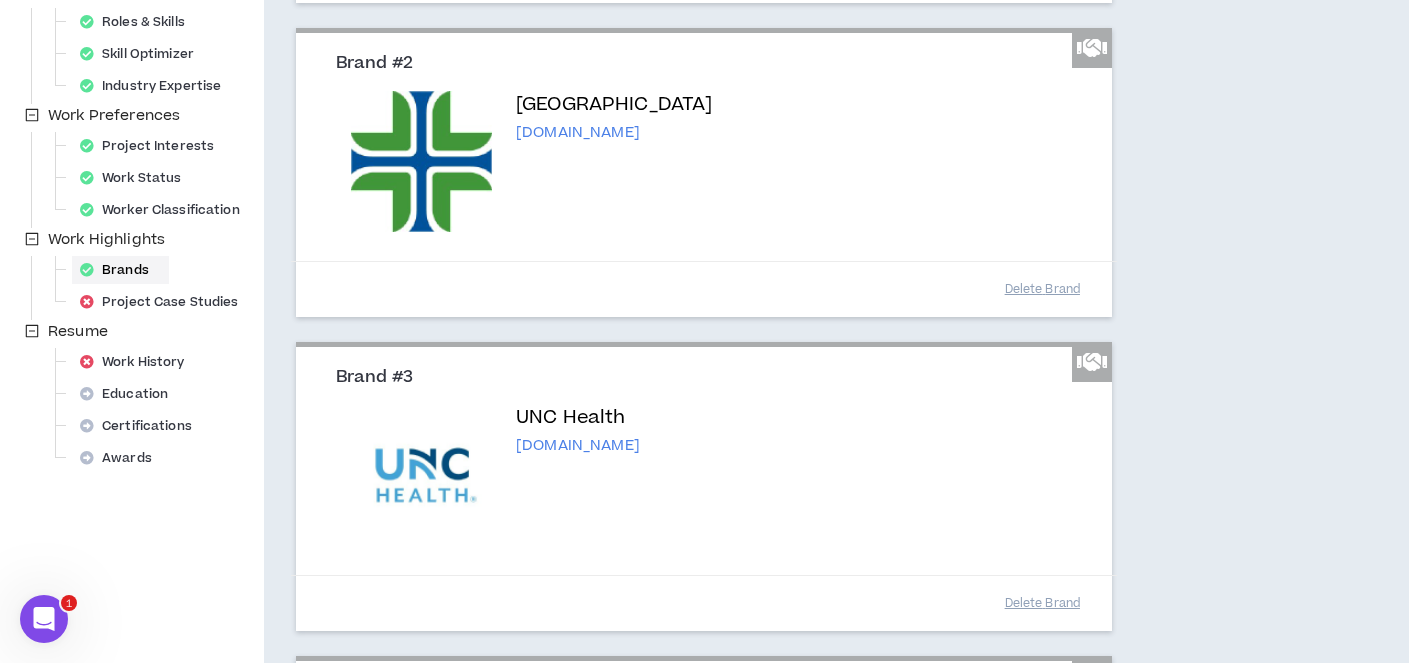 scroll, scrollTop: 0, scrollLeft: 0, axis: both 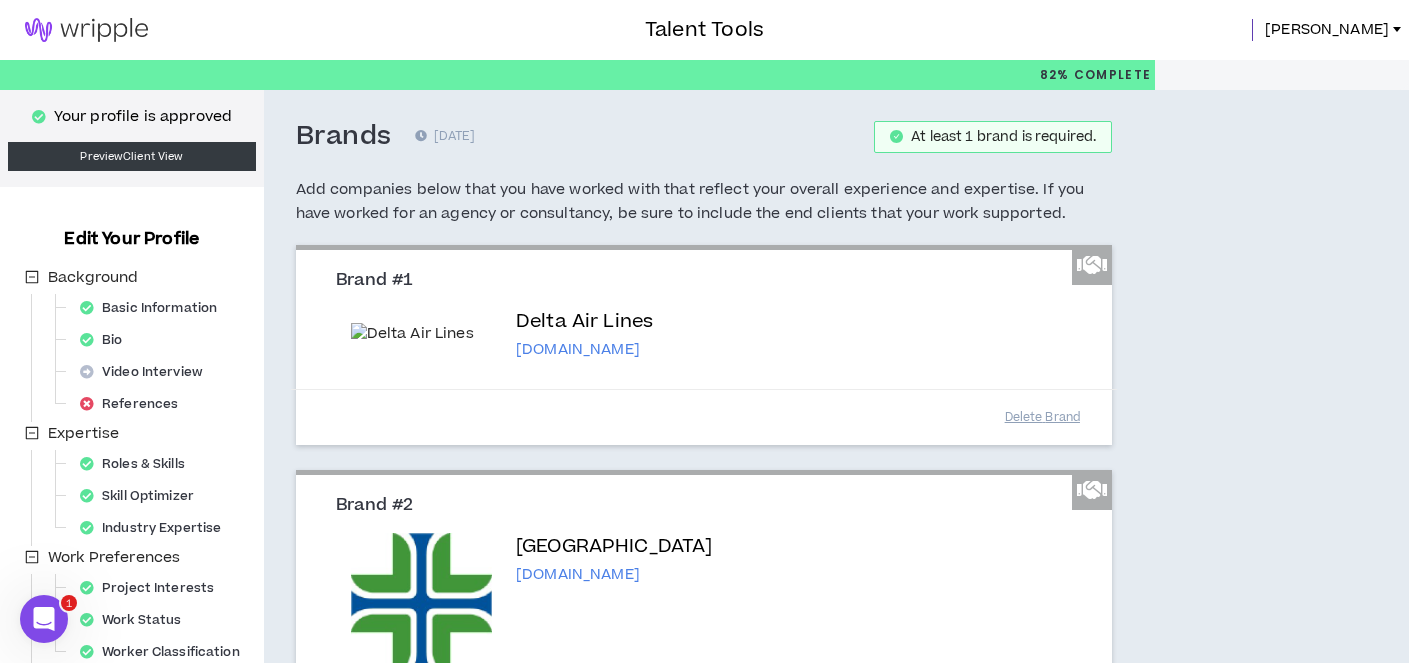 click on "Brands    [DATE] At least 1 brand is required. Add companies below that you have worked with that reflect your overall experience and expertise. If you have worked for an agency or consultancy, be sure to include the end clients that your work supported. Brand #1 Delta Air Lines [DOMAIN_NAME] Don’t see your brand listed? Add Custom Brand Delete   Brand Brand #2 Providence [DOMAIN_NAME] Don’t see your brand listed? Add Custom Brand Delete   Brand Brand #3 UNC Health [DOMAIN_NAME] Don’t see your brand listed? Add Custom Brand Delete   Brand Brand #4 Masonite [DOMAIN_NAME] Don’t see your brand listed? Add Custom Brand Delete   Brand Brand #5 Jefferson Health [DOMAIN_NAME] Don’t see your brand listed? Add Custom Brand Delete   Brand Brand #6 S&T Bank [DOMAIN_NAME] Don’t see your brand listed? Add Custom Brand Delete   Brand Brand #7 MessageGears [DOMAIN_NAME] Don’t see your brand listed? Add Custom Brand Delete   Brand Brand #8 Coca-Cola [DOMAIN_NAME] Don’t see your brand listed? [GEOGRAPHIC_DATA]" at bounding box center [792, 3071] 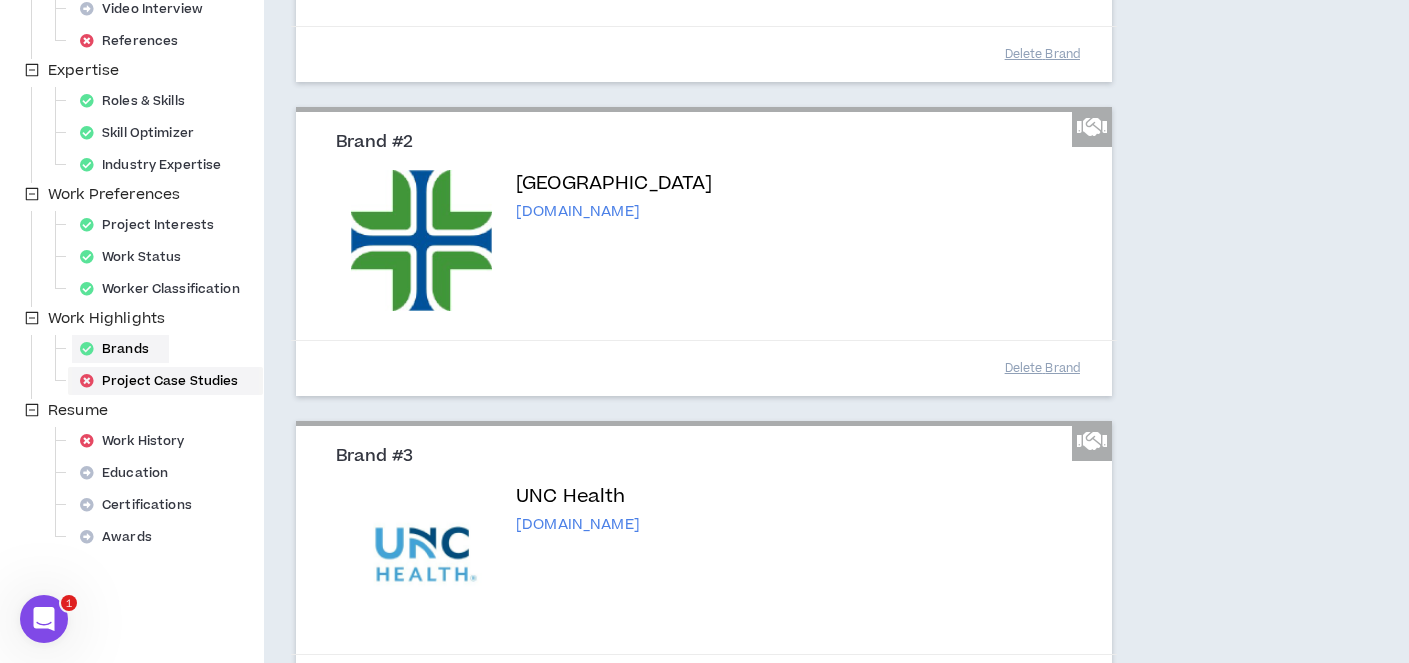 scroll, scrollTop: 359, scrollLeft: 0, axis: vertical 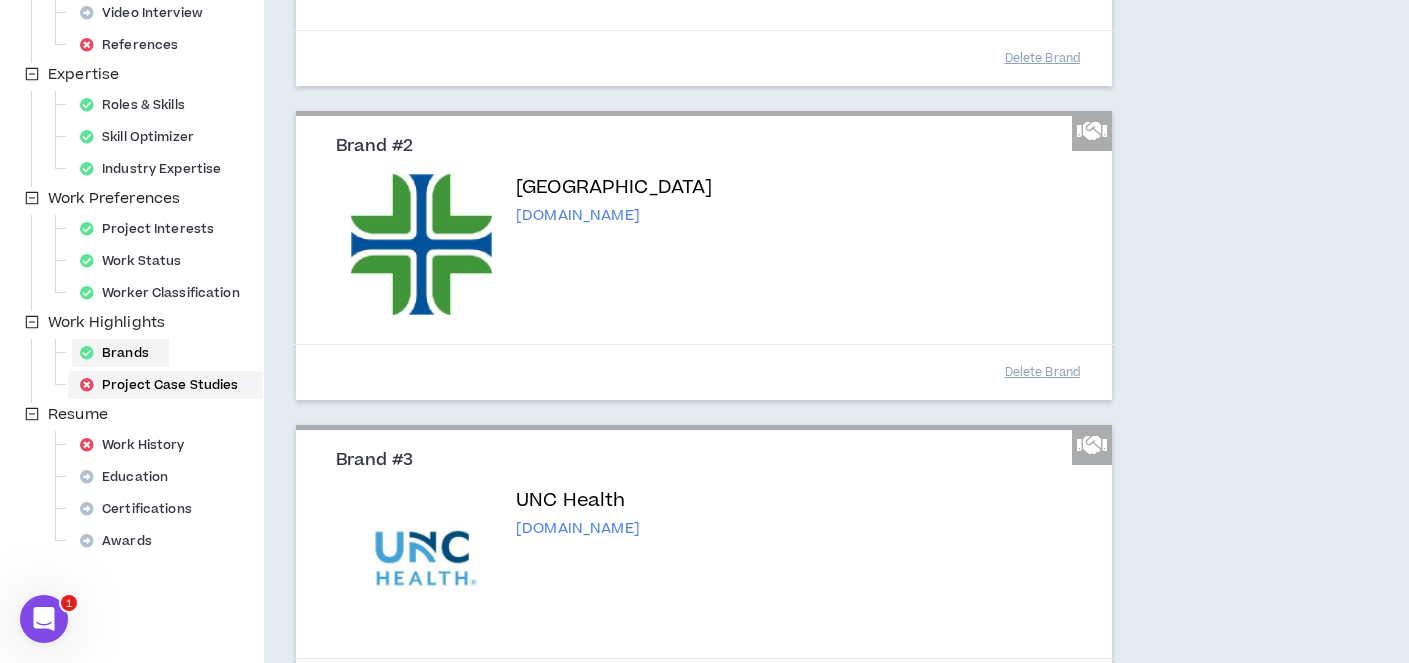 click on "Project Case Studies" at bounding box center [165, 385] 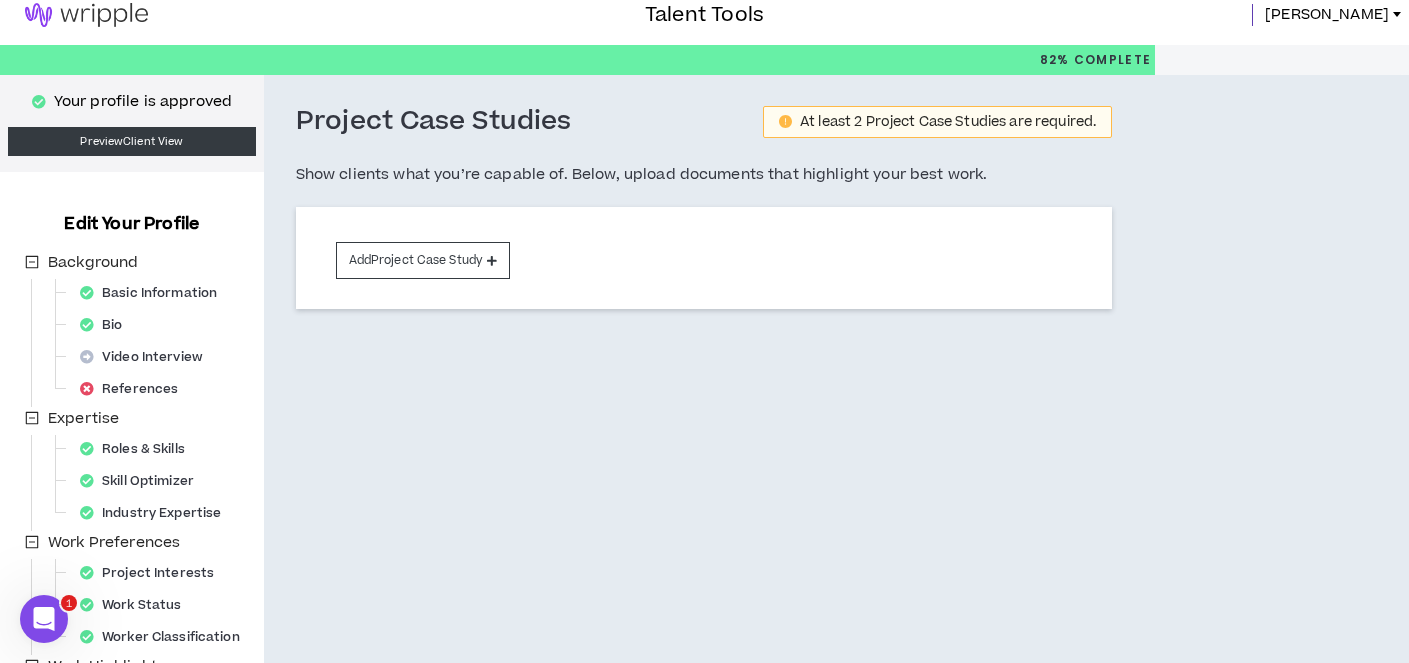 scroll, scrollTop: 0, scrollLeft: 0, axis: both 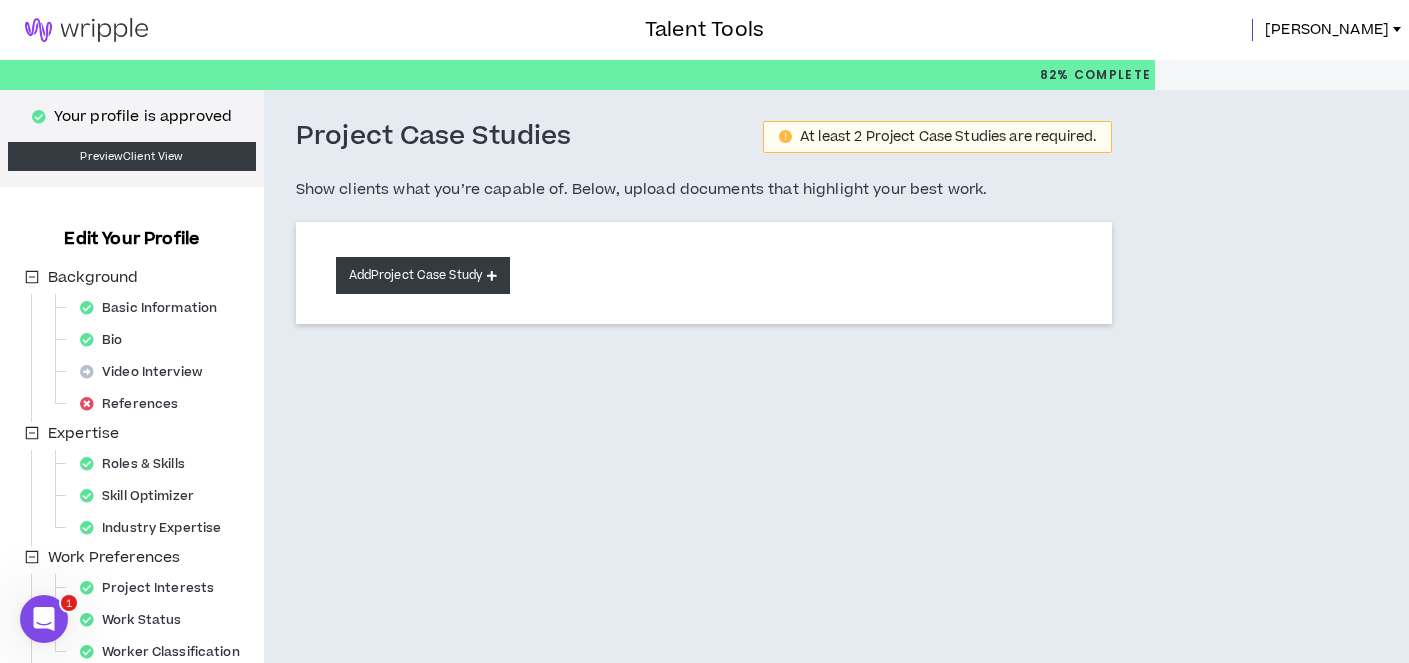 click on "Add  Project Case Study" at bounding box center (423, 275) 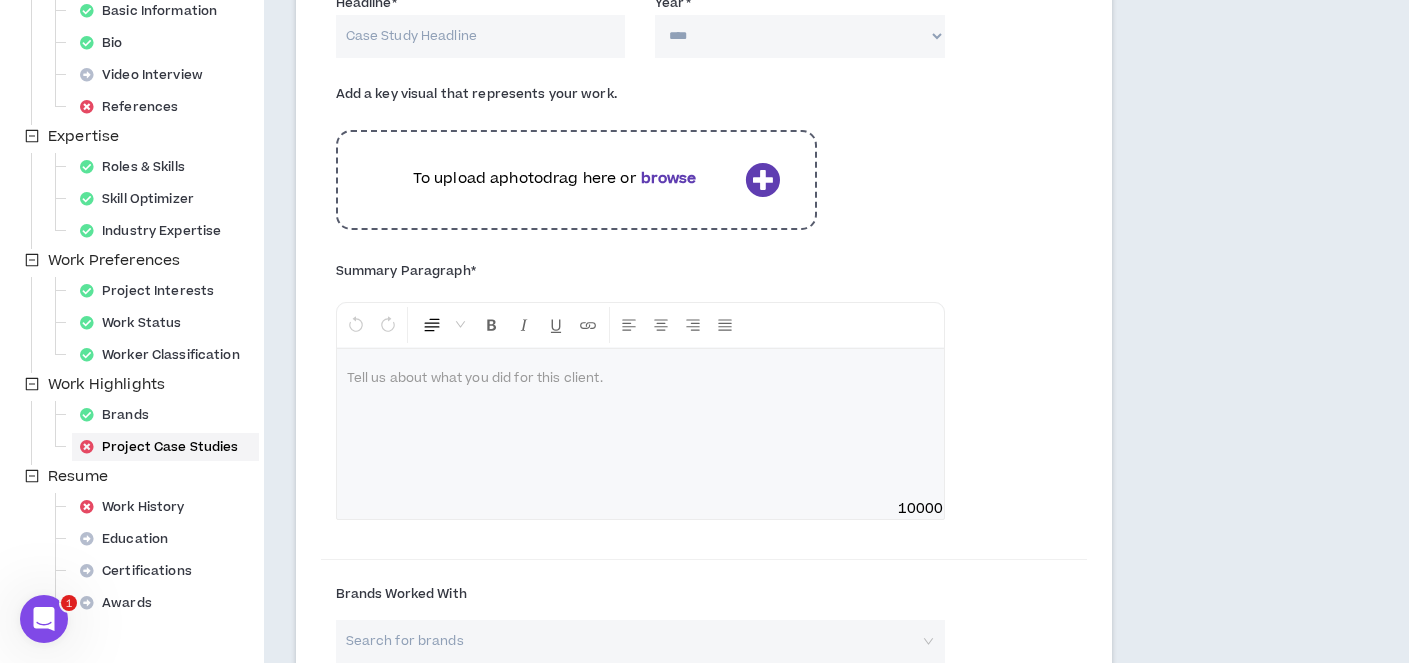 scroll, scrollTop: 0, scrollLeft: 0, axis: both 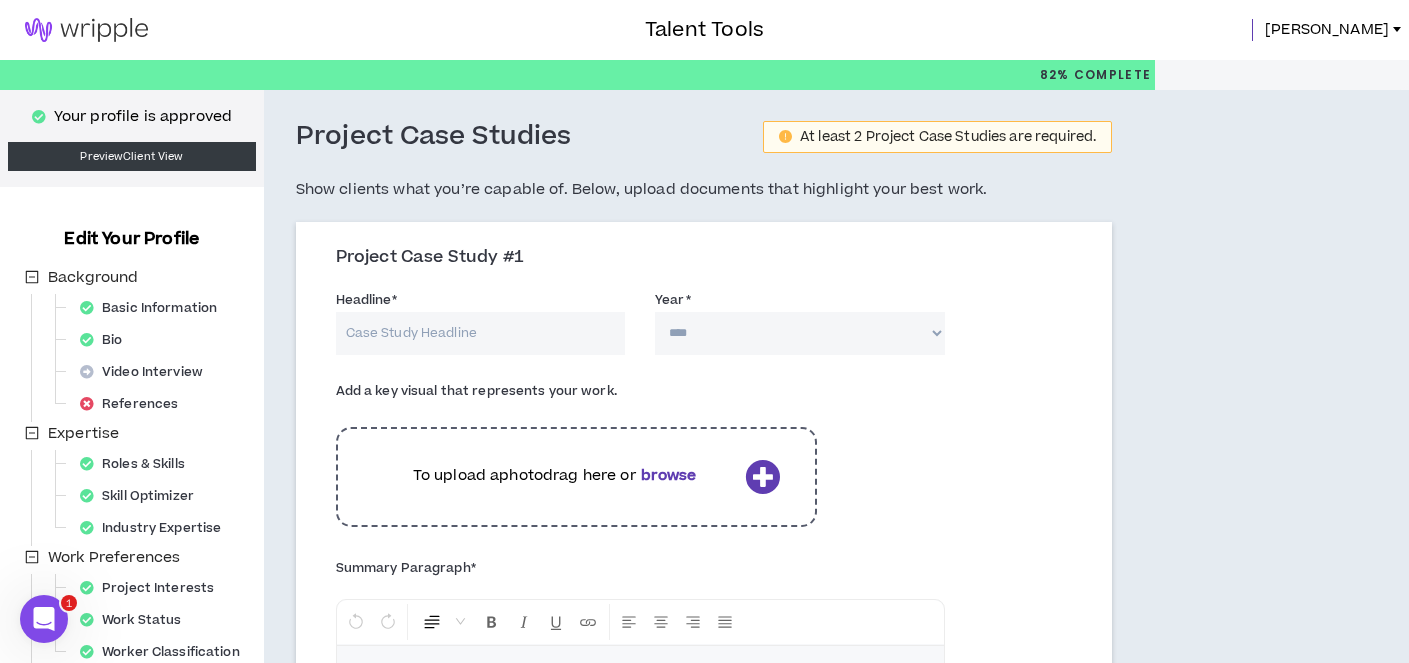 click on "Project Case Studies At least 2 Project Case Studies are required. Show clients what you’re capable of. Below, upload documents that highlight your best work. Project Case Study #1 Headline  * Year  * **** **** **** **** **** **** **** **** **** **** **** **** **** **** **** **** **** **** **** **** **** **** **** **** **** **** **** **** **** **** **** **** **** **** **** **** **** **** **** **** **** **** **** **** **** **** **** **** **** **** **** **** **** **** **** **** **** **** **** **** **** **** **** **** **** **** **** **** **** **** **** **** **** **** **** **** **** **** **** **** **** **** **** **** **** **** **** **** **** **** **** **** **** **** **** **** **** **** **** **** **** **** **** **** **** **** **** **** **** **** **** **** **** **** **** **** **** **** **** **** **** **** **** **** **** **** **** Add a key visual that represents your work. To upload a  photo  drag here or browse Summary Paragraph  * Normal   Tell us about what you did for this client. 10000 Brands Worked With Add" at bounding box center (792, 983) 